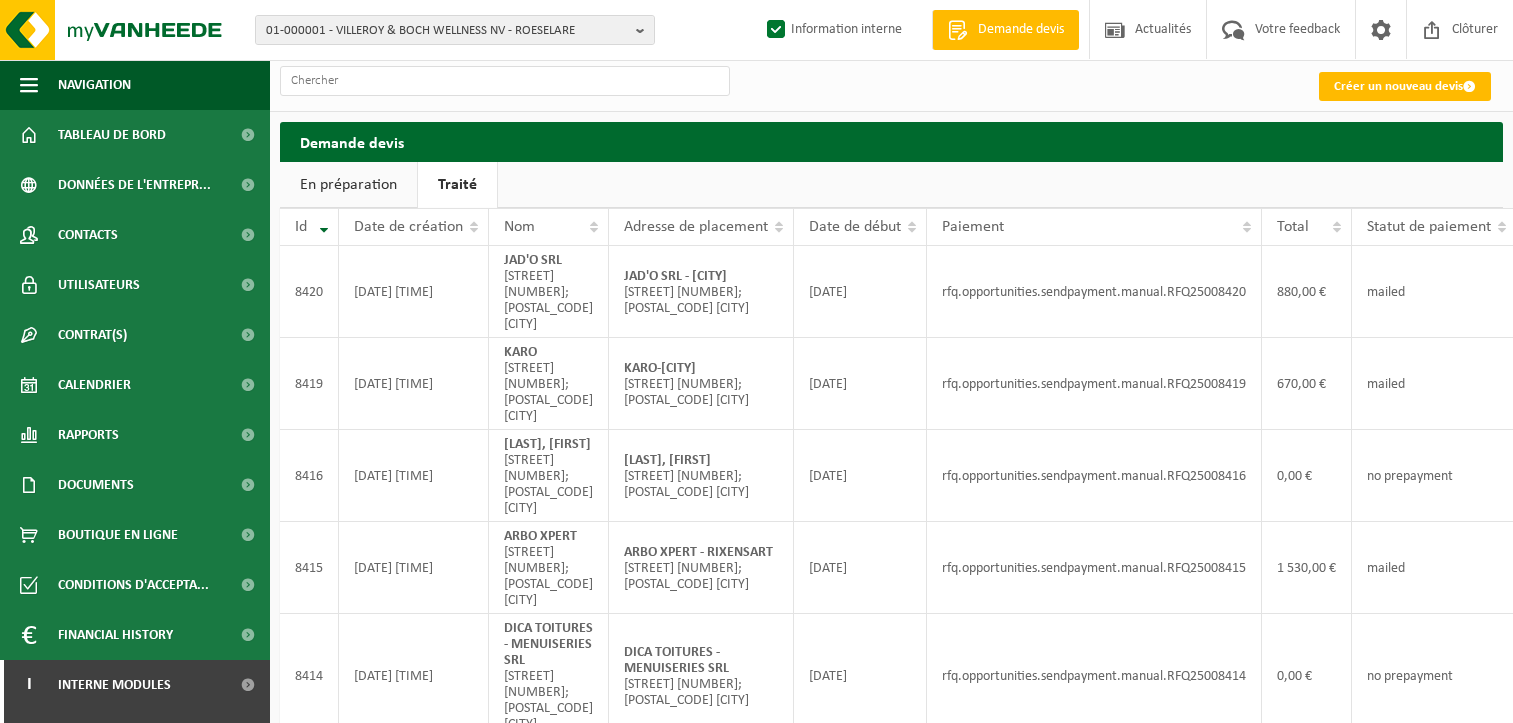 scroll, scrollTop: 0, scrollLeft: 0, axis: both 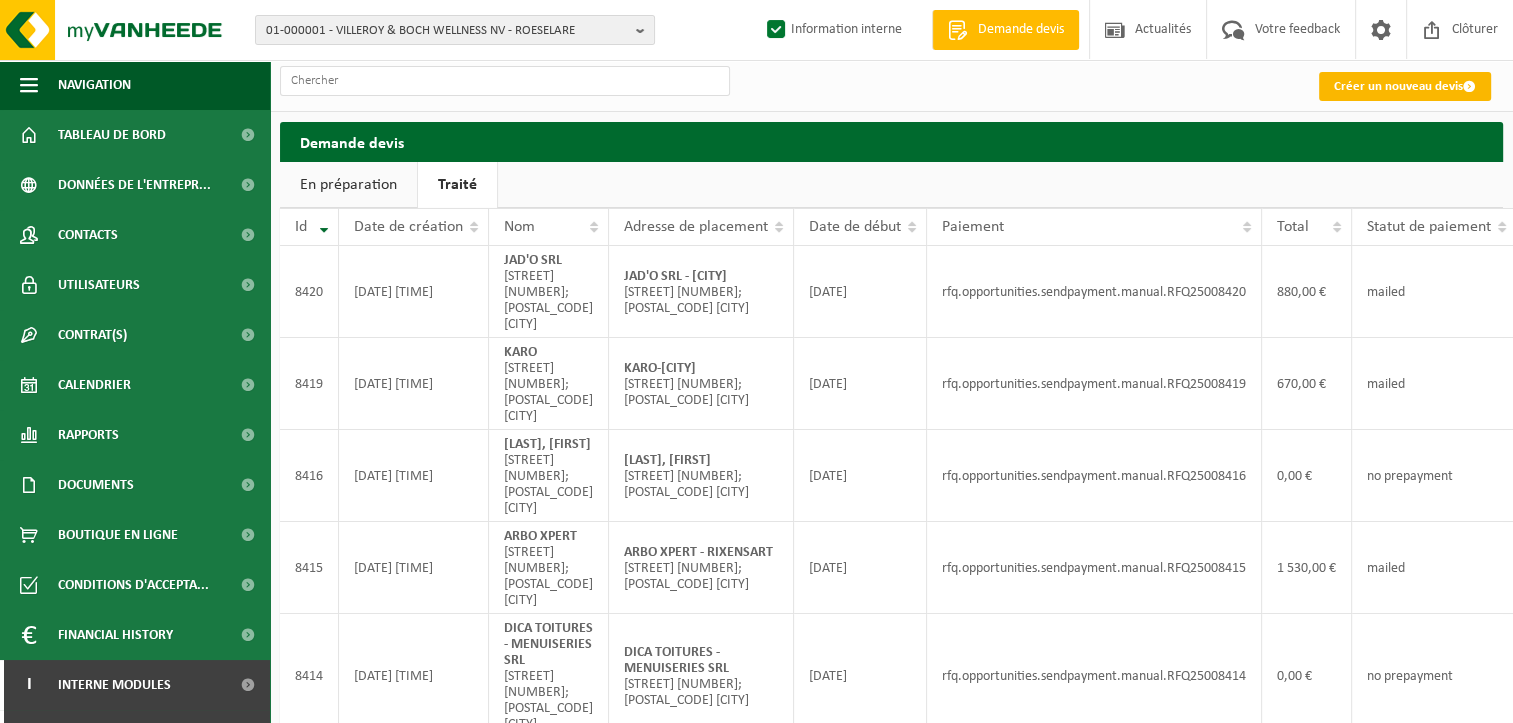 click on "Créer un nouveau devis" at bounding box center [1405, 86] 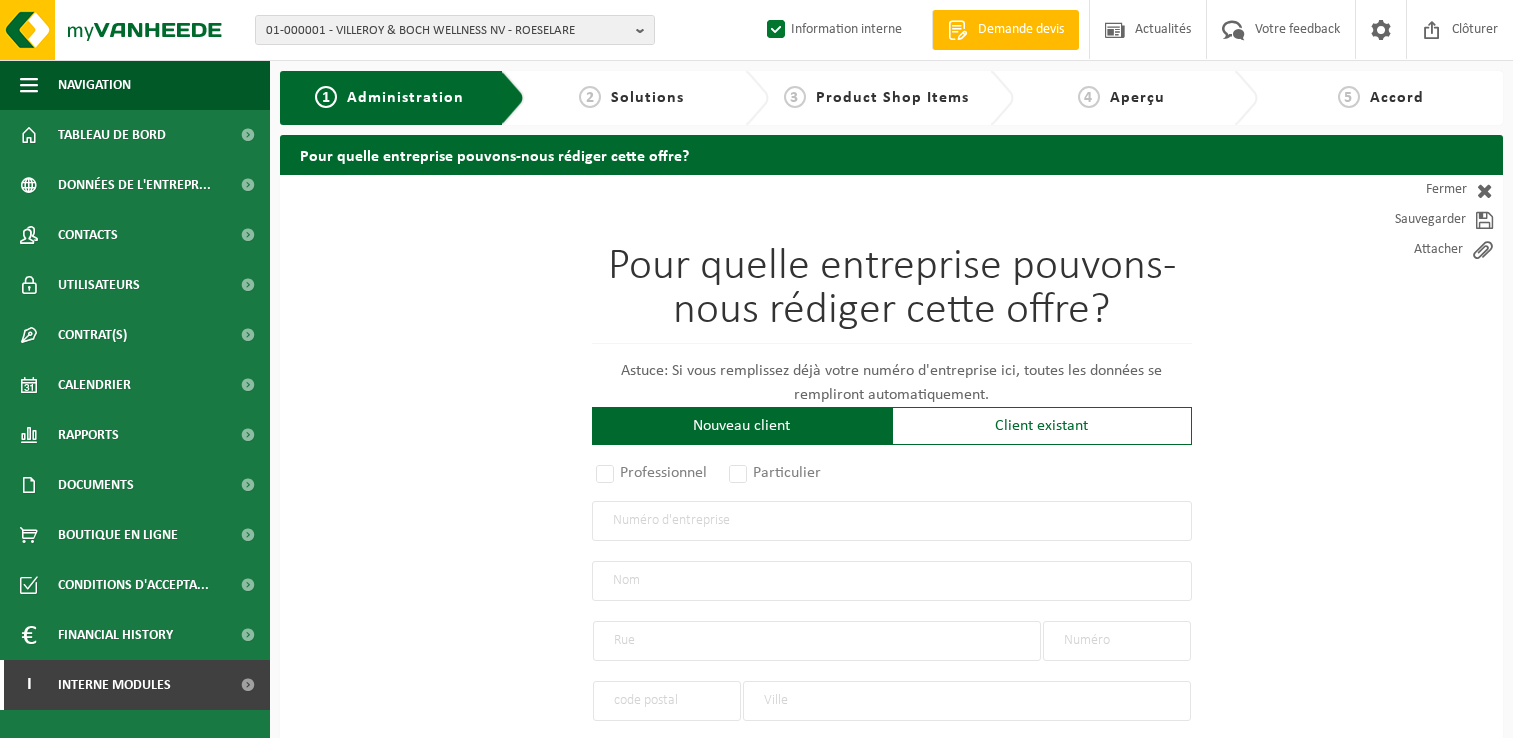 scroll, scrollTop: 0, scrollLeft: 0, axis: both 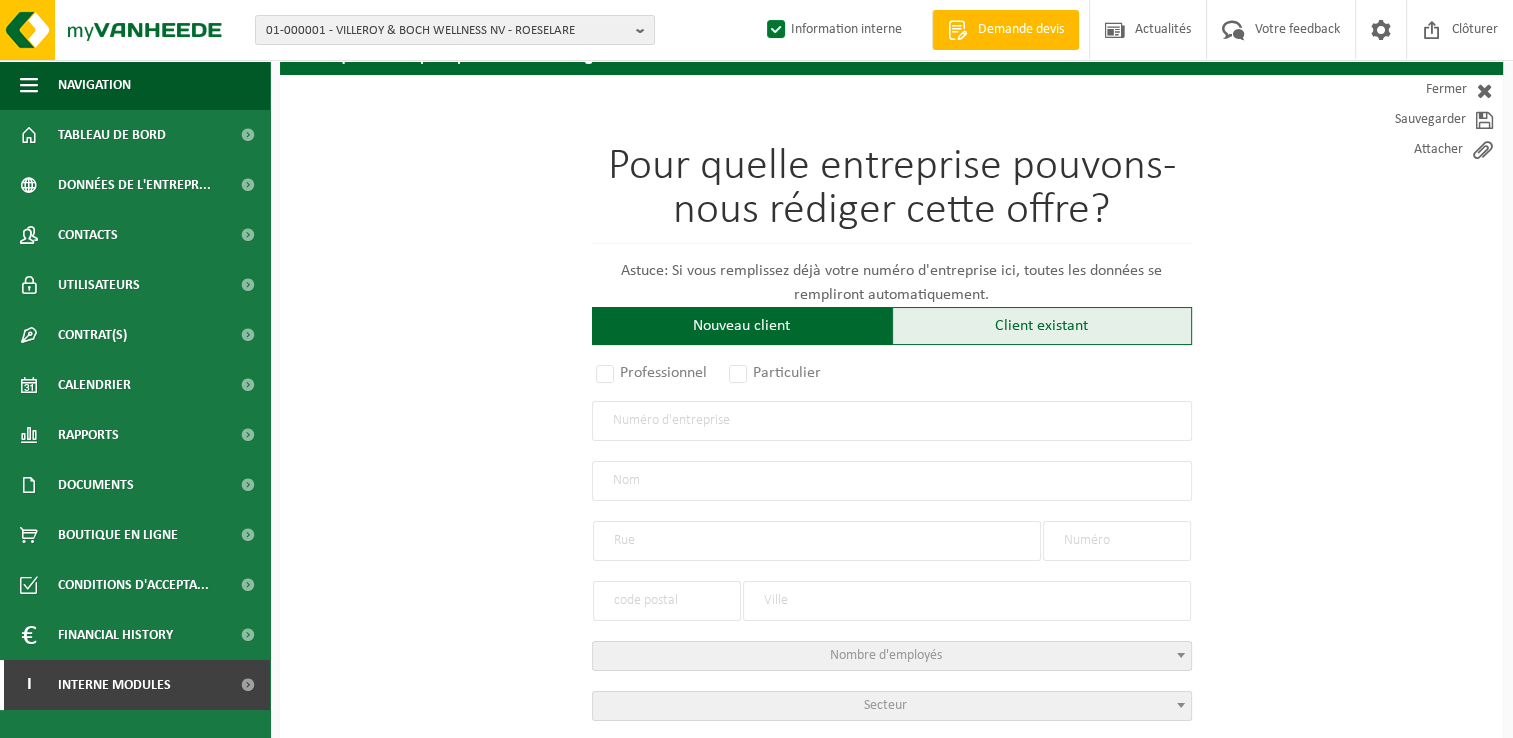 click on "Client existant" at bounding box center (1042, 326) 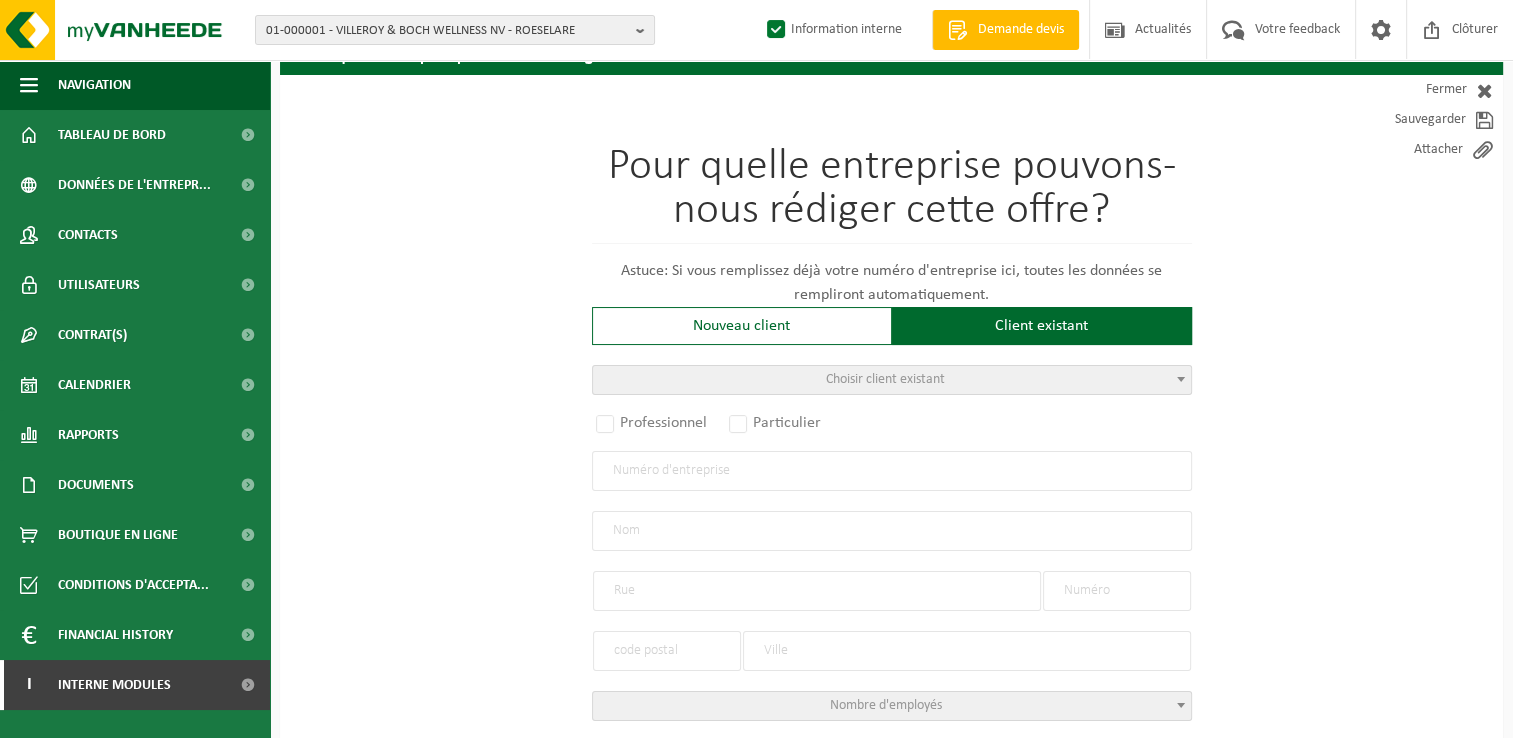 click on "Choisir client existant" at bounding box center [892, 380] 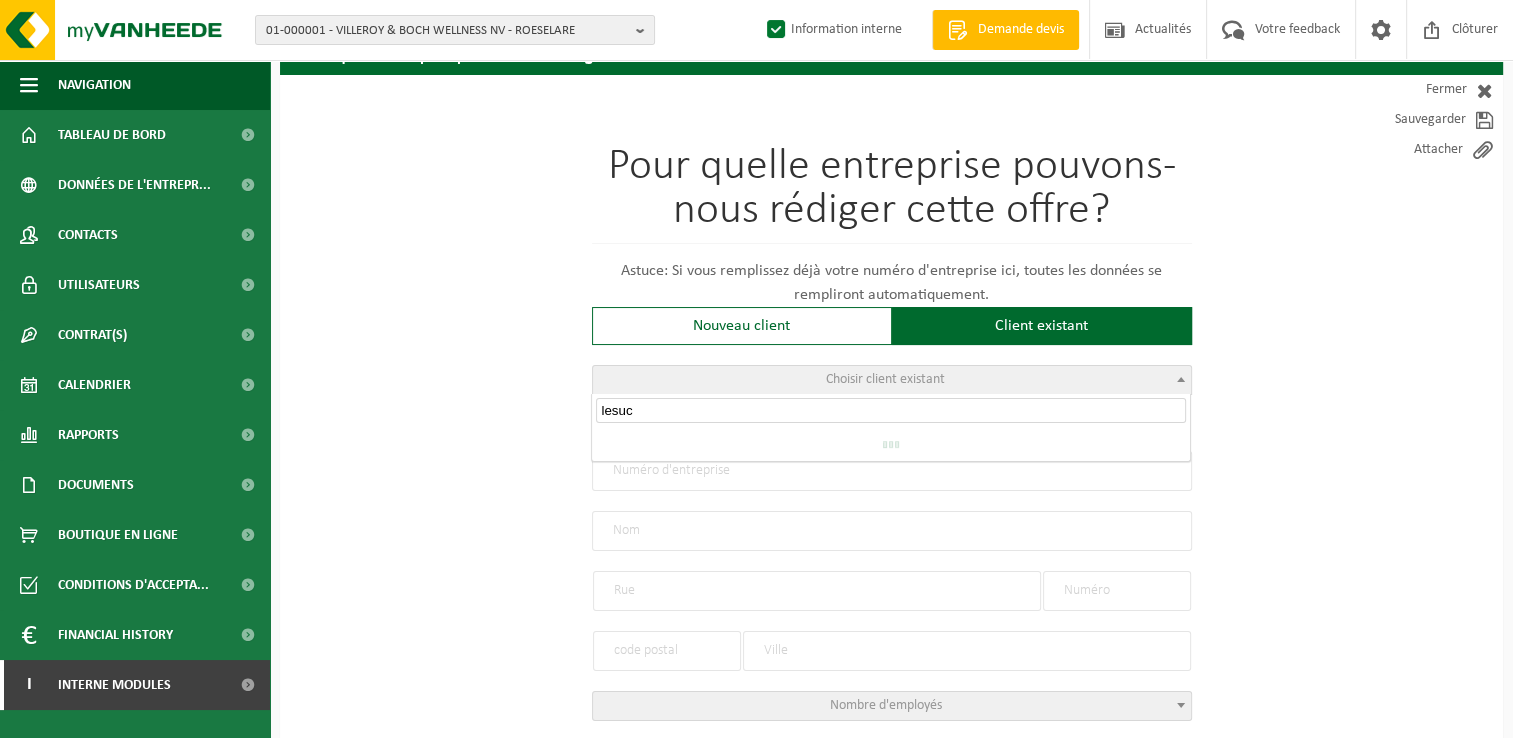 type on "lesuco" 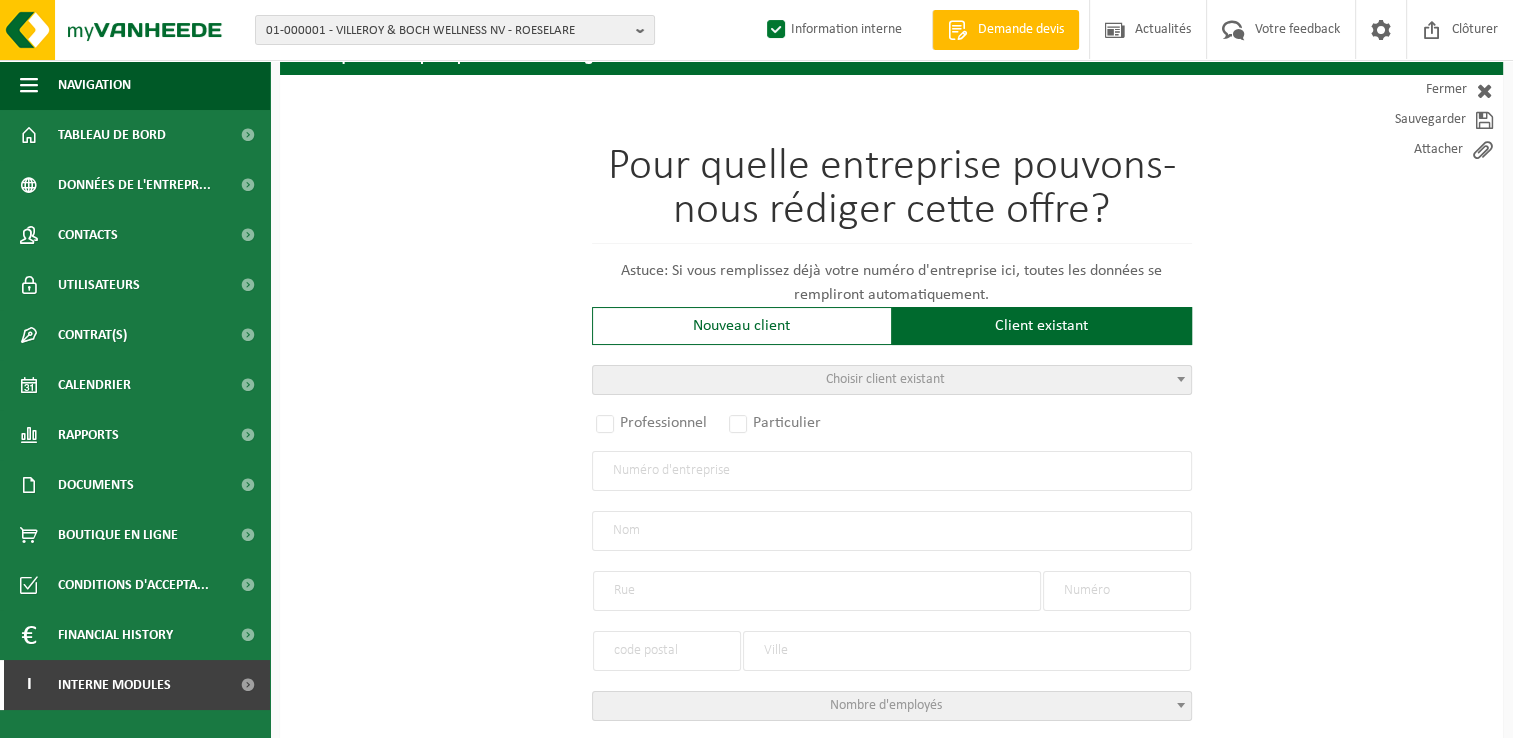 click on "Pour quelle entreprise pouvons-nous rédiger cette offre?    Astuce: Si vous remplissez déjà votre numéro d'entreprise ici, toutes les données se rempliront automatiquement.        Nouveau client   Client existant           Choisir client existant   Choisir client existant            Professionnel       Particulier                                                                                  1 à 20 employés   20 à 50 employés   50 à 250 employés   Plus de 250 employés   Privé   Nombre d'employés               Culture du riz (NACE-0112)   Culture de légumes, de melons, de racines et de tubercules (NACE-0113)   Culture de la canne à sucre (NACE-0114)   Culture du tabac (NACE-0115)   Culture de plantes à fibres (NACE-0116)   Autres cultures non permanentes (NACE-0119)   Culture de la vigne (NACE-0121)   Culture de fruits tropicaux et subtropicaux (NACE-0122)   Culture d'agrumes (NACE-0123)   Culture de fruits à pépins et à noyau (NACE-0124)" at bounding box center (891, 1013) 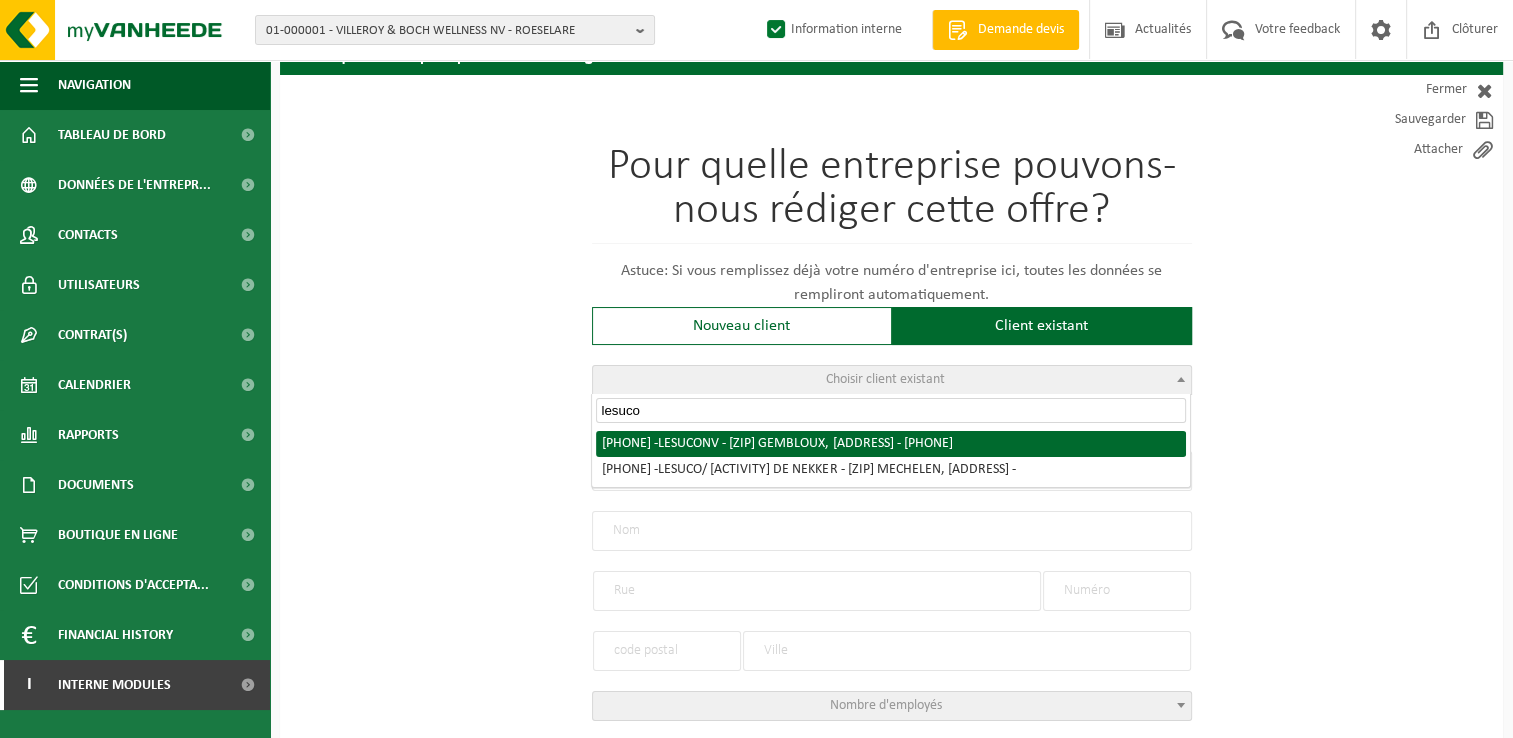type on "lesuco" 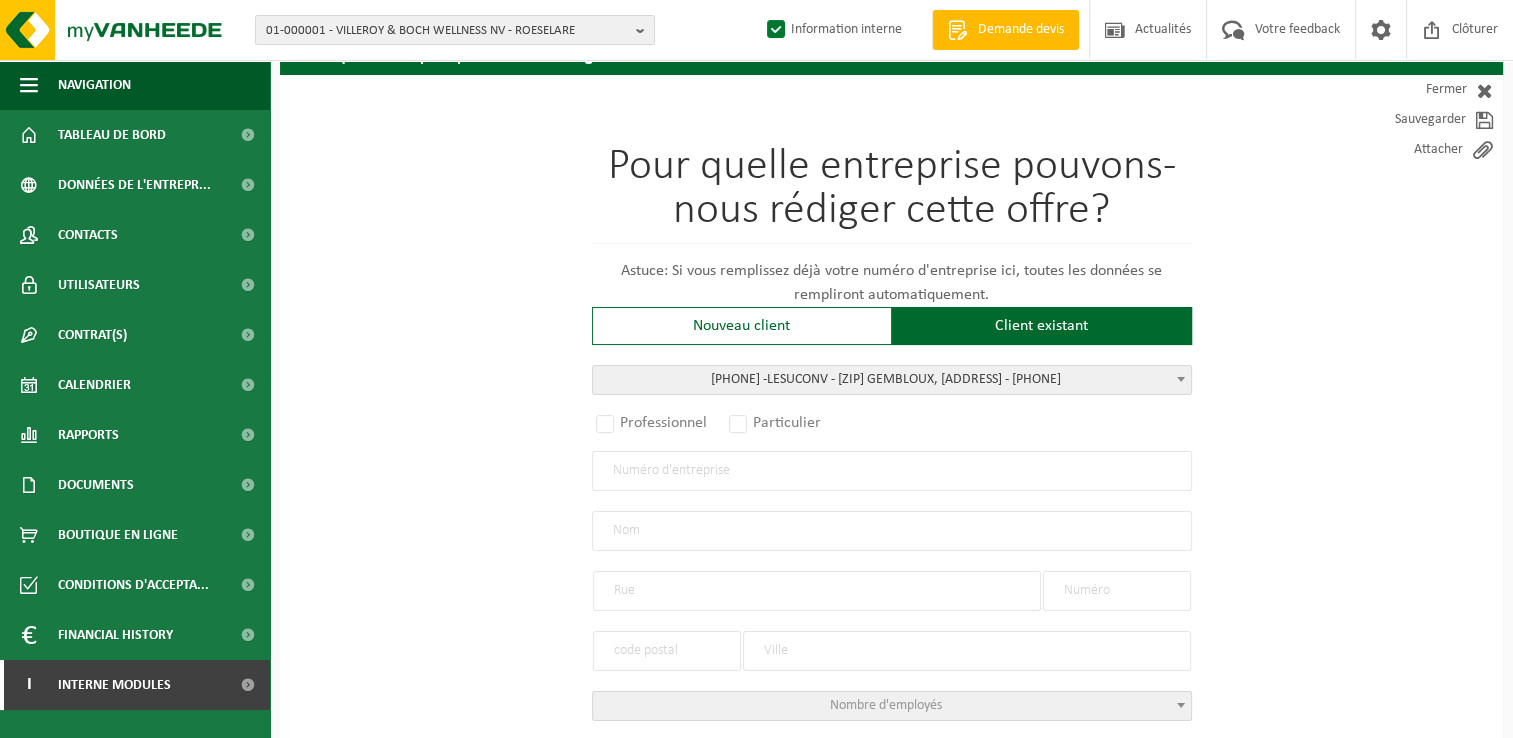 select on "92886" 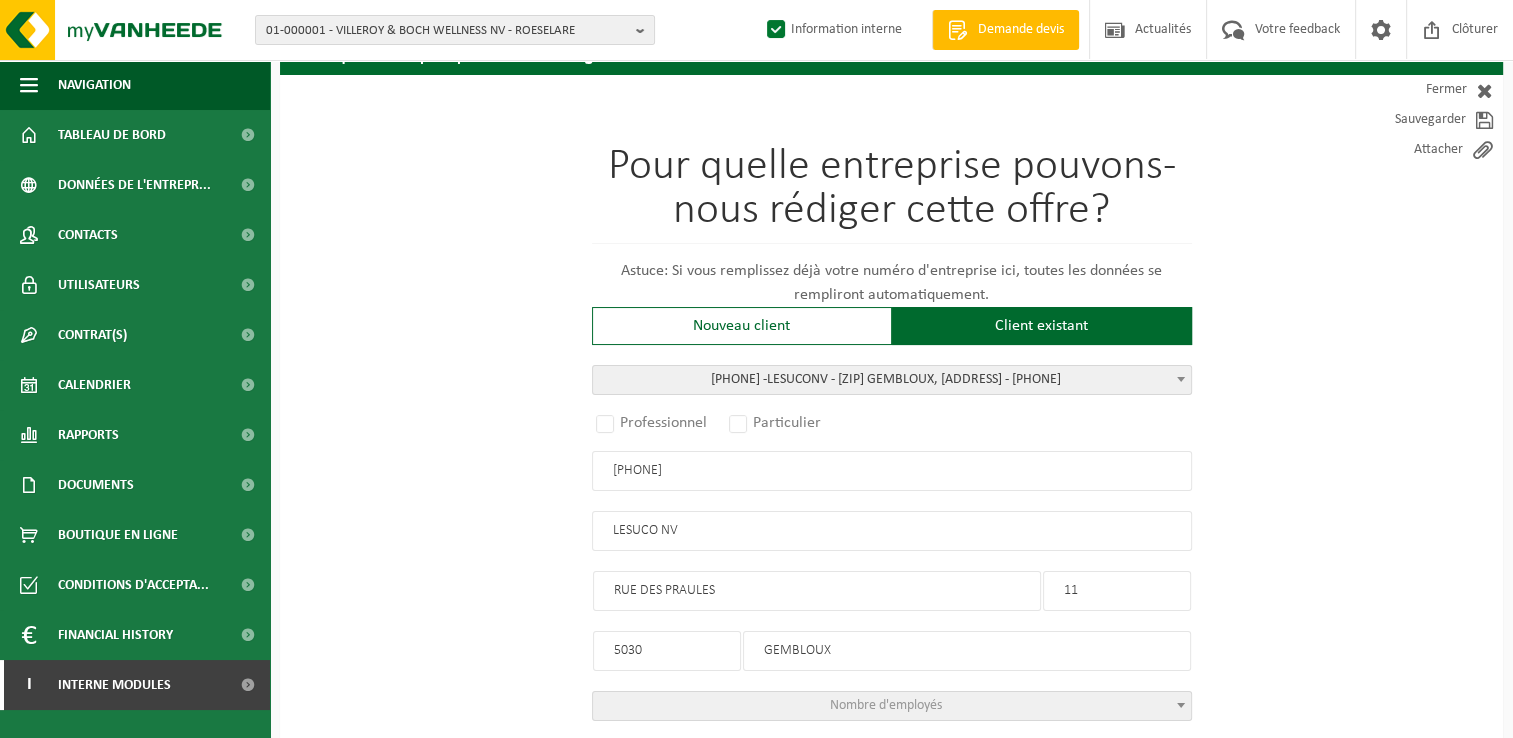select on "1322" 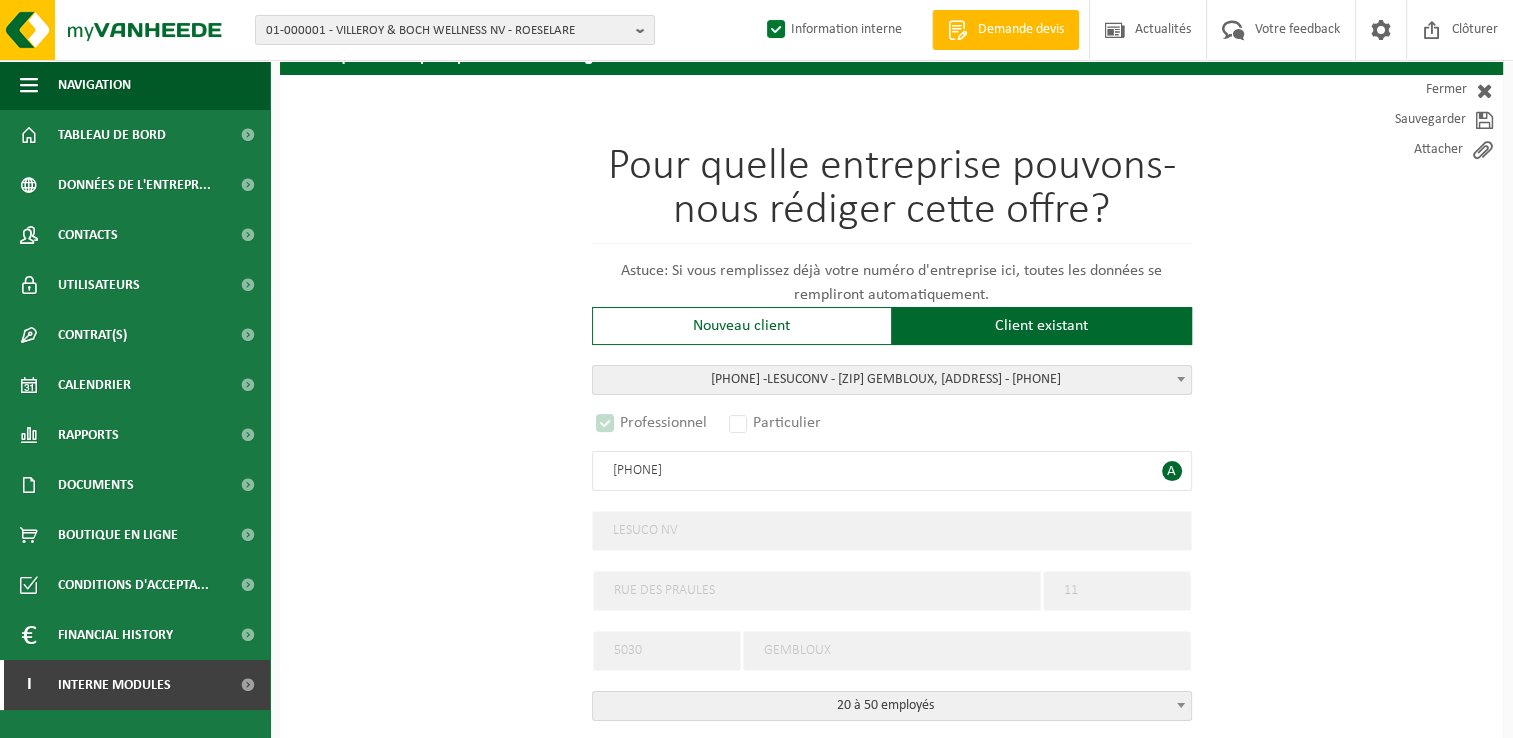 select on "C" 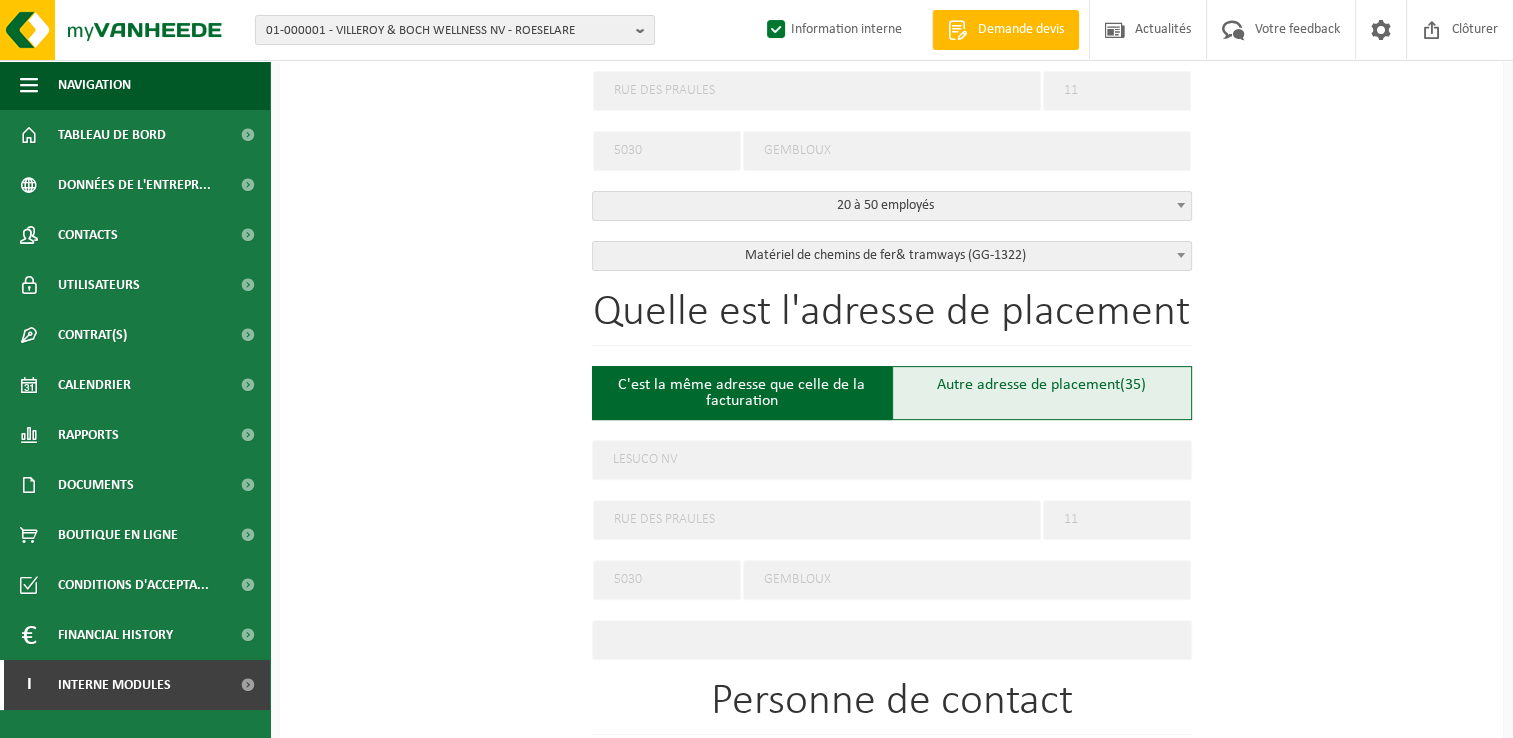 click on "Autre adresse de placement  (35)" at bounding box center (1042, 393) 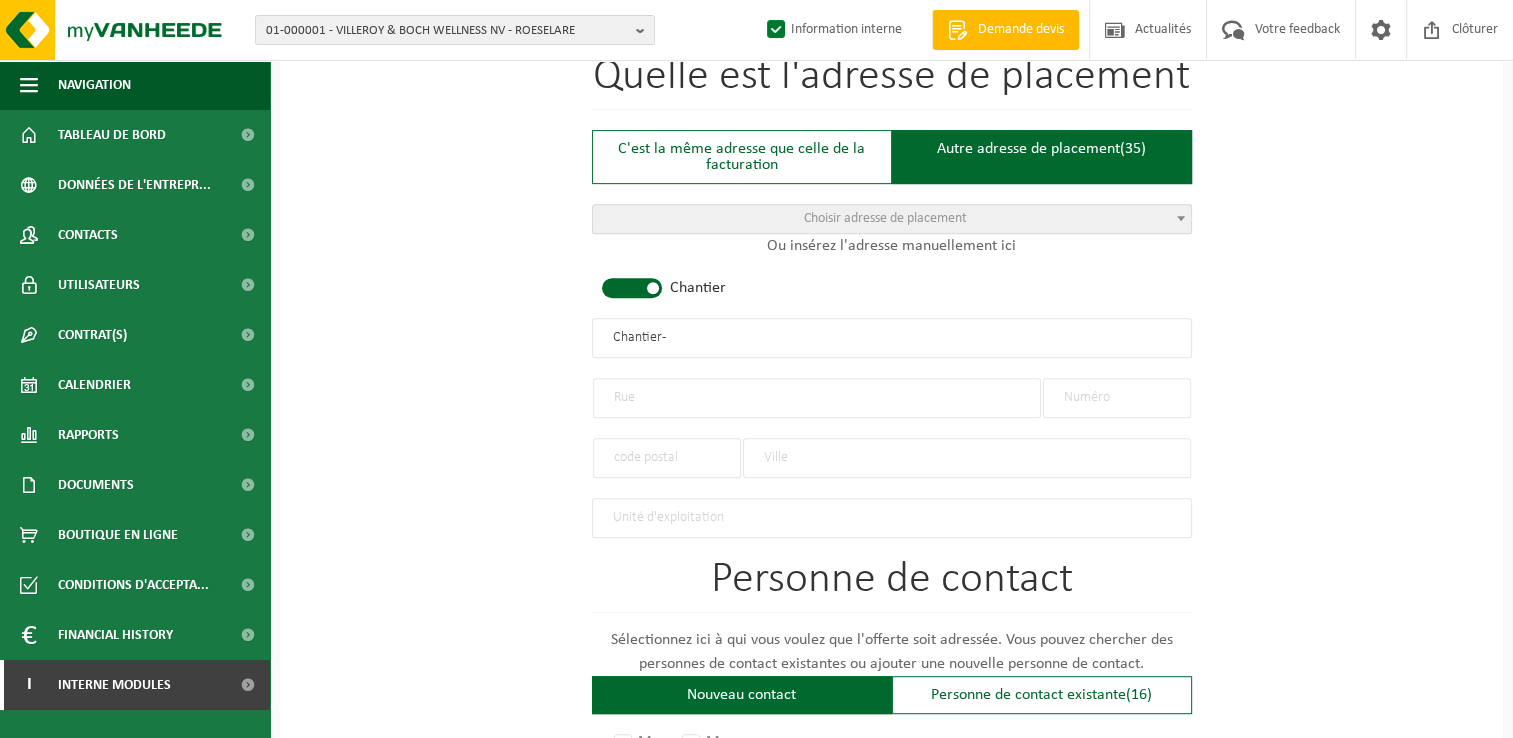 scroll, scrollTop: 900, scrollLeft: 0, axis: vertical 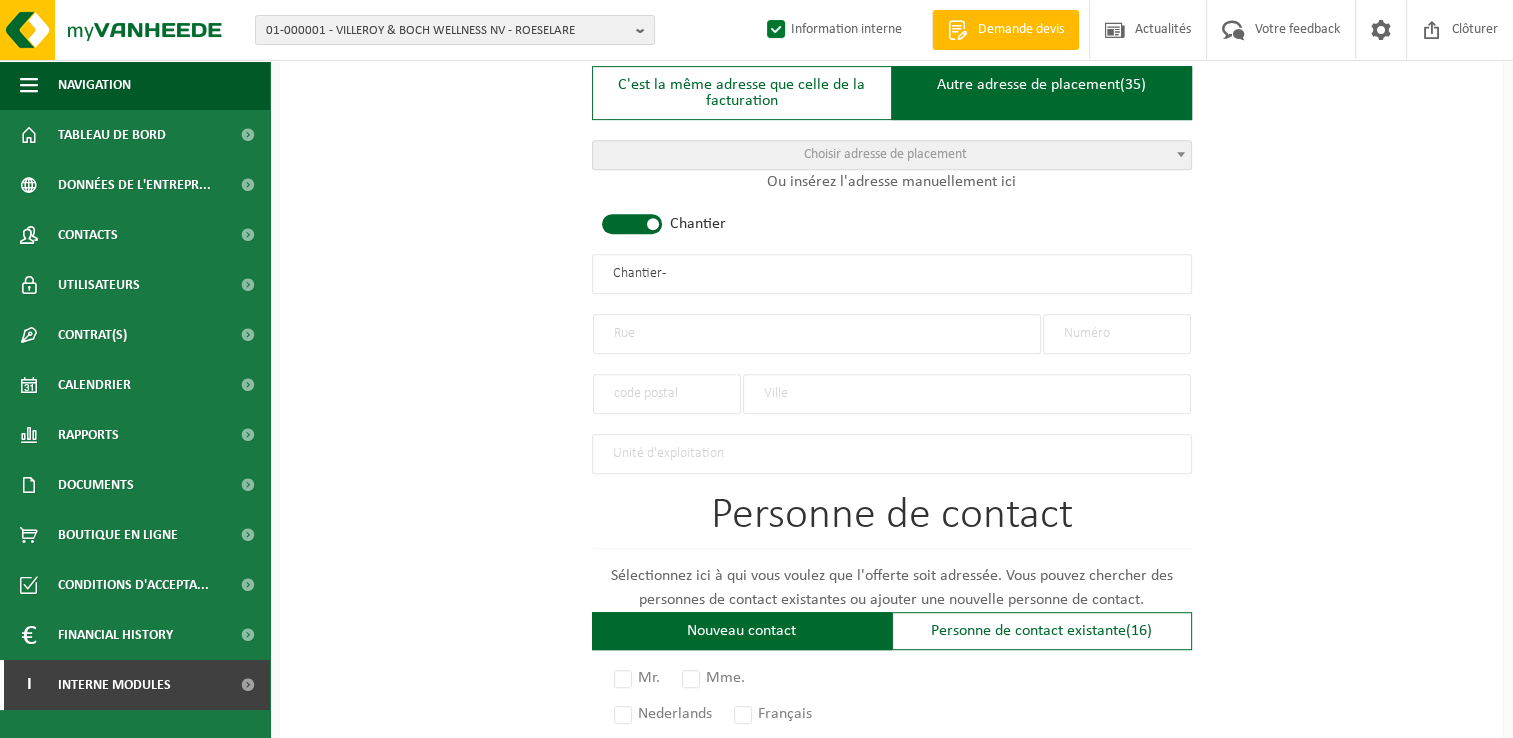 drag, startPoint x: 716, startPoint y: 270, endPoint x: 434, endPoint y: 258, distance: 282.25522 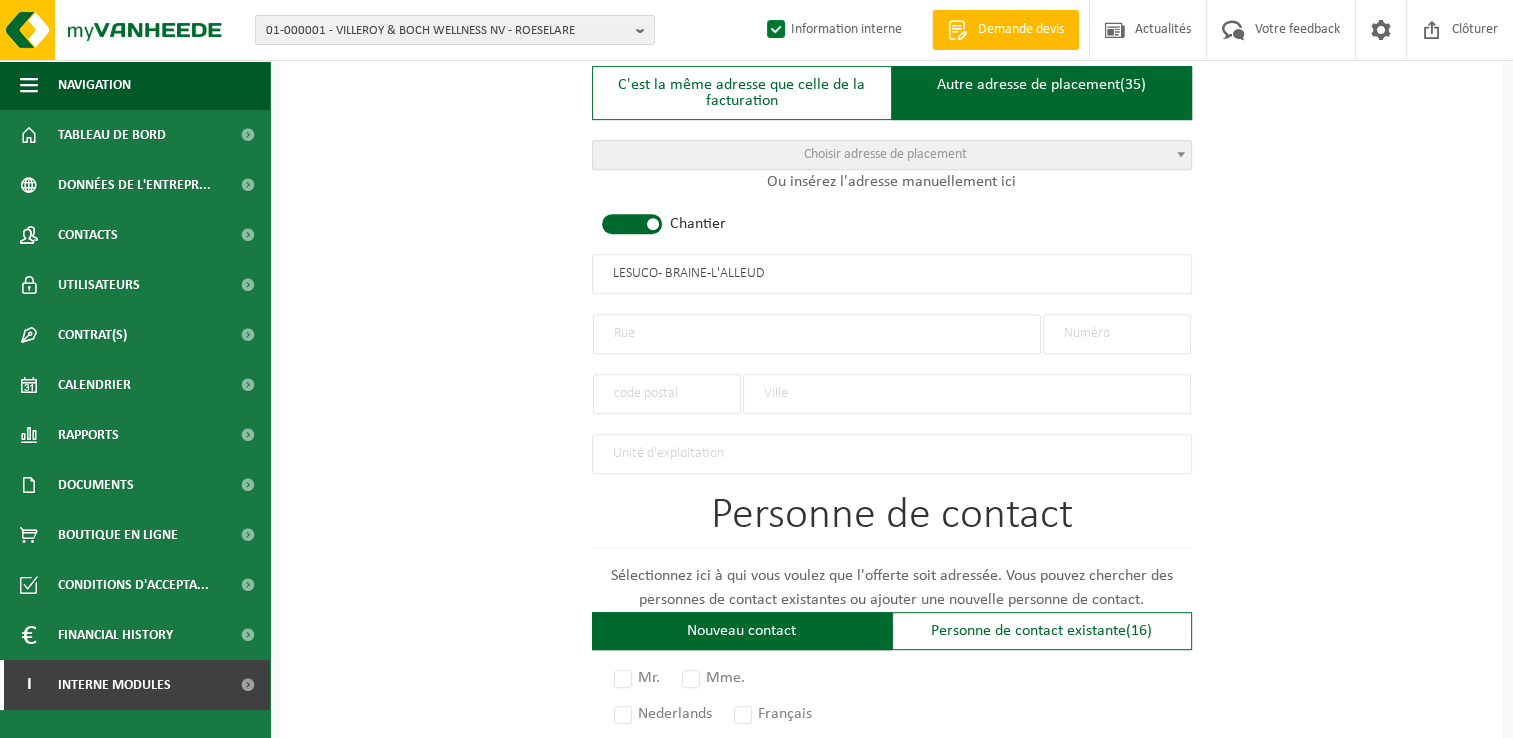 type on "LESUCO - BRAINE-L'ALLEUD" 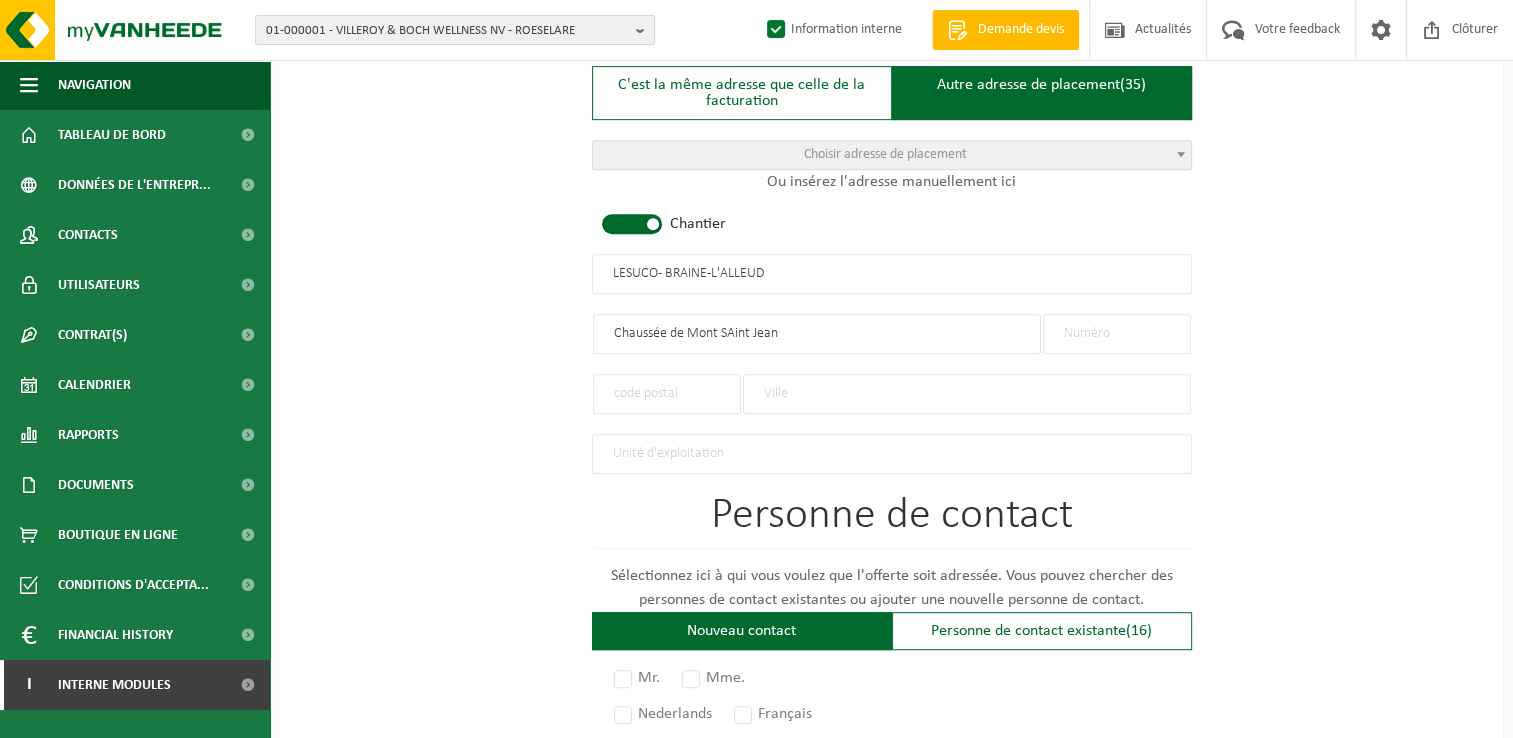 click on "Chaussée de Mont SAint Jean" at bounding box center [817, 334] 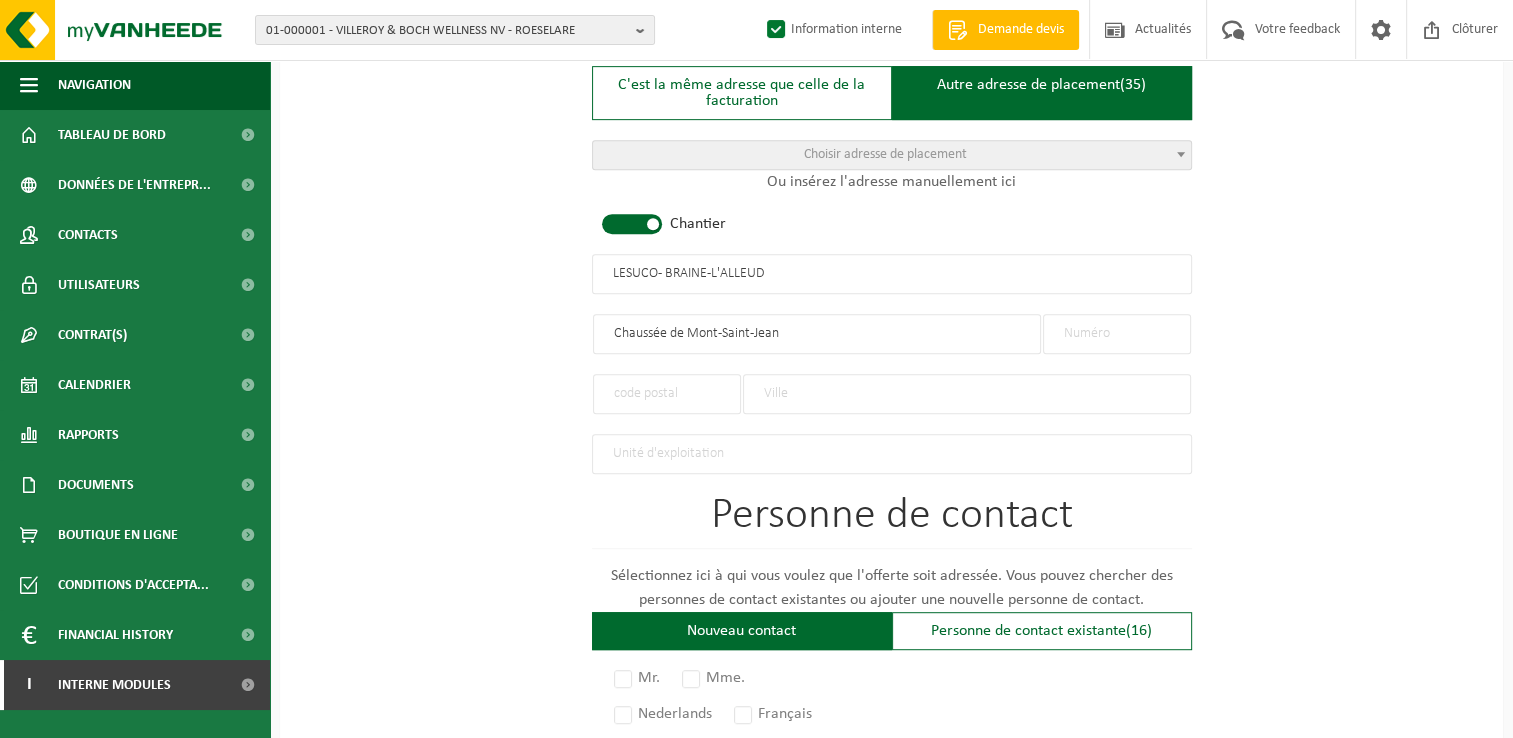type on "Chaussée de Mont-Saint-Jean" 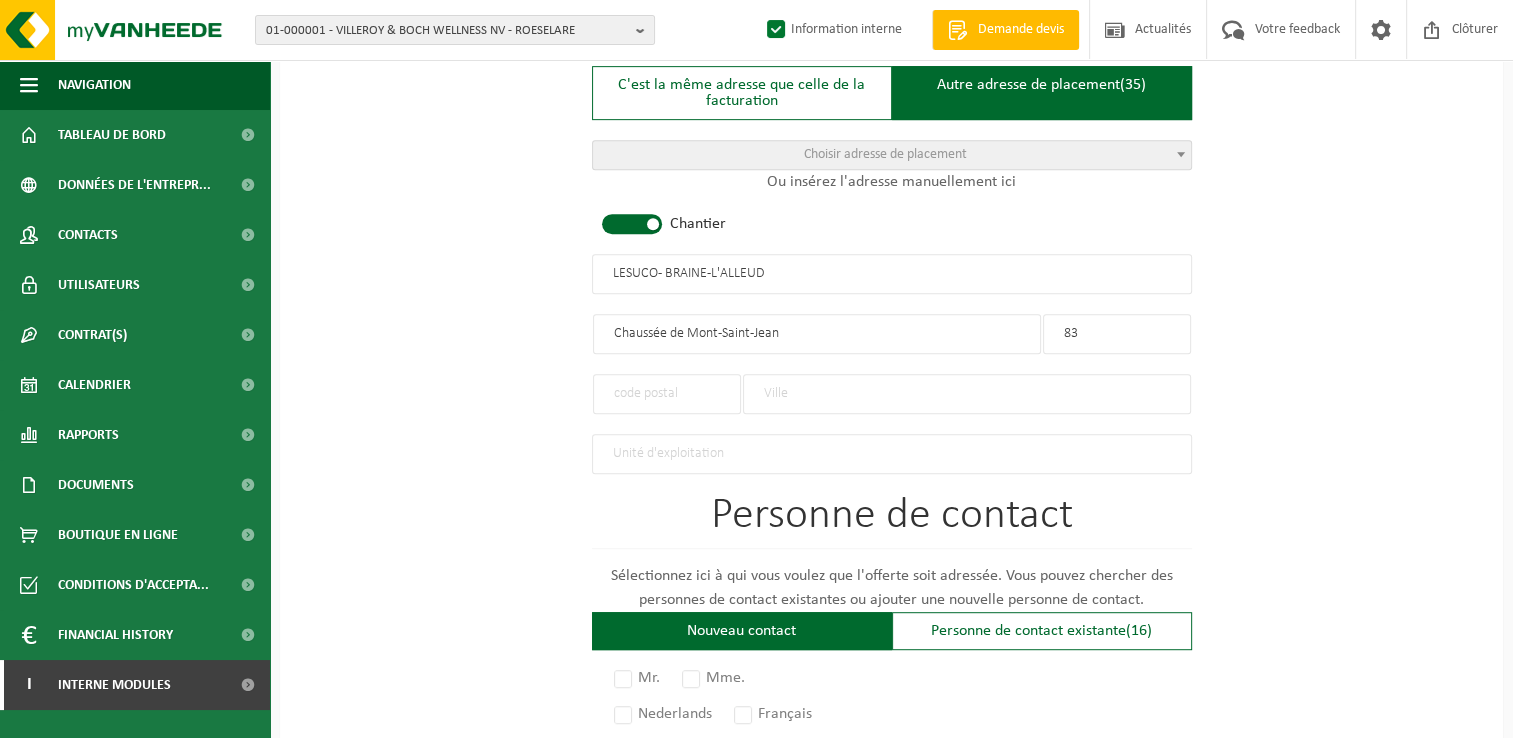 type on "83" 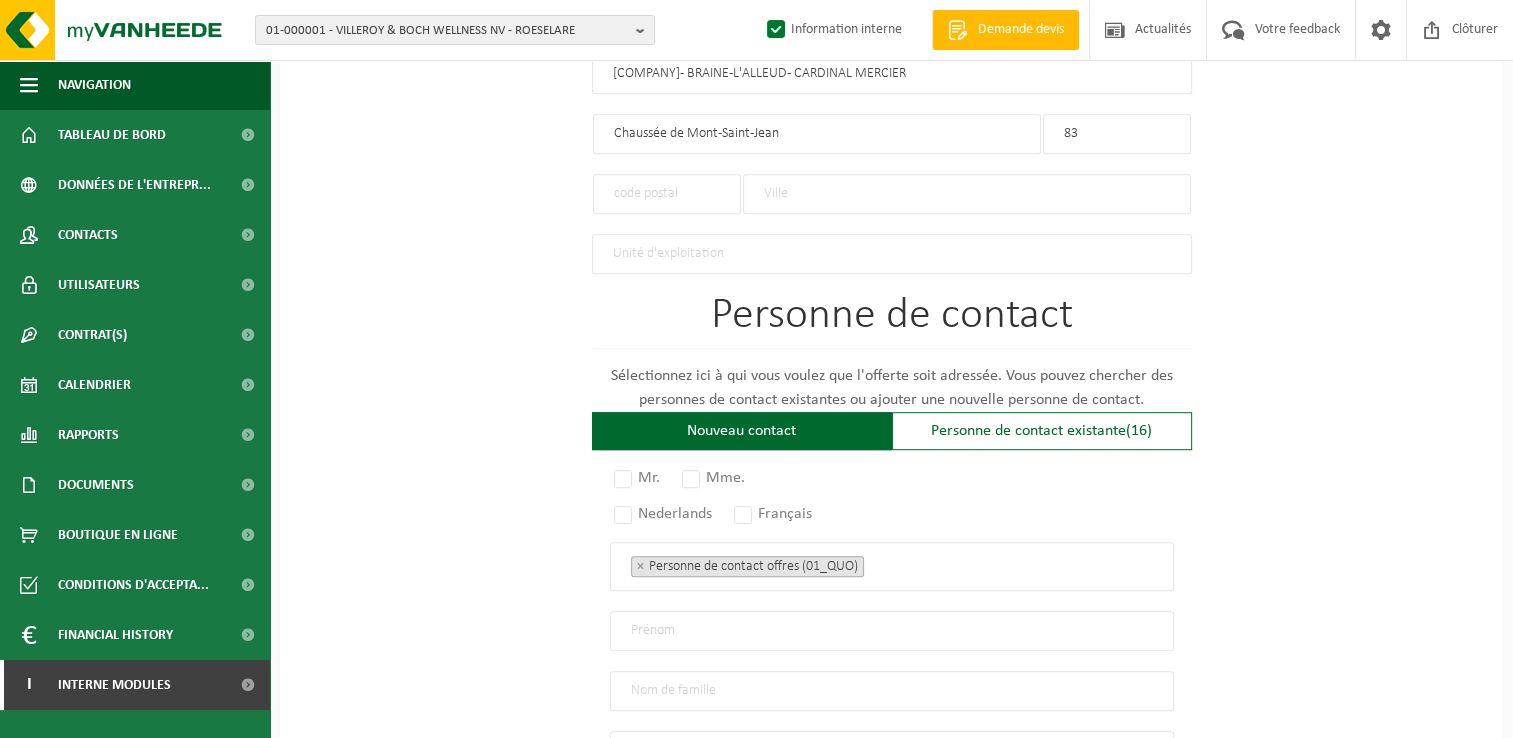 scroll, scrollTop: 1000, scrollLeft: 0, axis: vertical 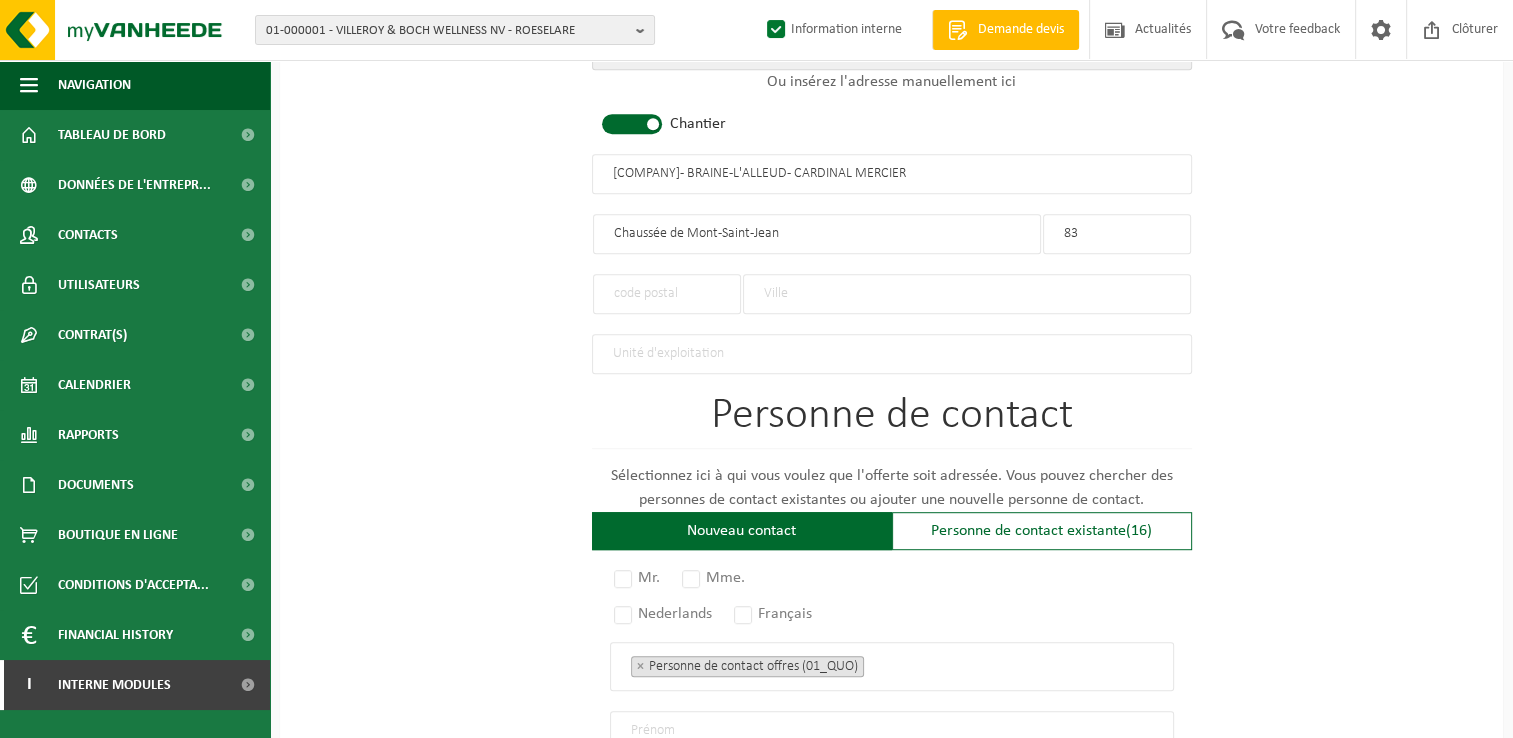 type on "LESUCO - BRAINE-L'ALLEUD - CARDINAL MERCIER" 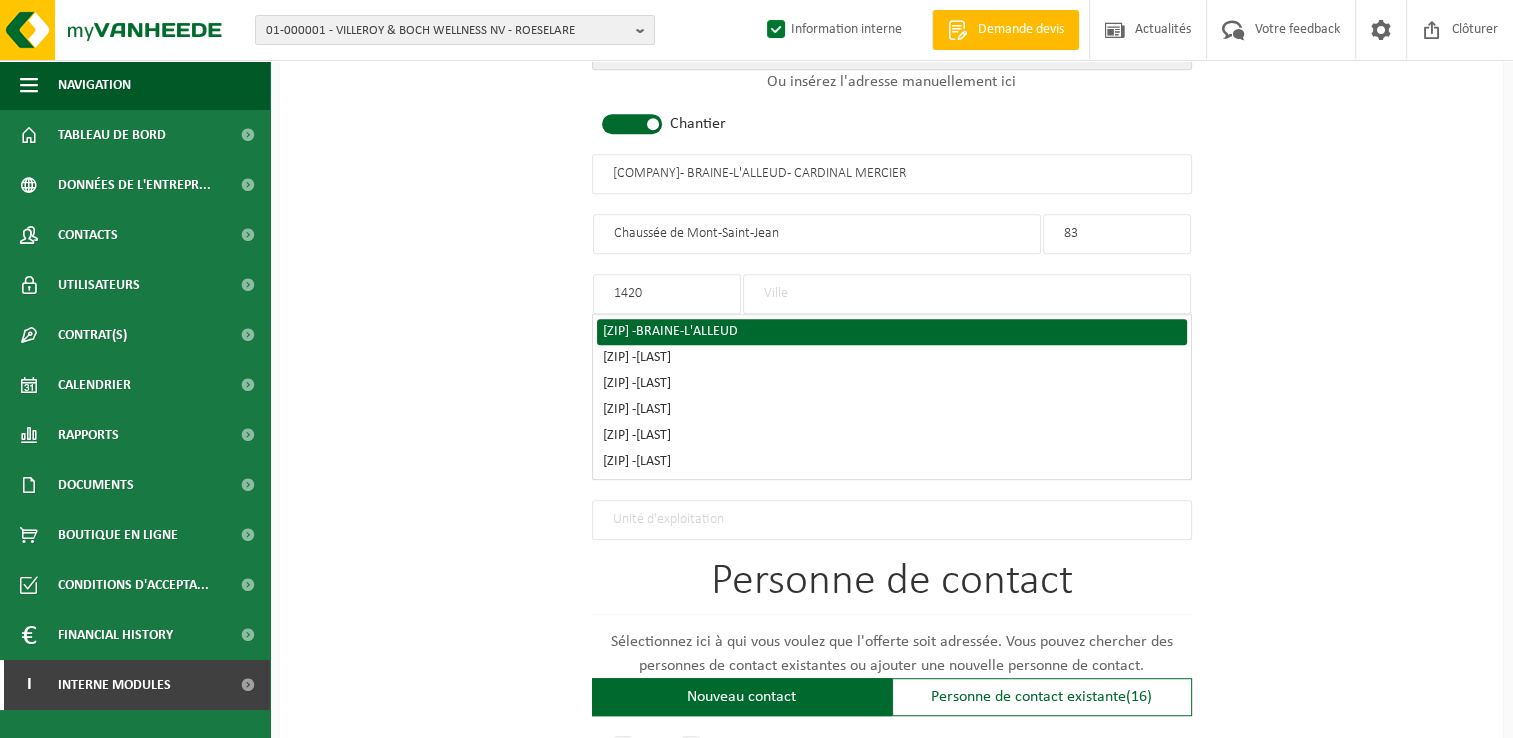 type on "1420" 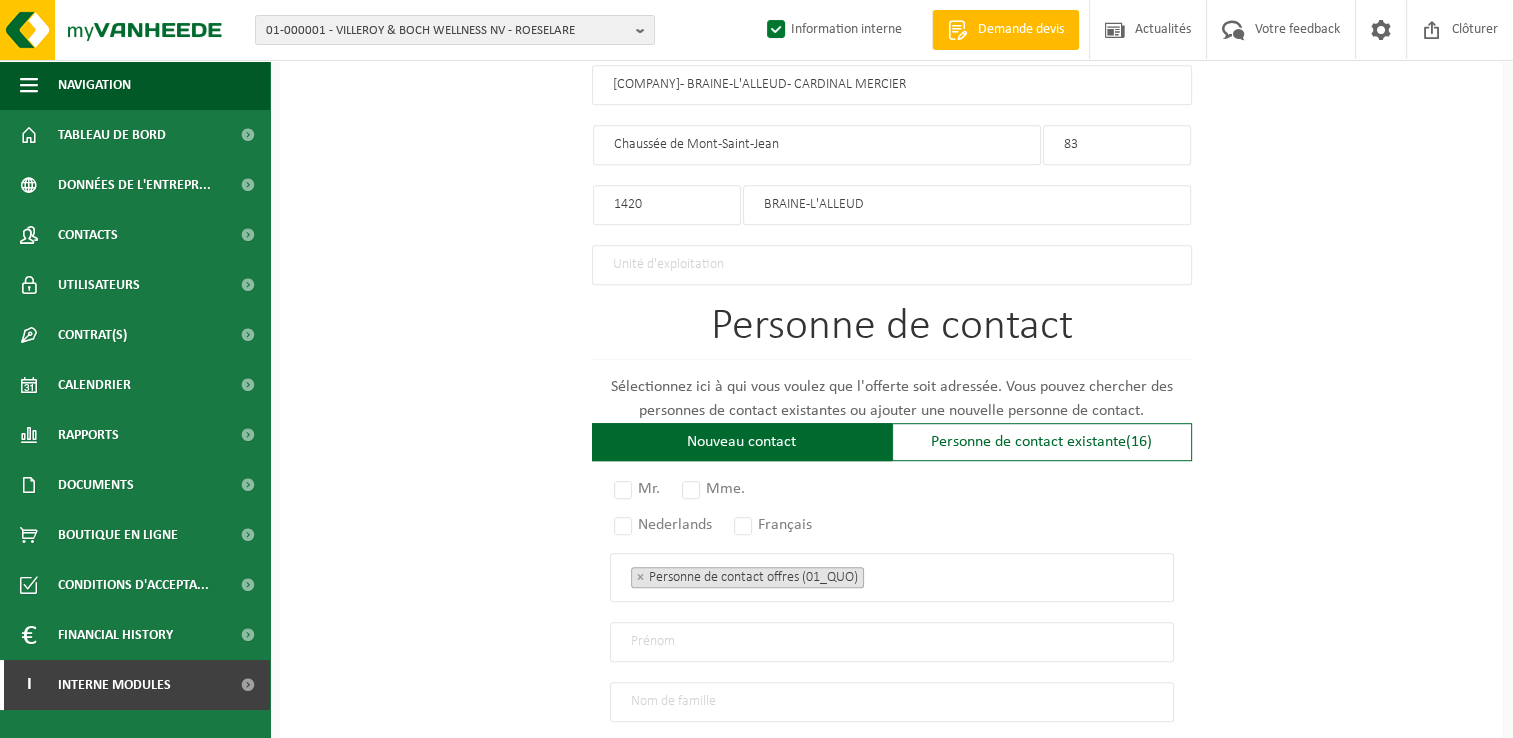 scroll, scrollTop: 1300, scrollLeft: 0, axis: vertical 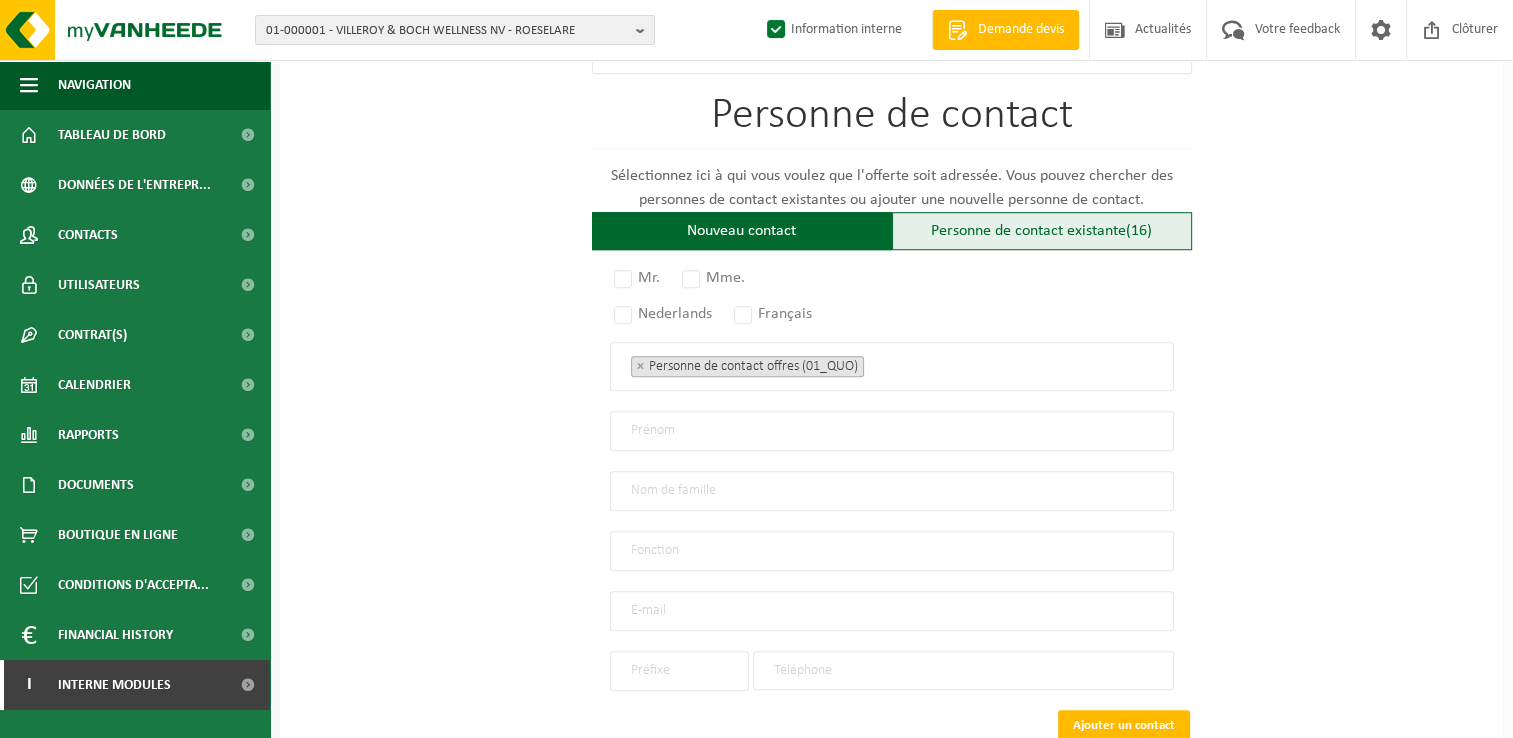 click on "Personne de contact existante  (16)" at bounding box center [1042, 231] 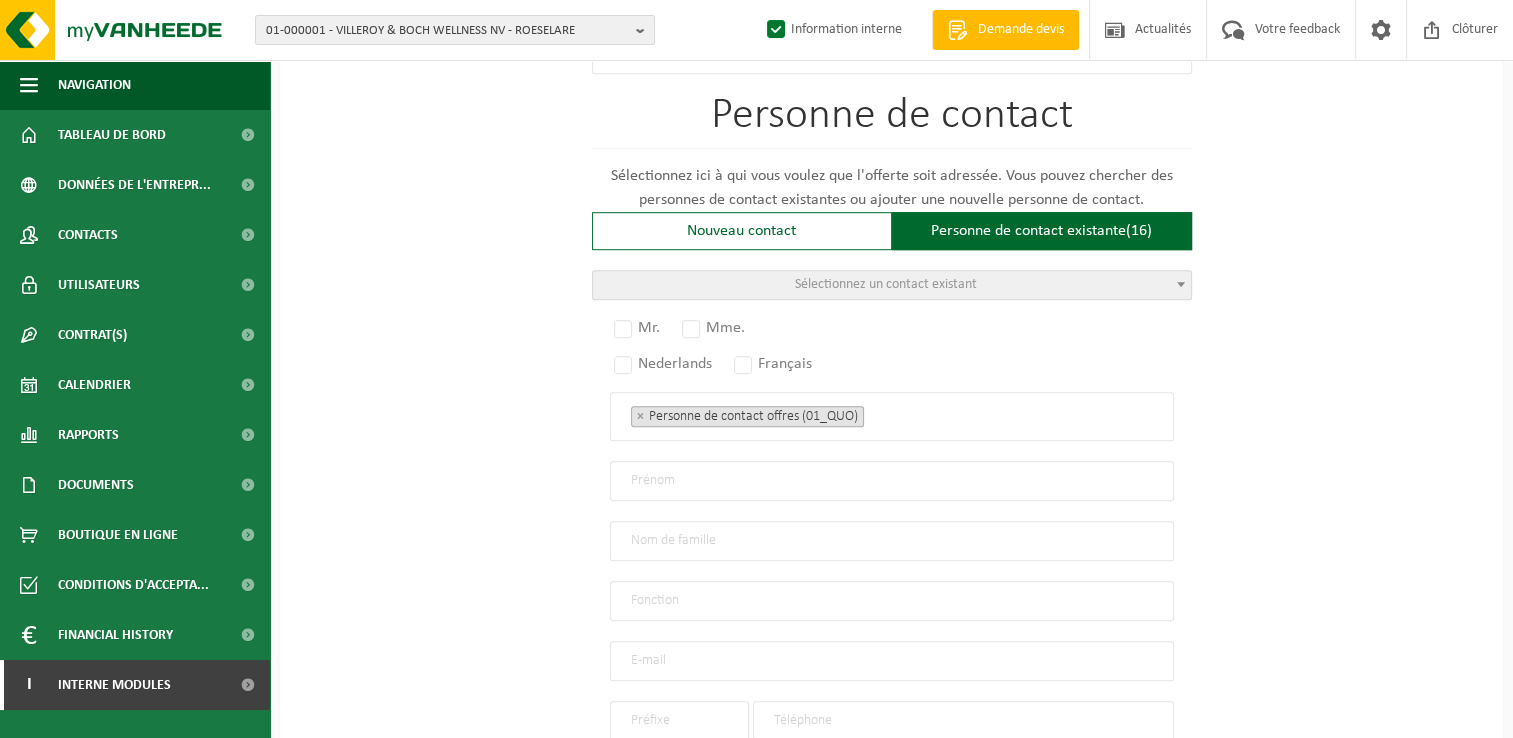 click on "Sélectionnez un contact existant" at bounding box center (886, 284) 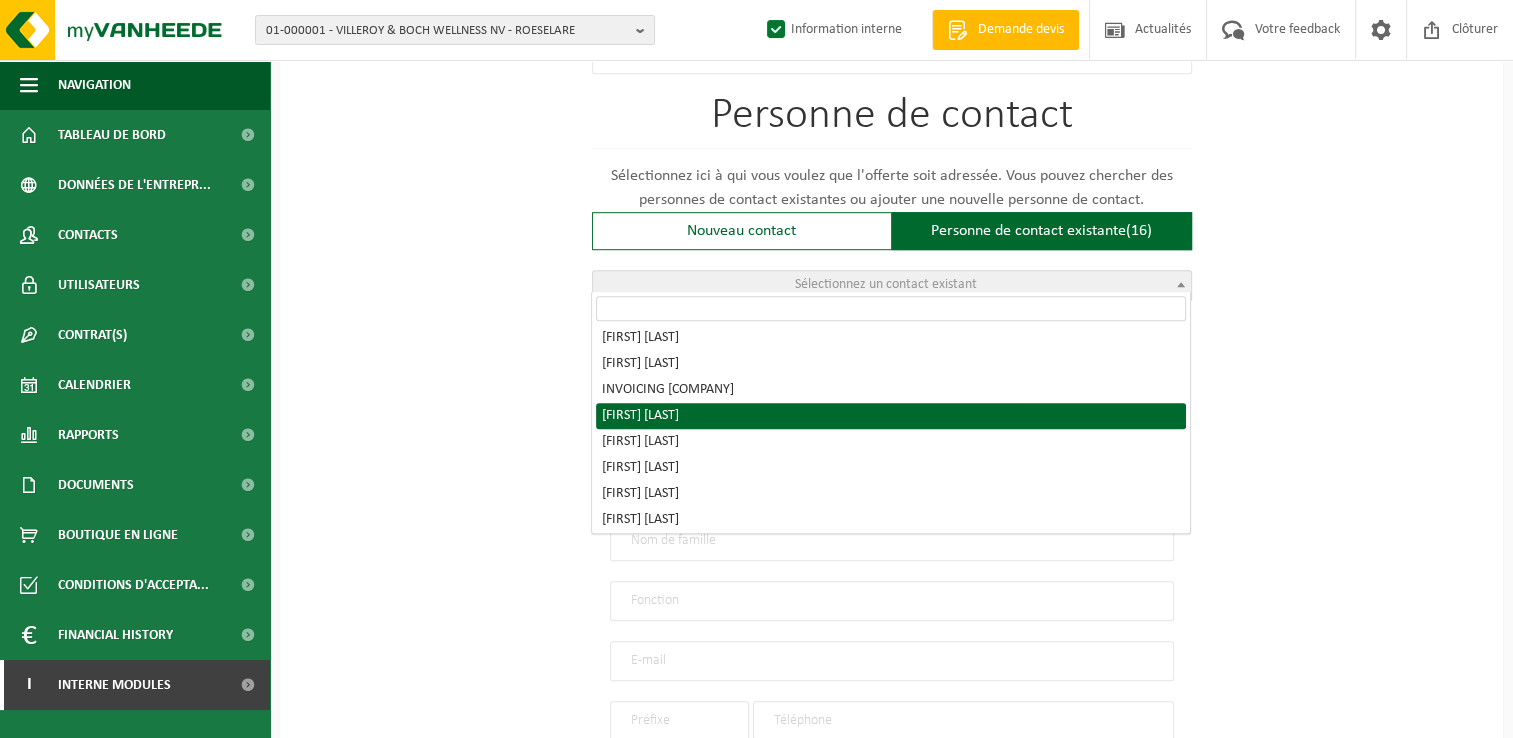 scroll, scrollTop: 0, scrollLeft: 0, axis: both 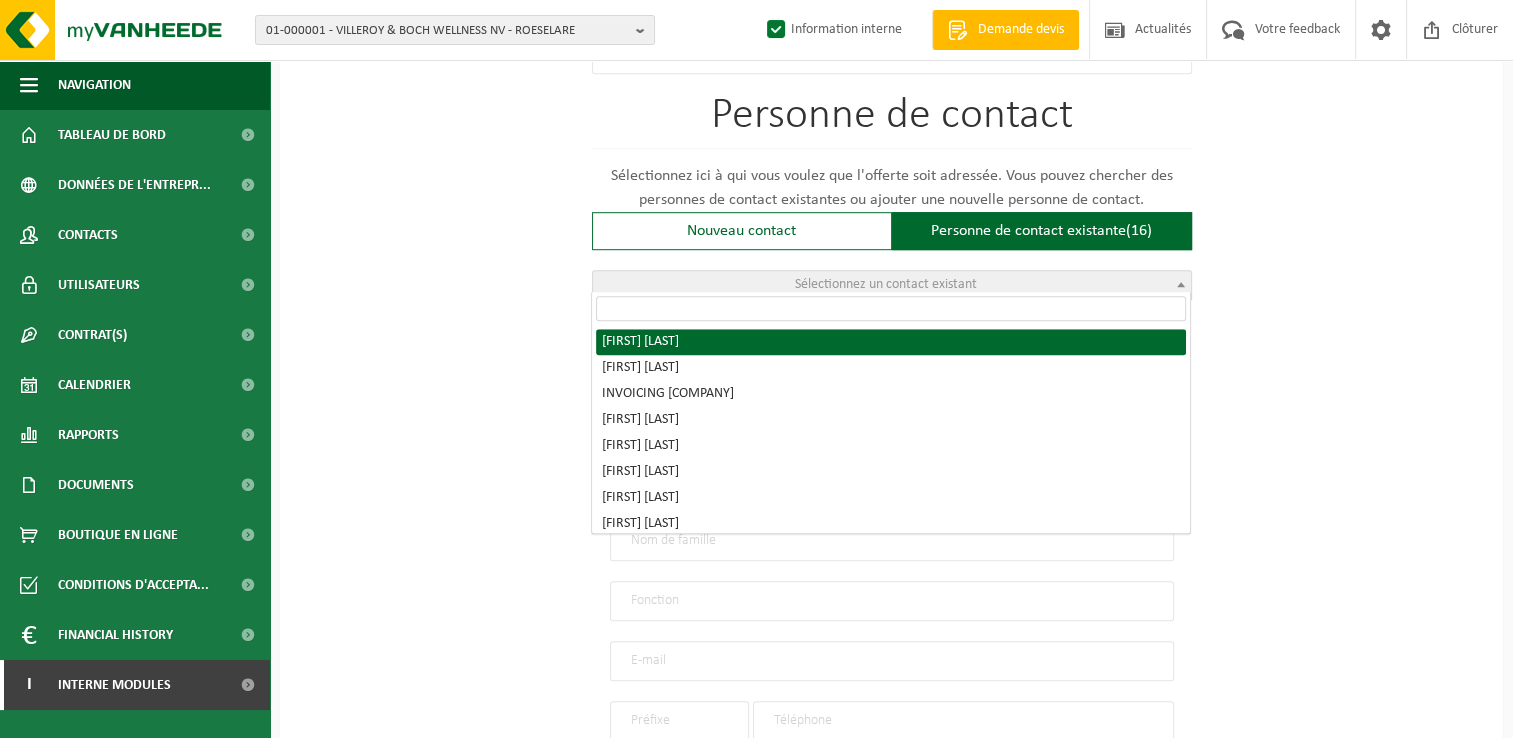 click on "Pour quelle entreprise pouvons-nous rédiger cette offre?    Astuce: Si vous remplissez déjà votre numéro d'entreprise ici, toutes les données se rempliront automatiquement.        Nouveau client   Client existant           Choisir client existant   10-827591 - <span class="highlight">LE<span class="highlight">SUCO</span></span> NV - 5030 GEMBLOUX, RUE DES PRAULES 11 - 0417053082 10-827591 -  LE SUCO  NV - 5030 GEMBLOUX, RUE DES PRAULES 11 - 0417053082            Professionnel       Particulier          0417.053.082         A           LESUCO NV                 RUE DES PRAULES       11           5030       GEMBLOUX               1 à 20 employés   20 à 50 employés   50 à 250 employés   Plus de 250 employés   Privé   20 à 50 employés               Culture du riz (NACE-0112)   Culture de légumes, de melons, de racines et de tubercules (NACE-0113)   Culture de la canne à sucre (NACE-0114)   Culture du tabac (NACE-0115)   Culture de plantes à fibres (NACE-0116)" at bounding box center [891, -105] 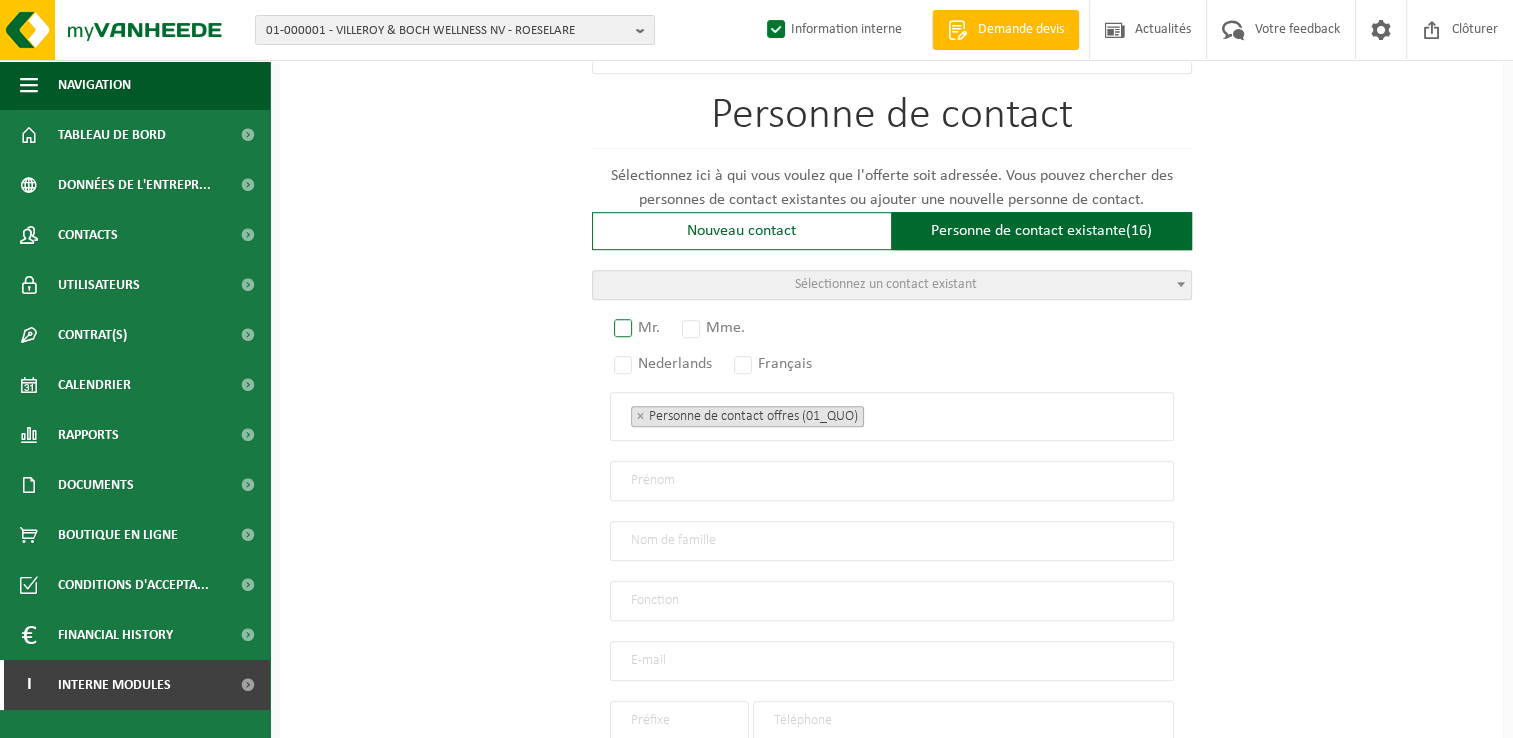 click on "Mr." at bounding box center [638, 328] 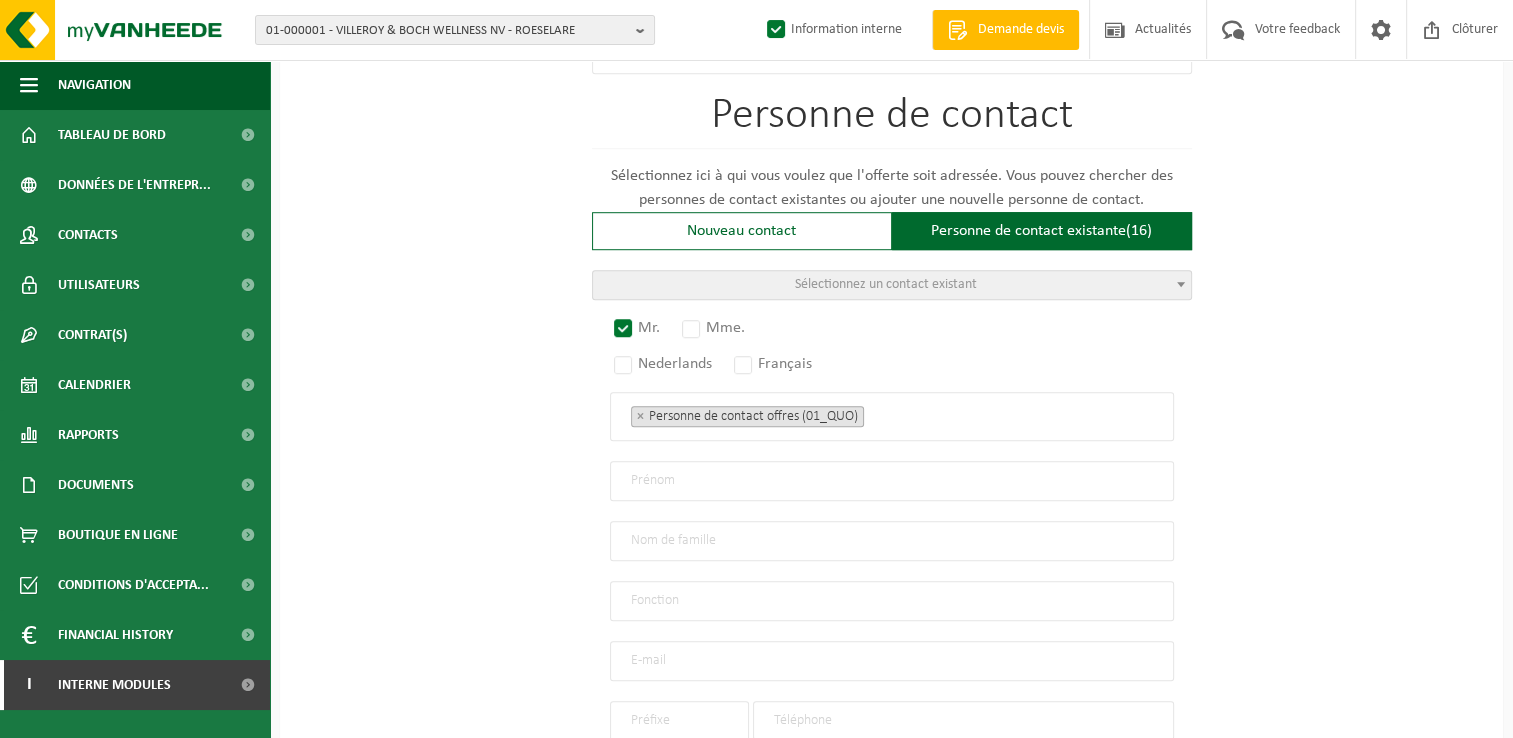 click on "Mr.       Mme.           Nederlands       Français          Personne de contact offres (01_QUO)   Responsable gestion des déchets (01_RMM)   Responsable collectes (01_COL)   Site access (02_ACC)   Digital Invoice (01_DIG)   × Personne de contact offres (01_QUO)" at bounding box center [892, 530] 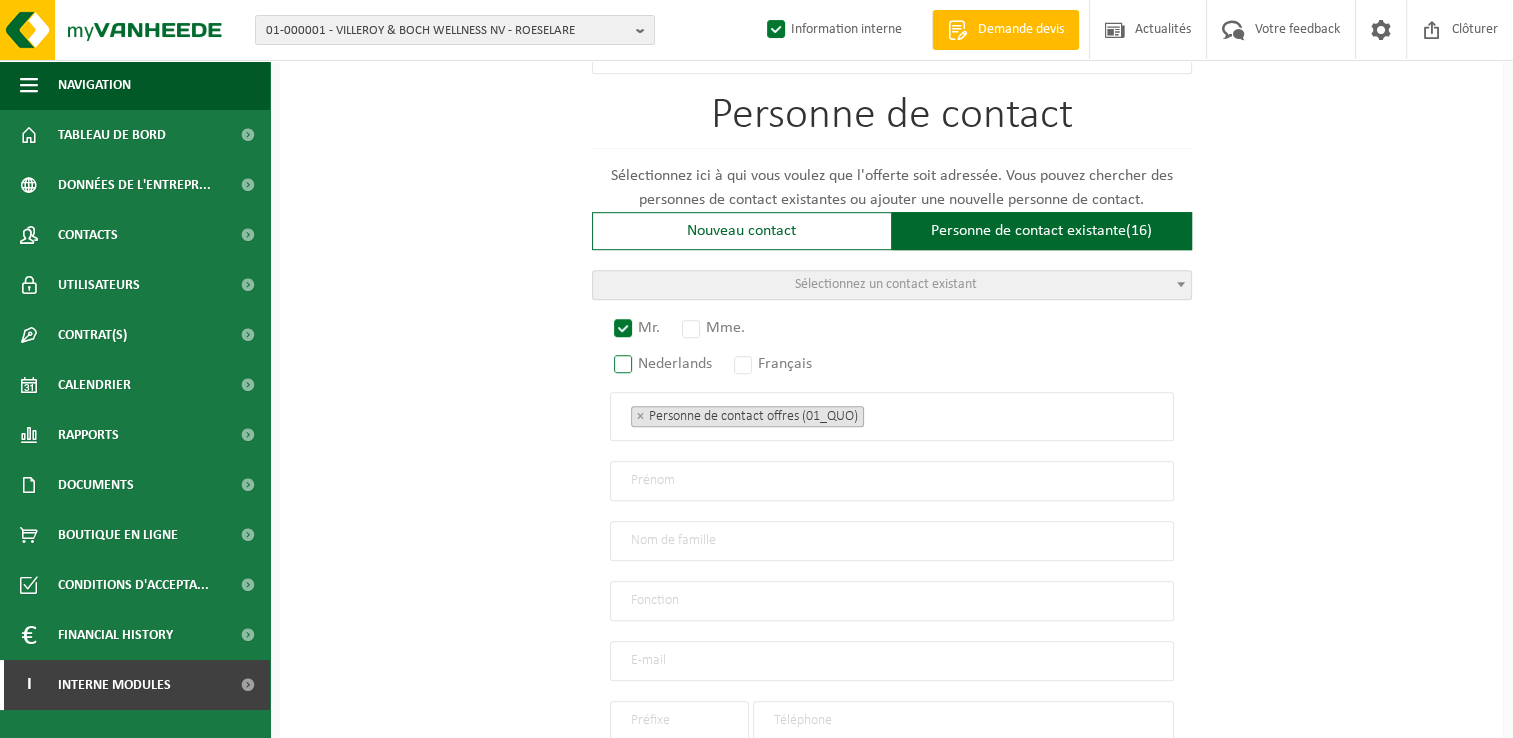 click on "Nederlands" at bounding box center (664, 364) 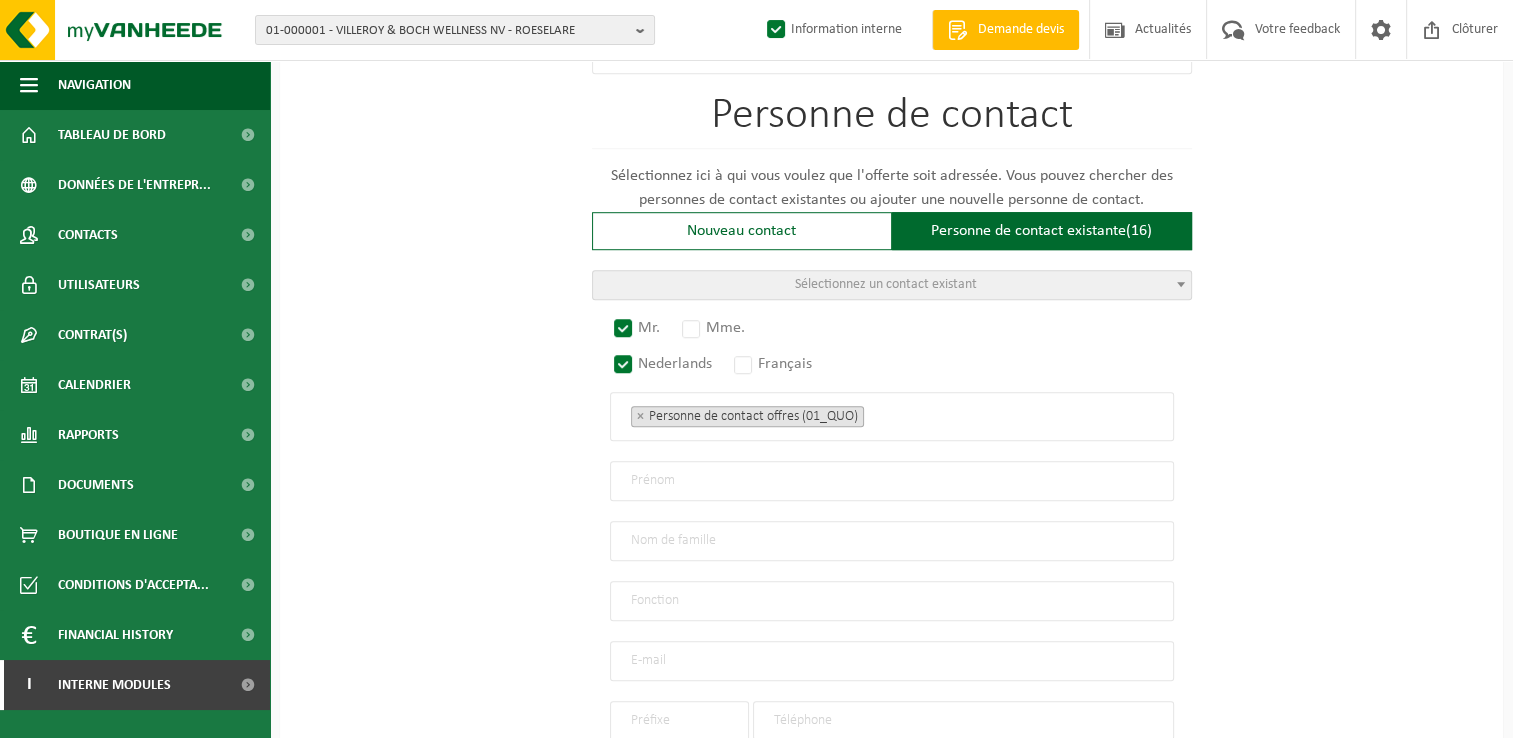 click at bounding box center (892, 481) 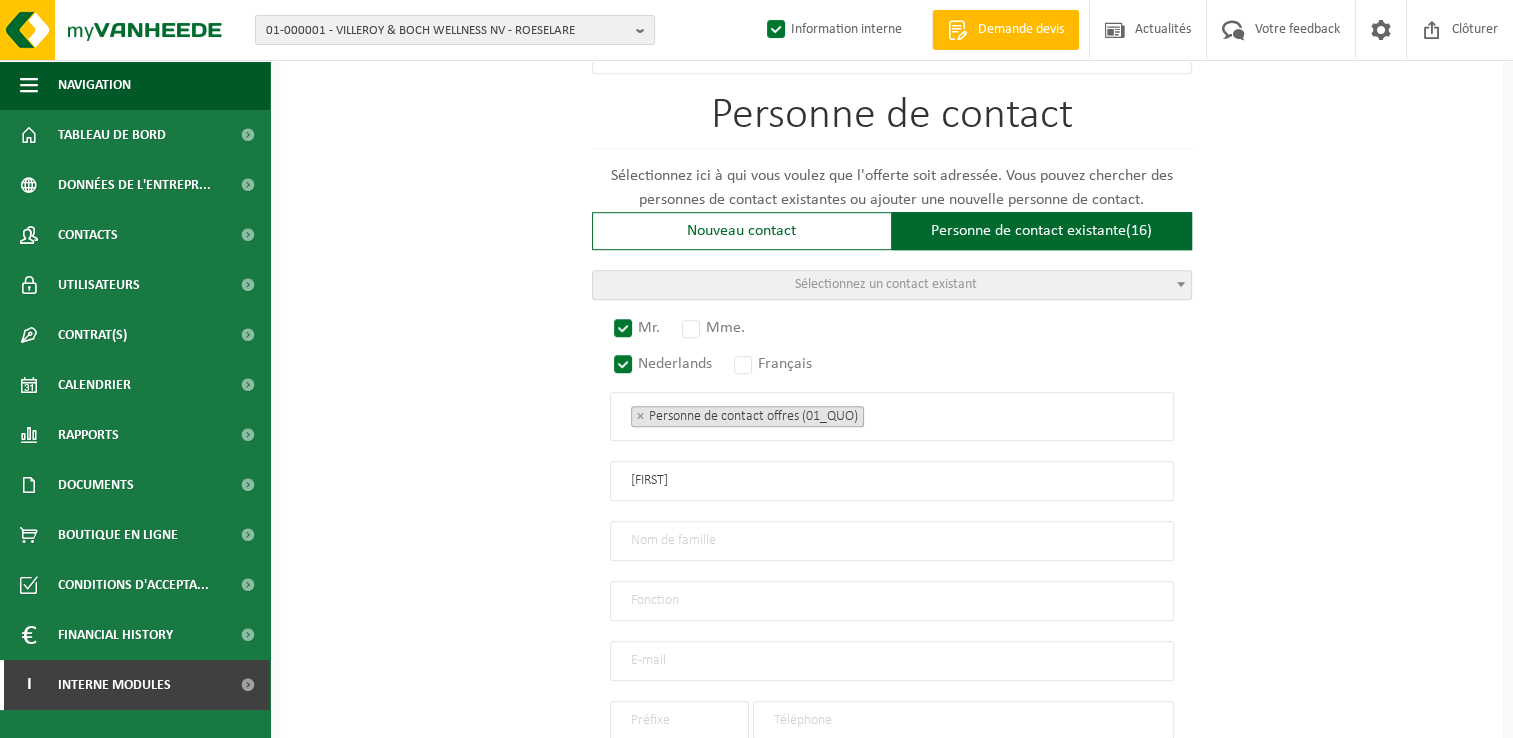 type on "Frederik" 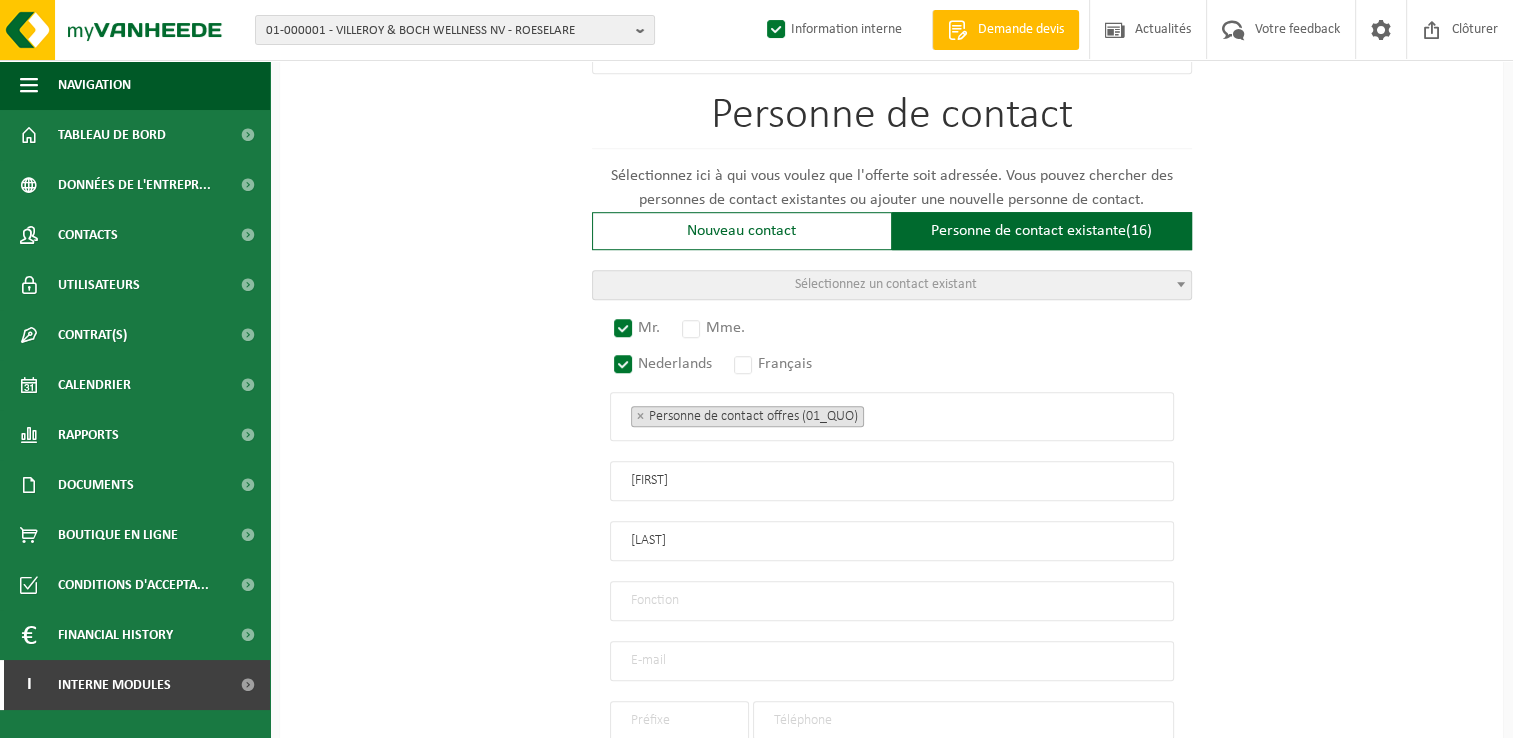 type on "Derom" 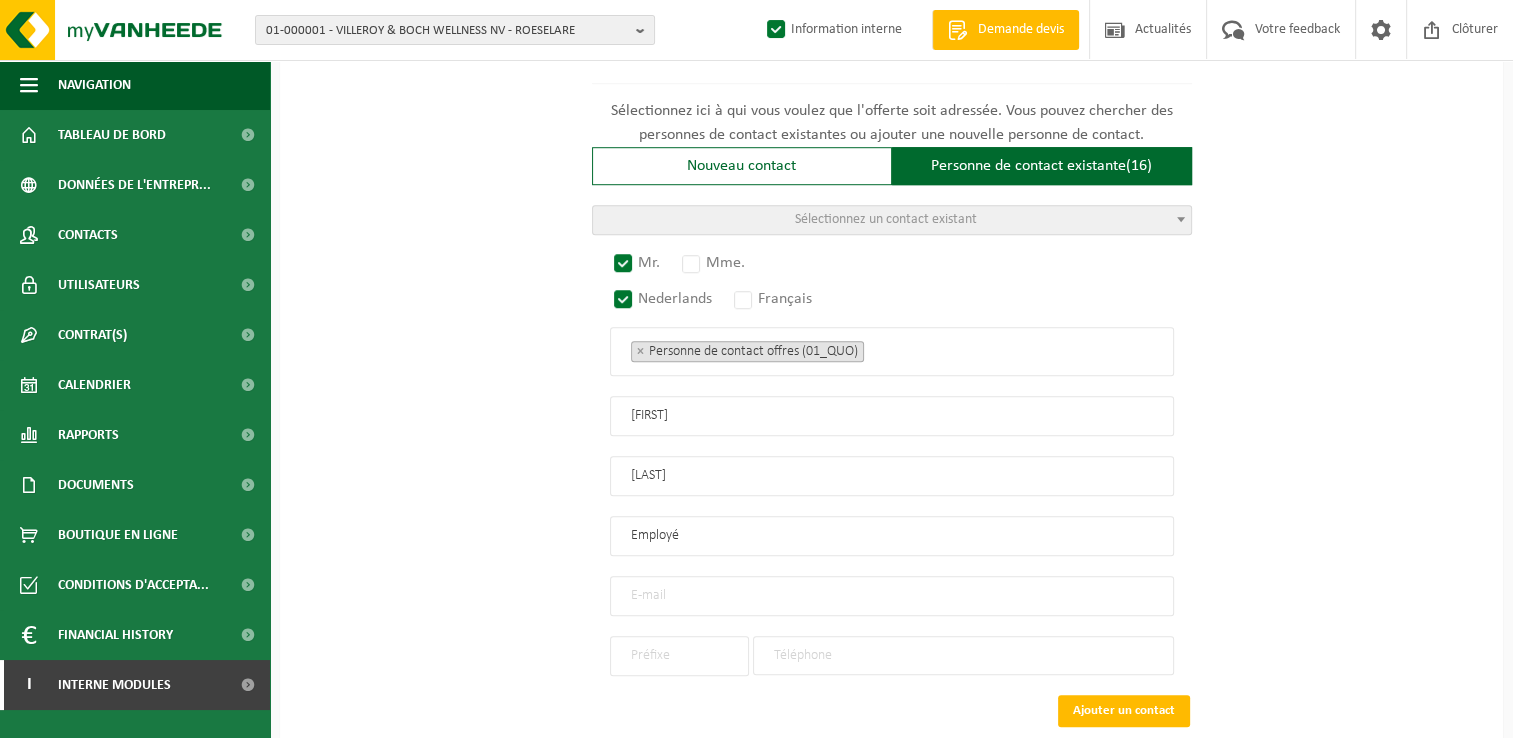 scroll, scrollTop: 1400, scrollLeft: 0, axis: vertical 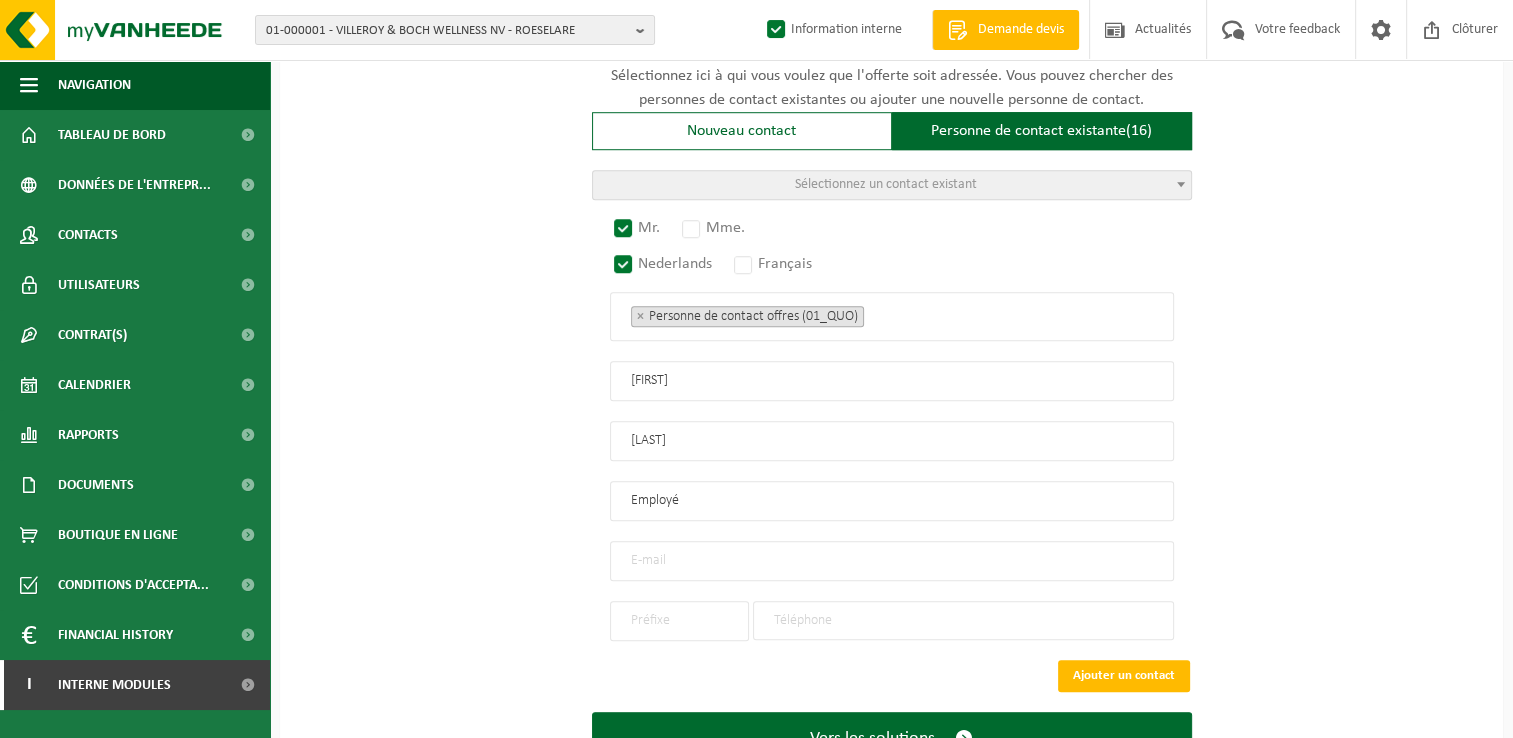 type on "Employé" 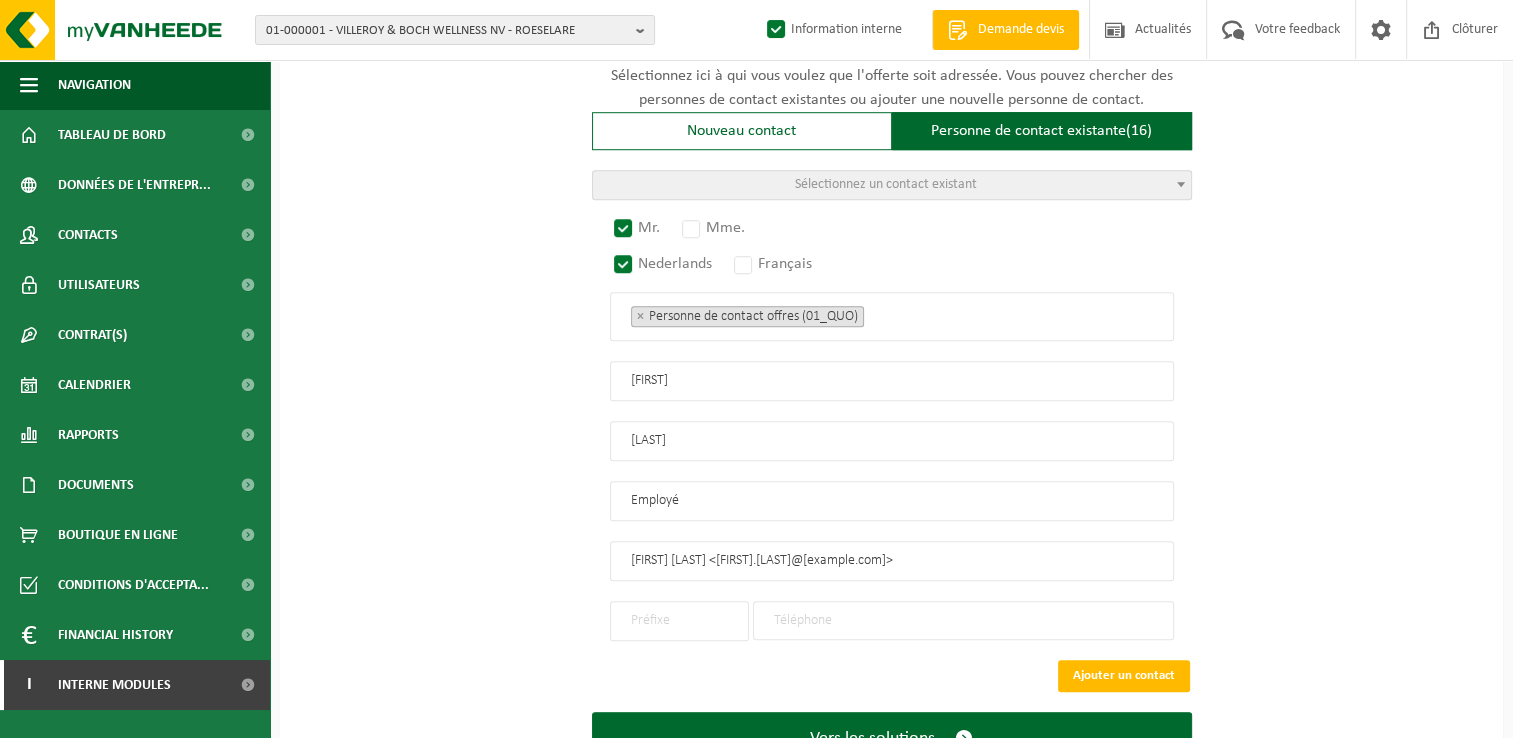 drag, startPoint x: 726, startPoint y: 548, endPoint x: 441, endPoint y: 546, distance: 285.00702 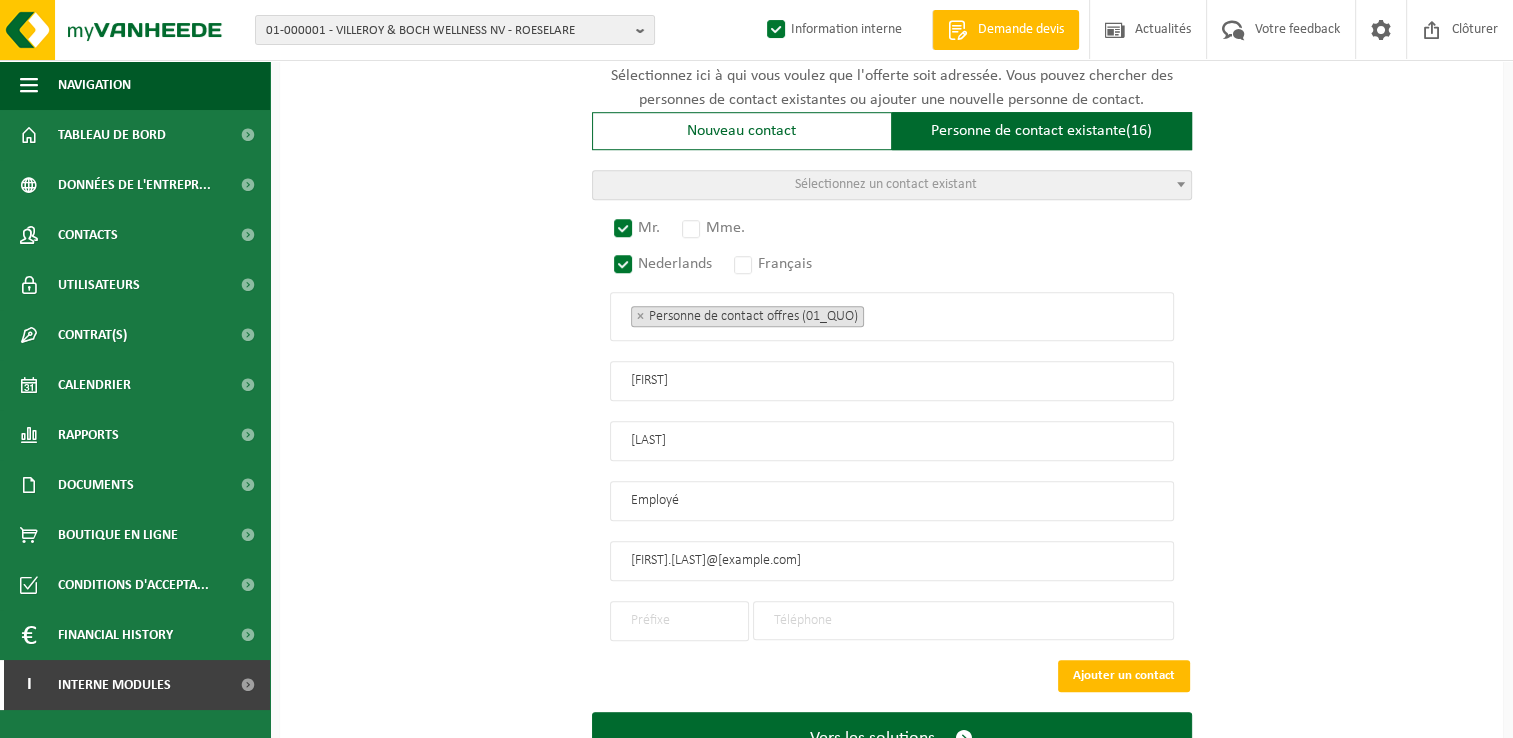 click on "frederik.derom@lesuco.be>" at bounding box center (892, 561) 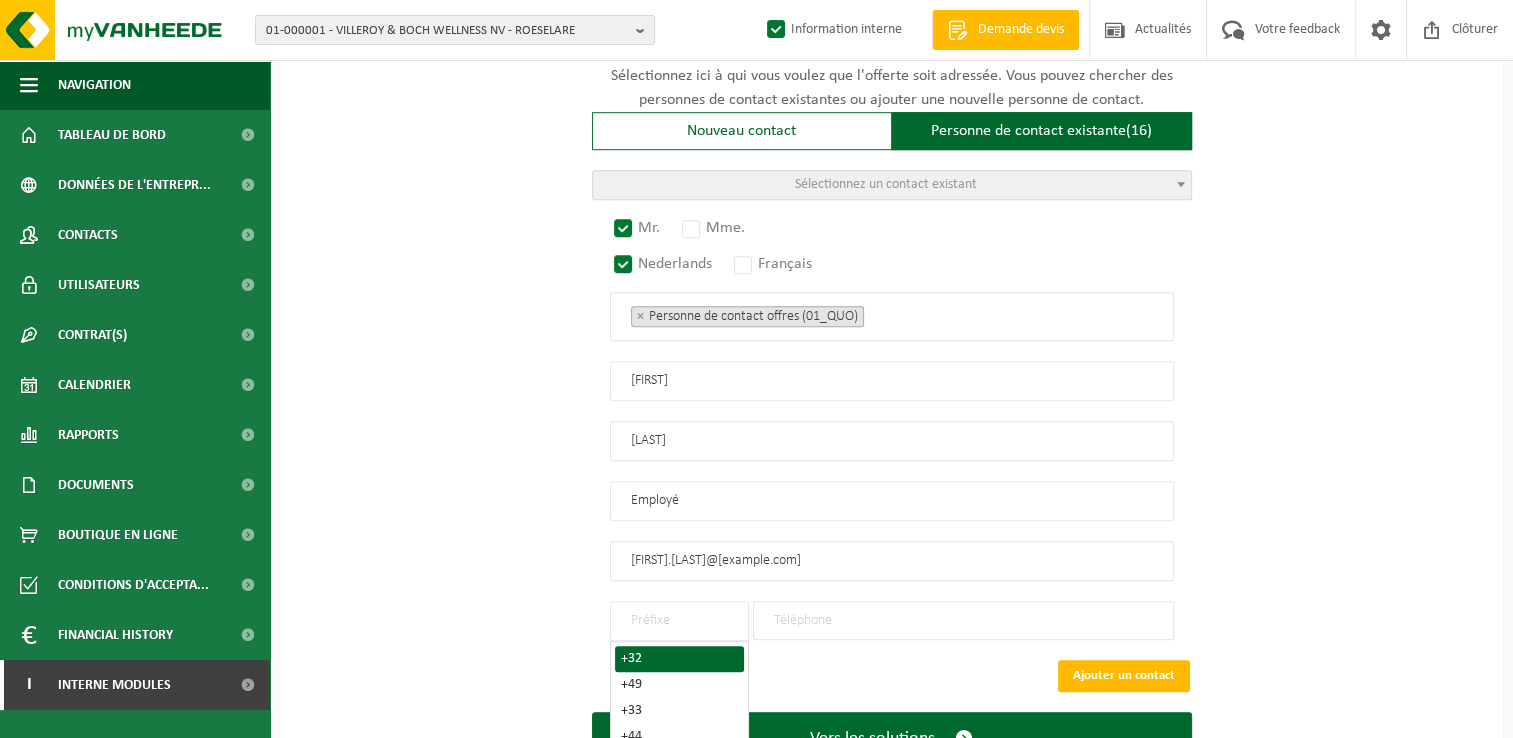 click on "+32" at bounding box center (679, 659) 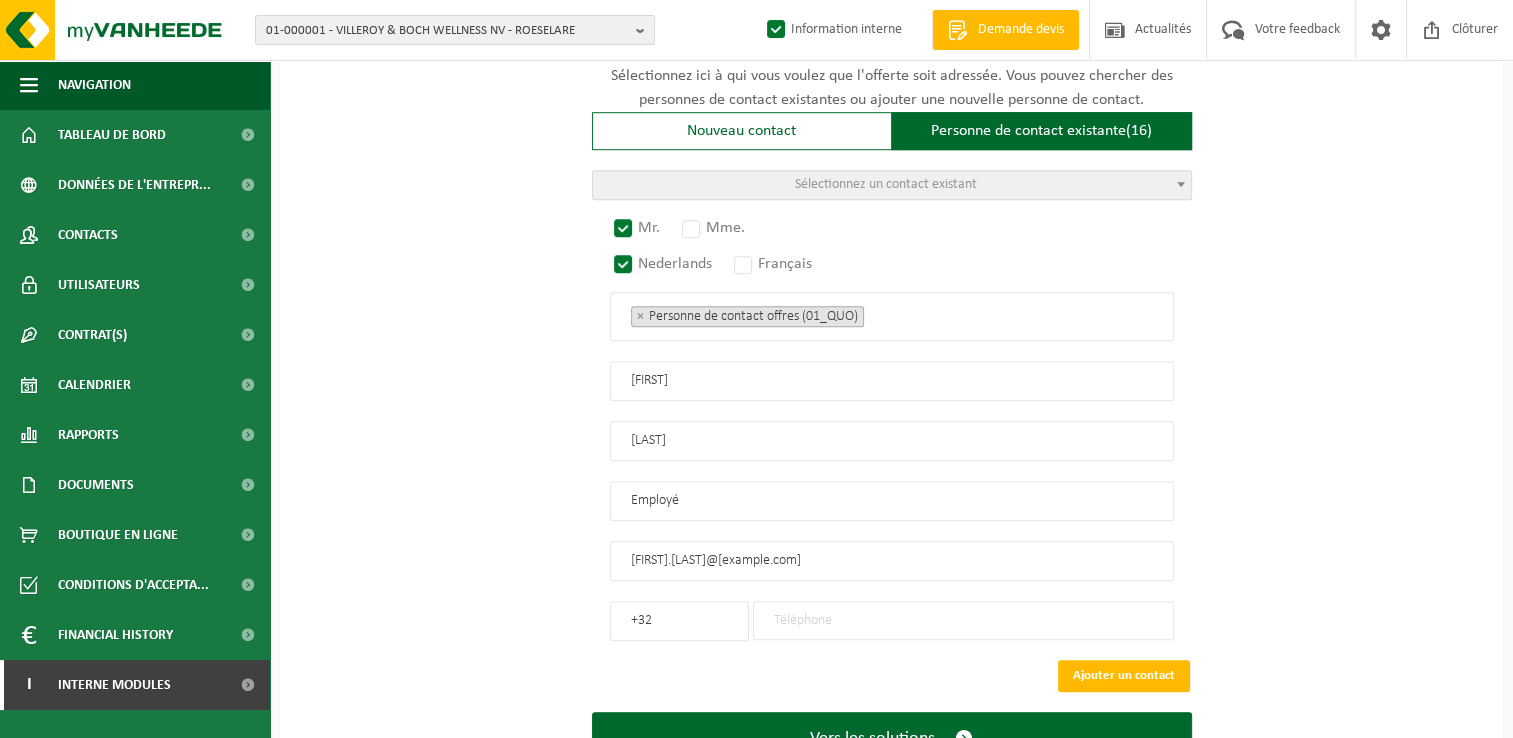 click on "Sélectionnez un contact existant" at bounding box center [892, 185] 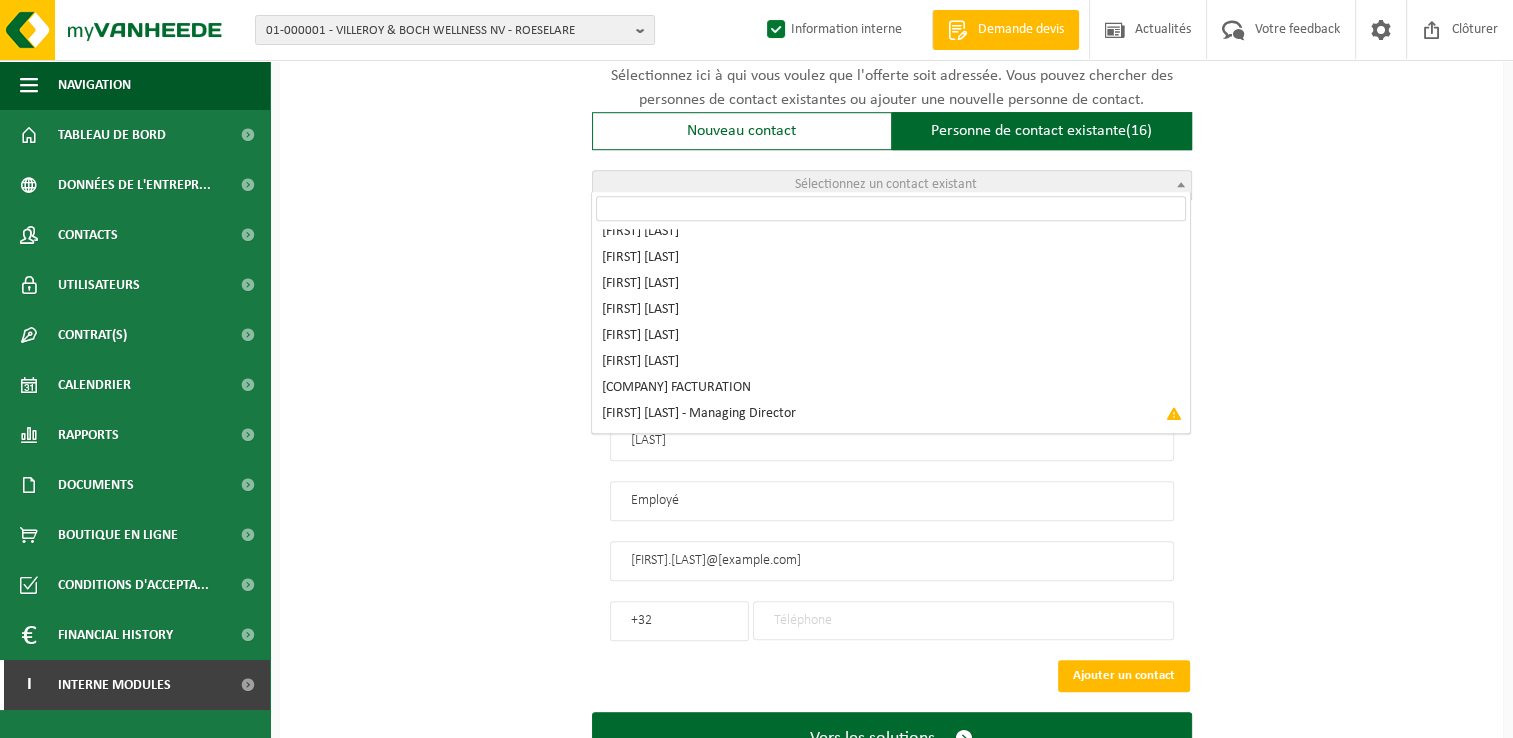 scroll, scrollTop: 200, scrollLeft: 0, axis: vertical 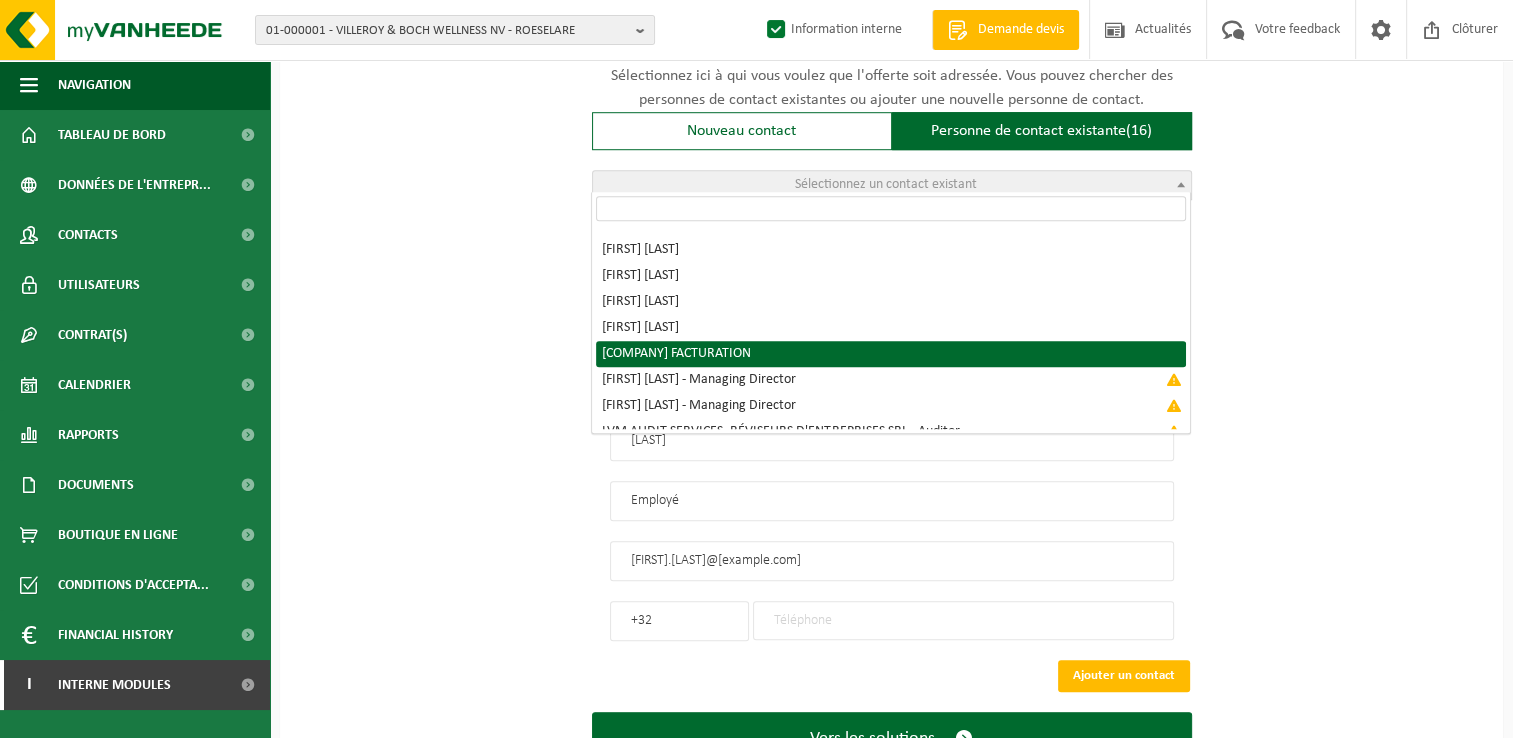 radio on "true" 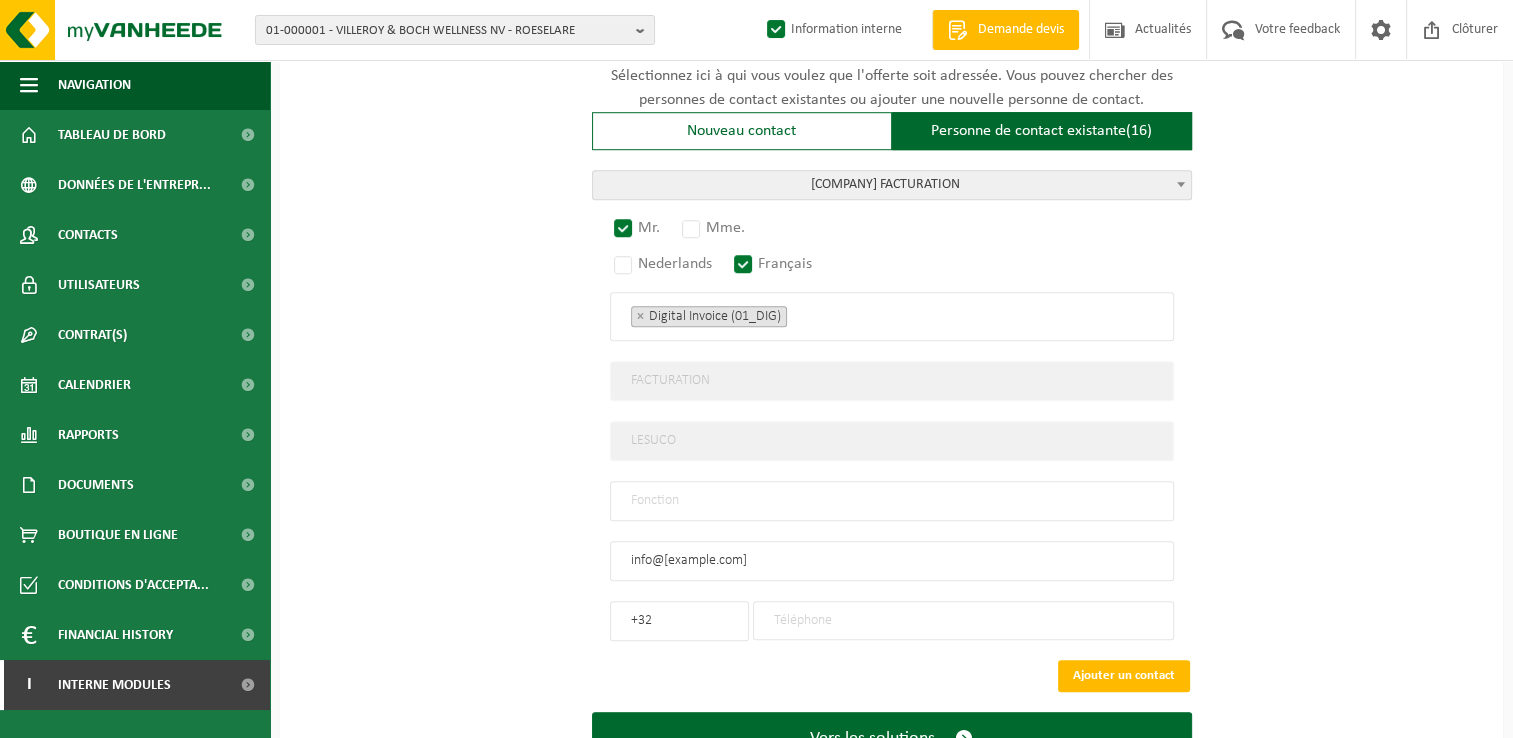 click at bounding box center (963, 620) 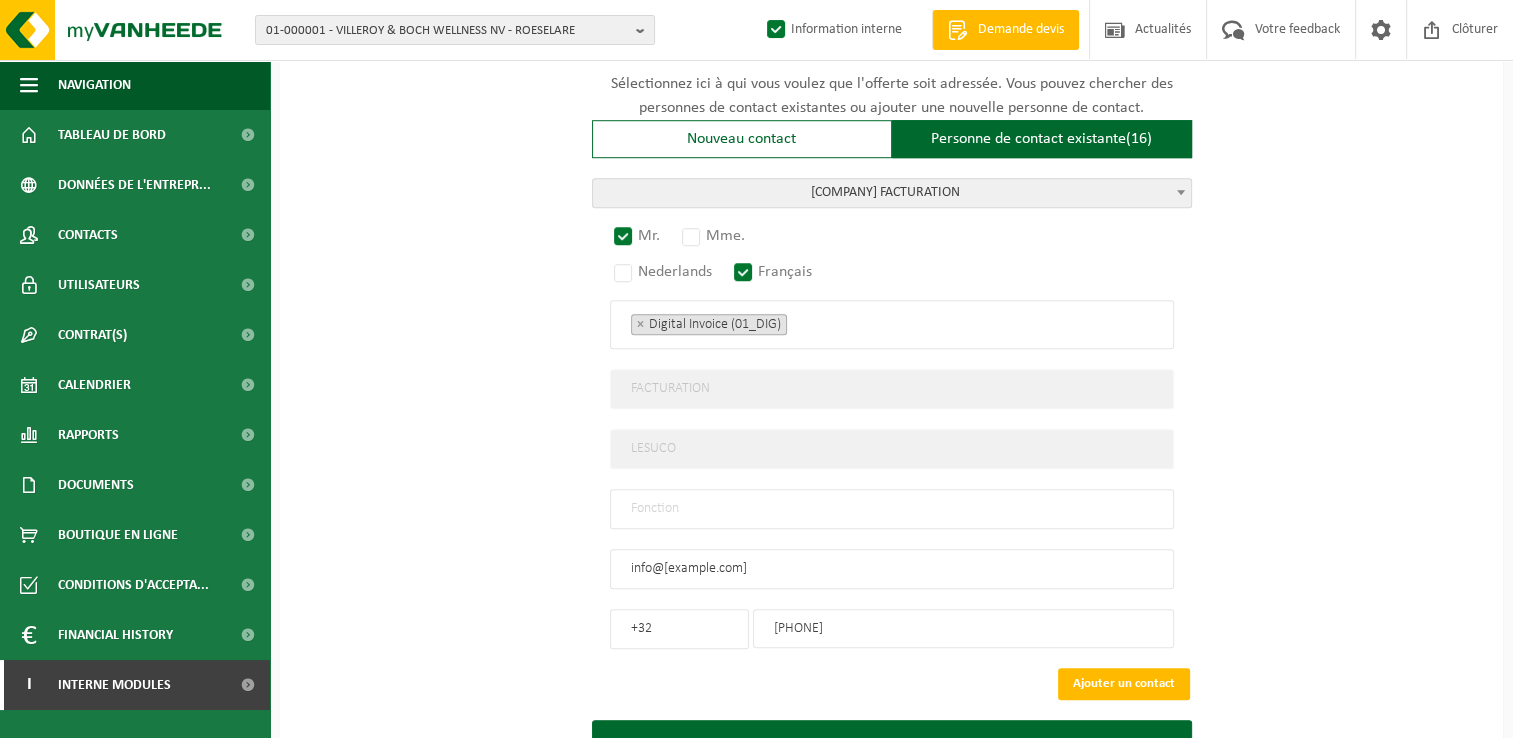 scroll, scrollTop: 1472, scrollLeft: 0, axis: vertical 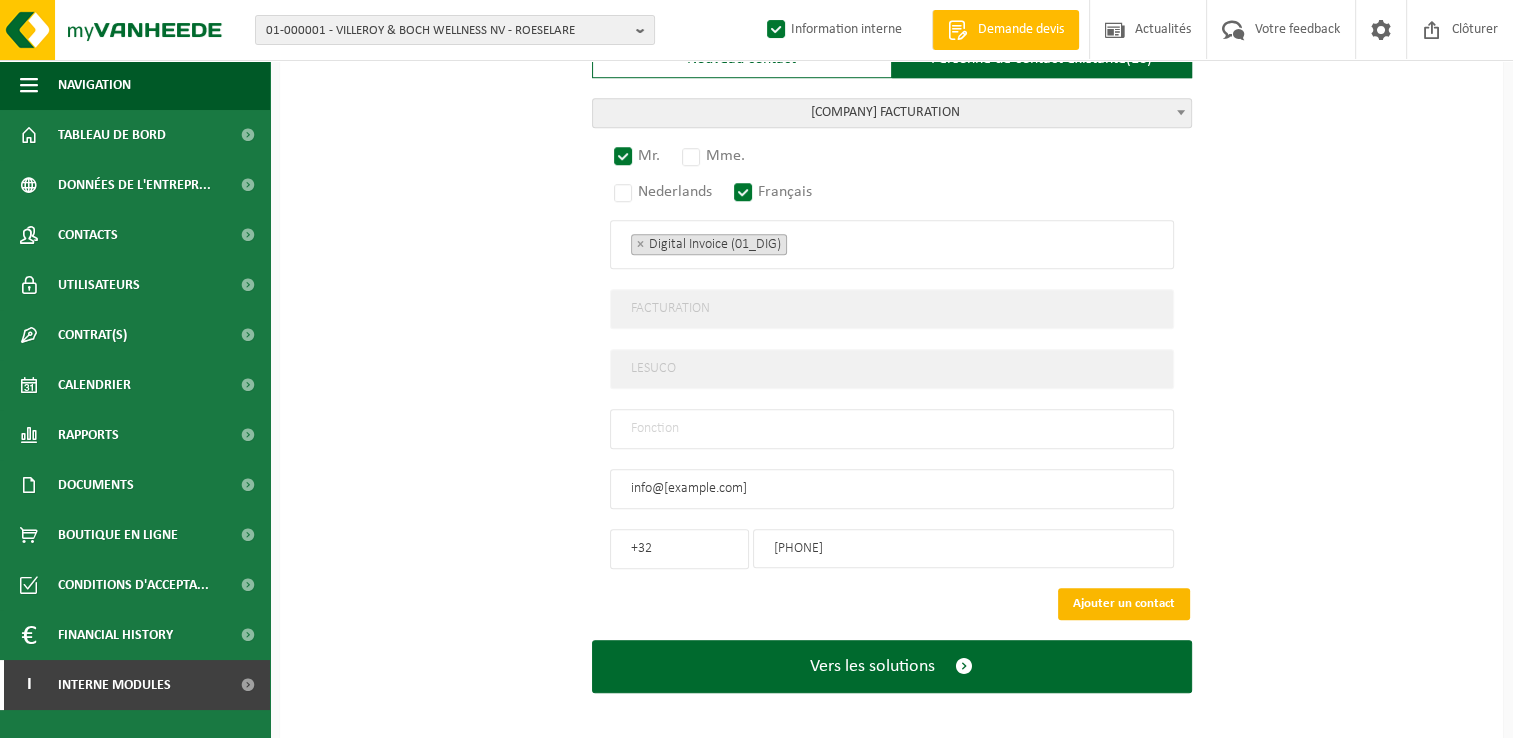 type on "0478490067" 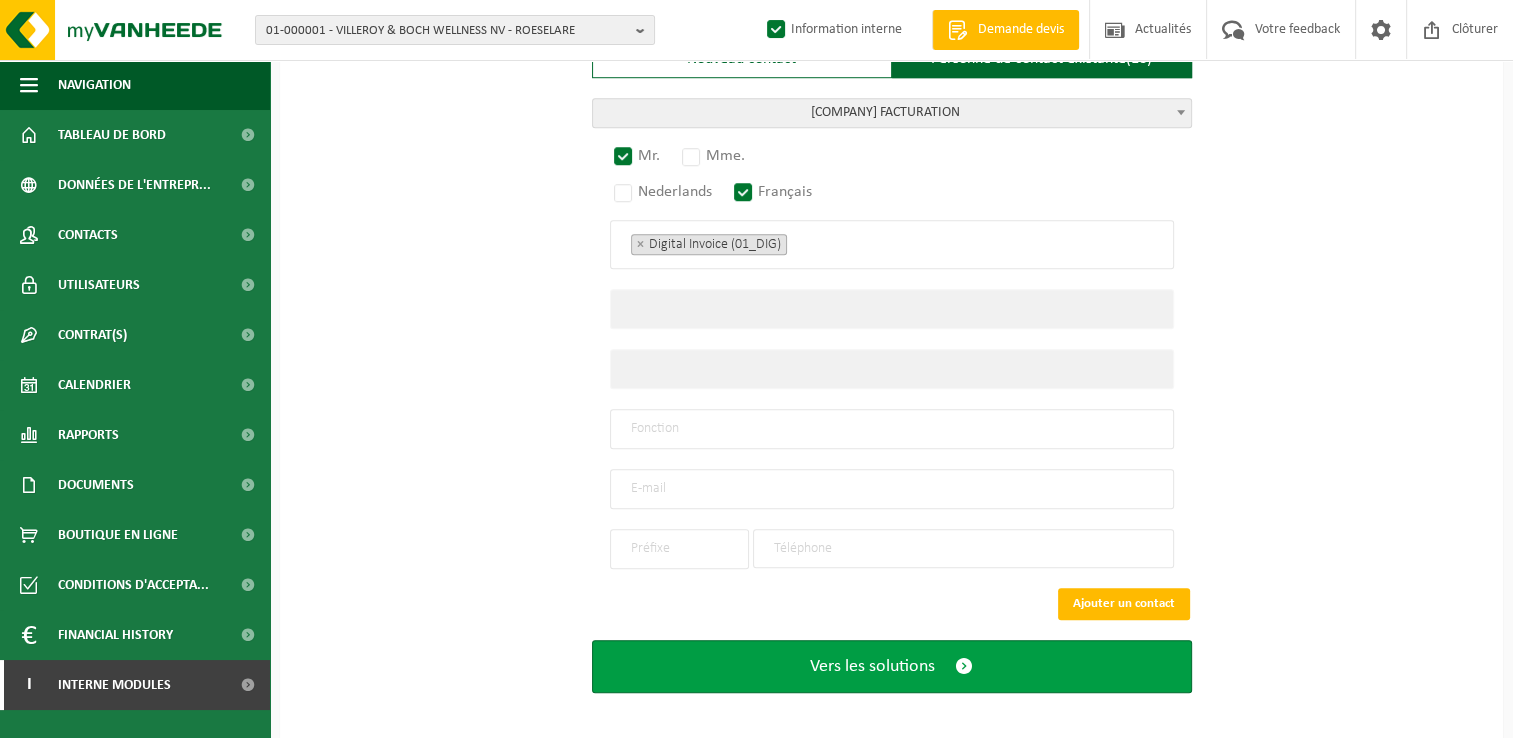 scroll, scrollTop: 1128, scrollLeft: 0, axis: vertical 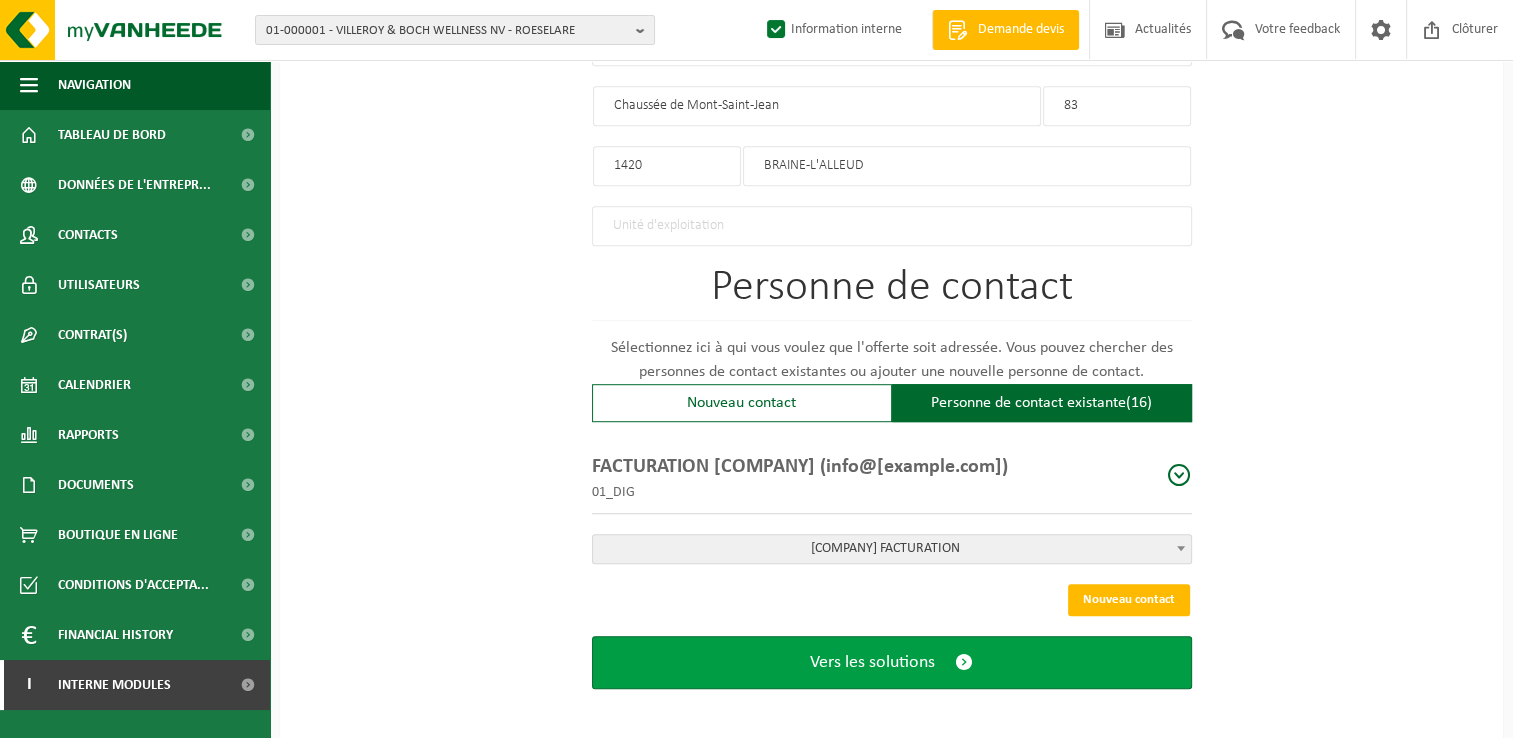 click on "Vers les solutions" at bounding box center (872, 662) 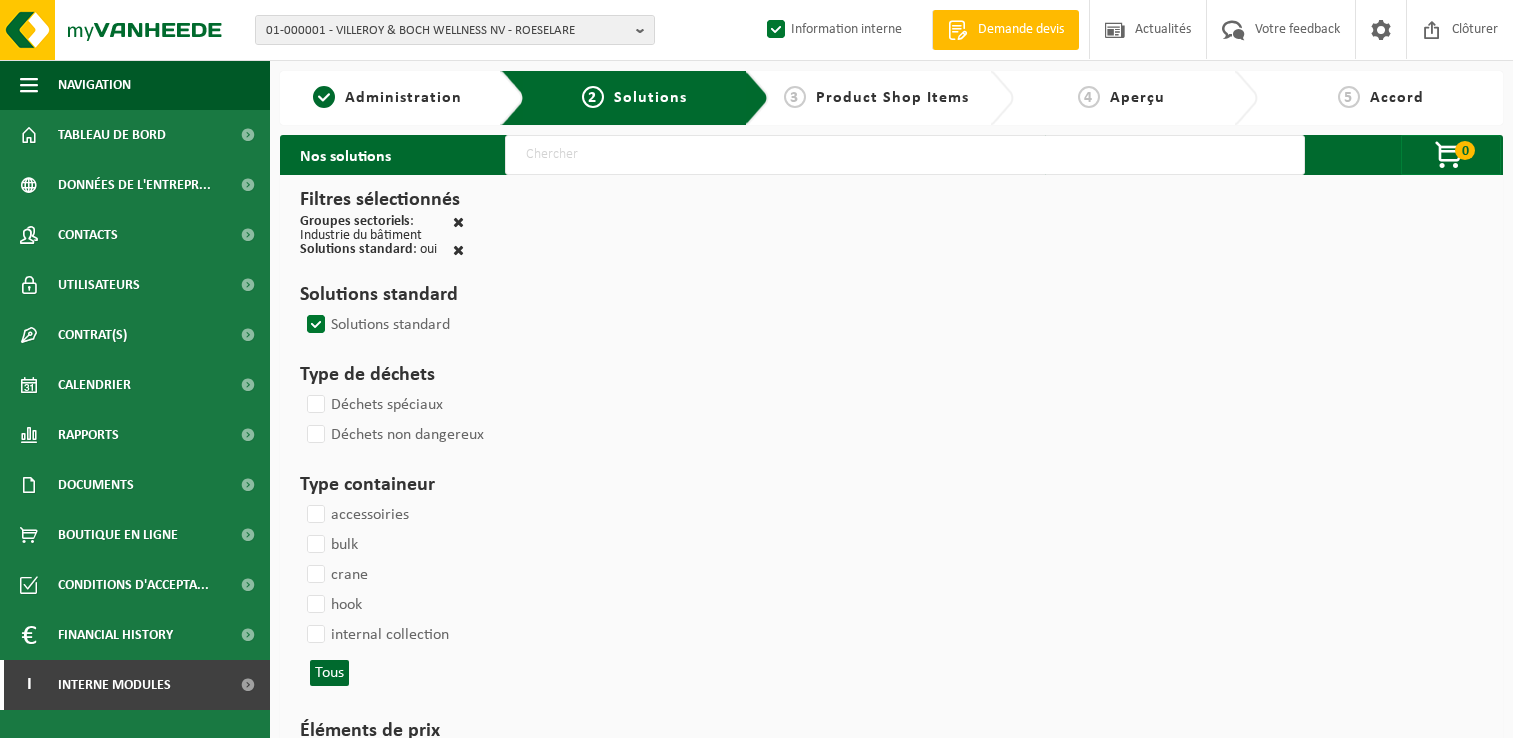 scroll, scrollTop: 0, scrollLeft: 0, axis: both 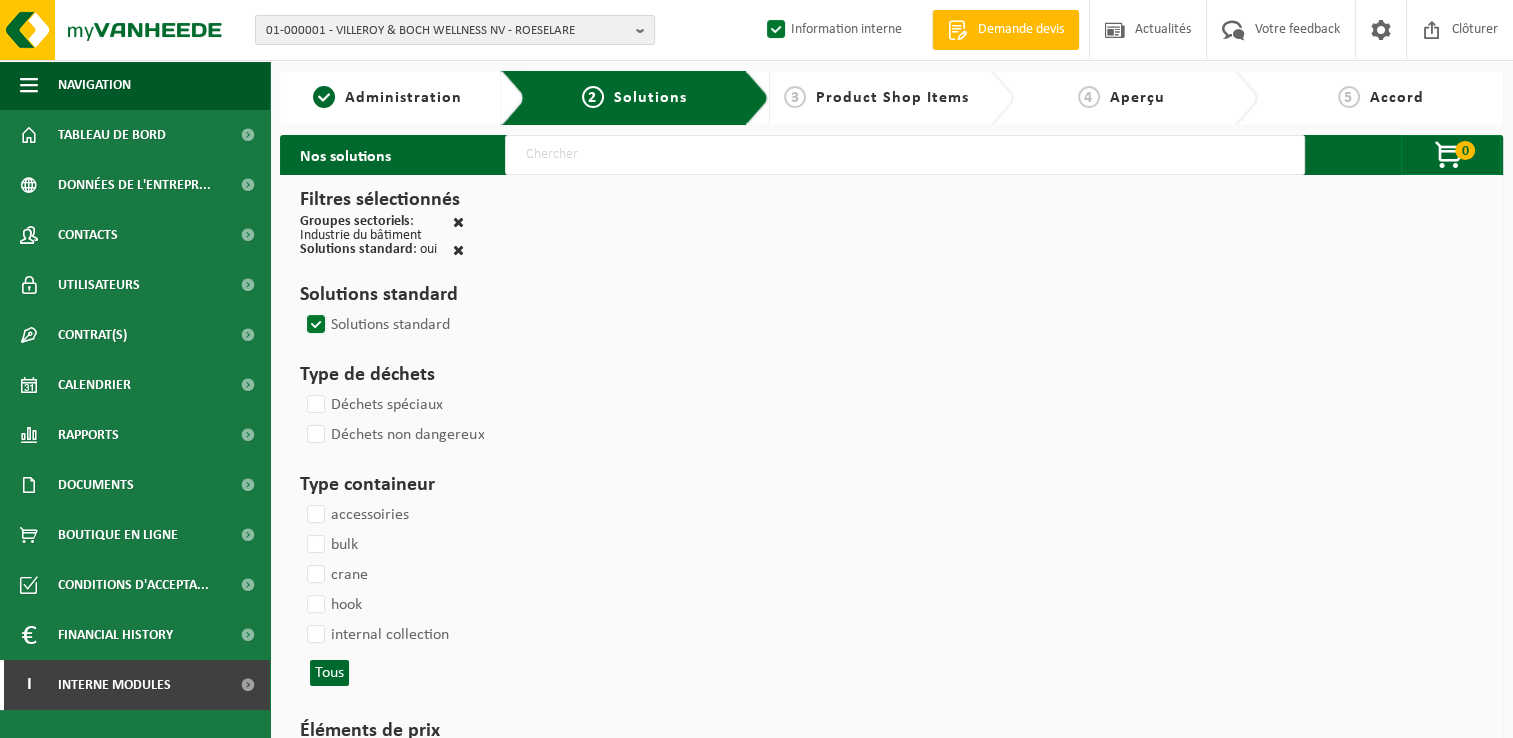 click at bounding box center [905, 155] 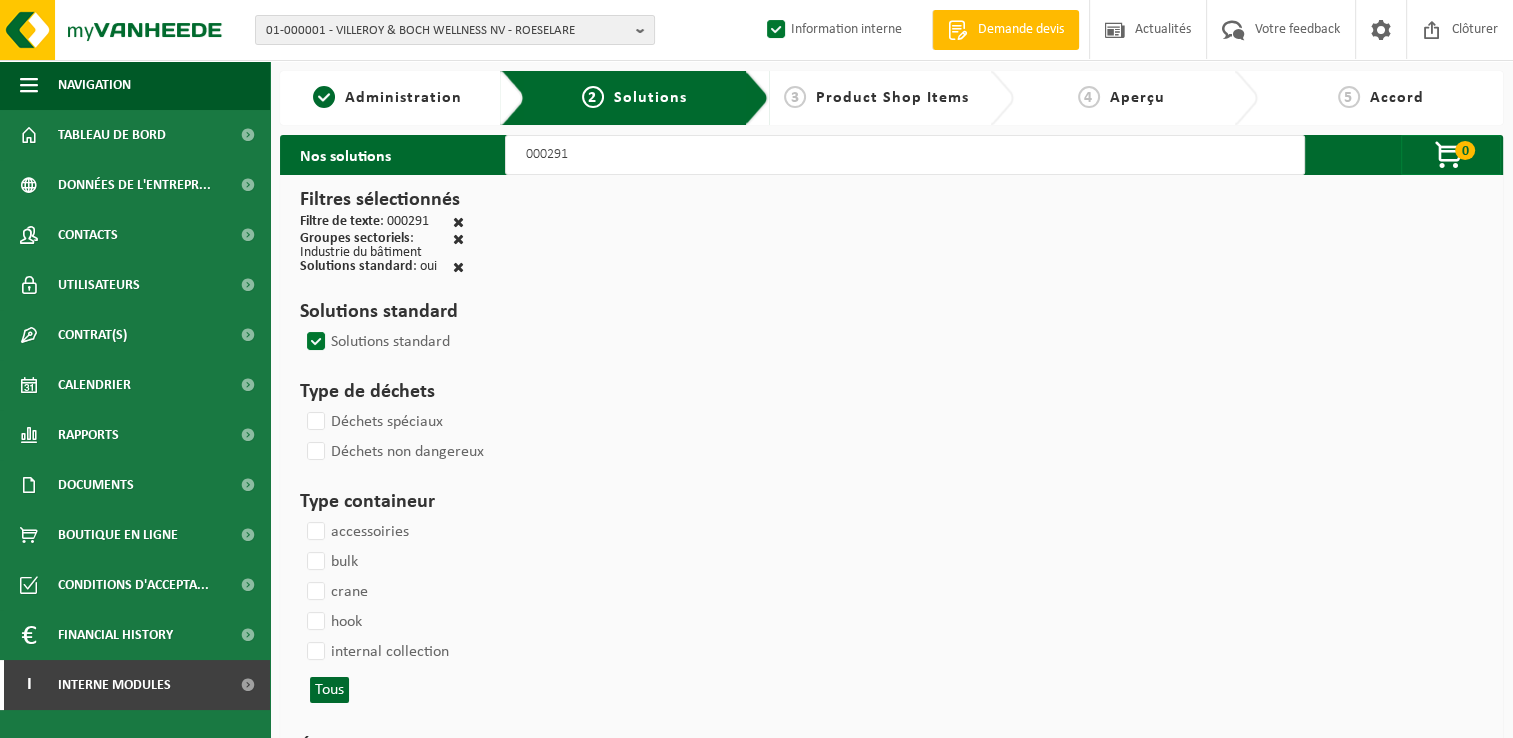 select 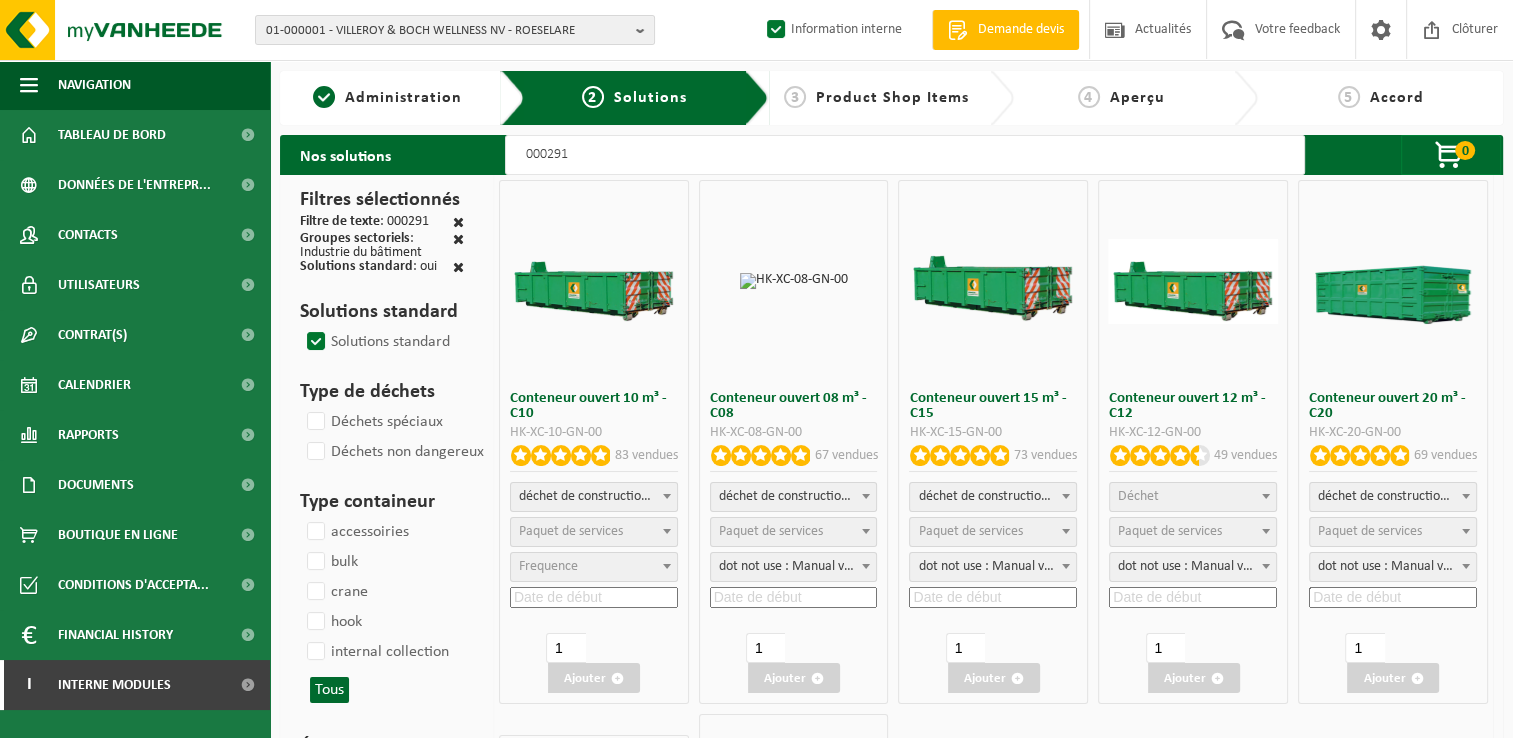 select 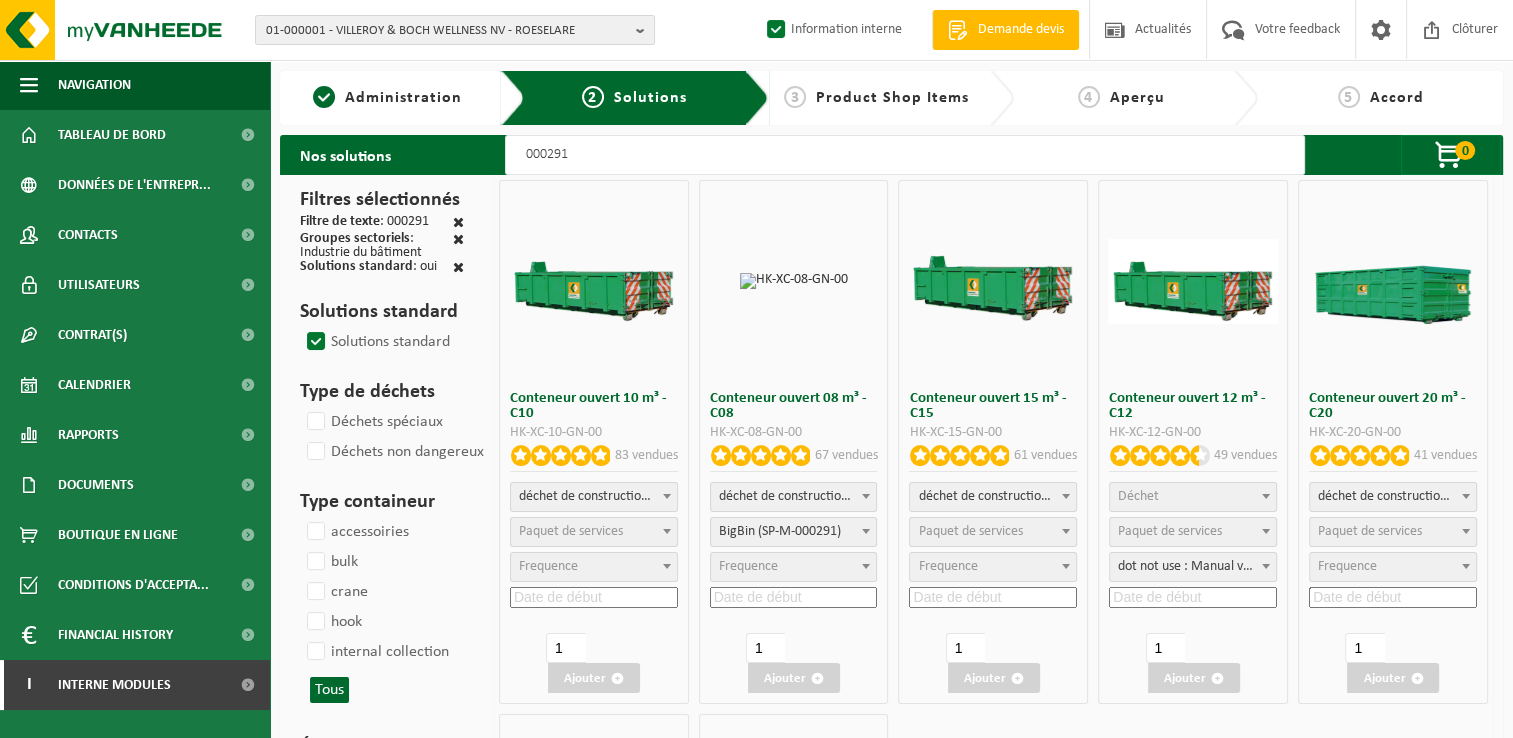 select 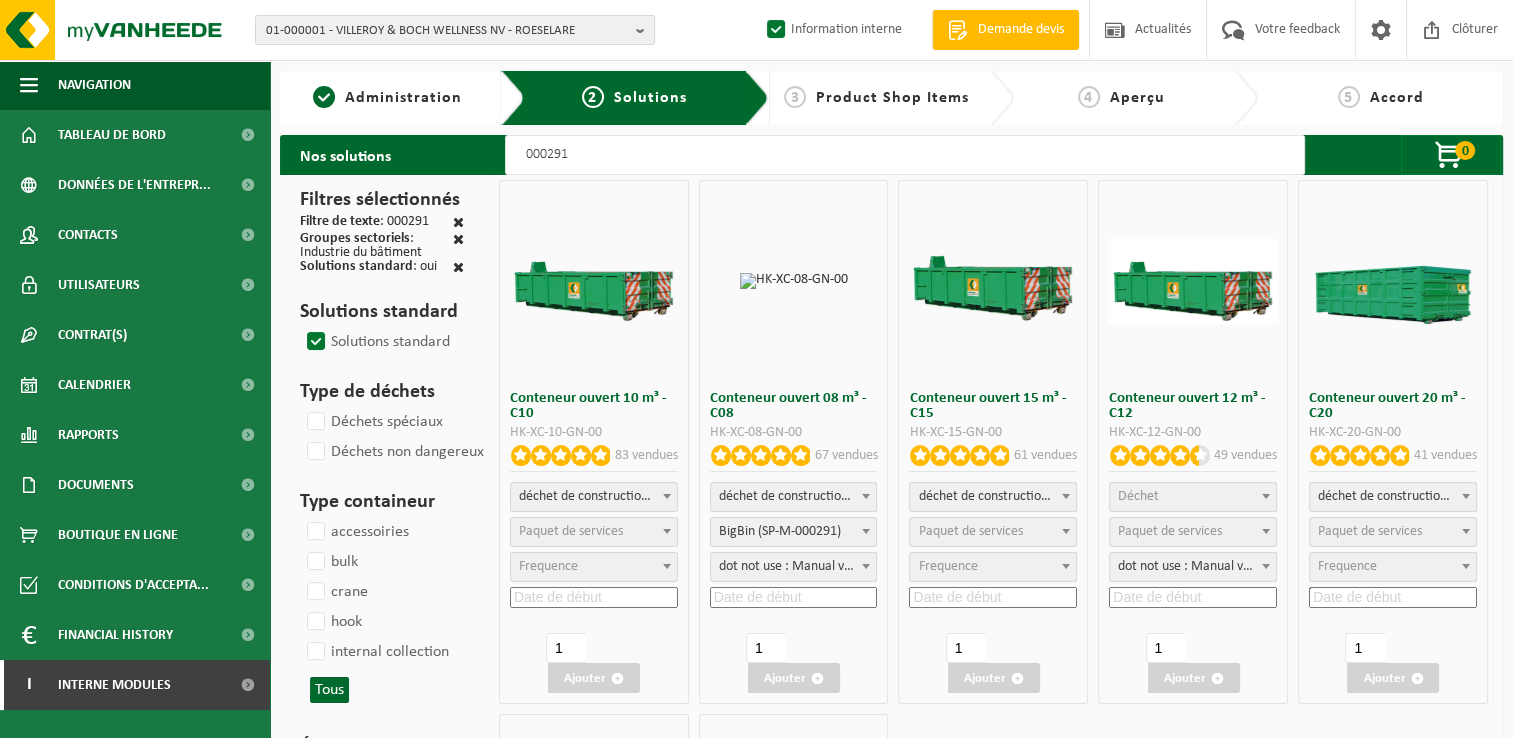 click on "Paquet de services" at bounding box center [571, 531] 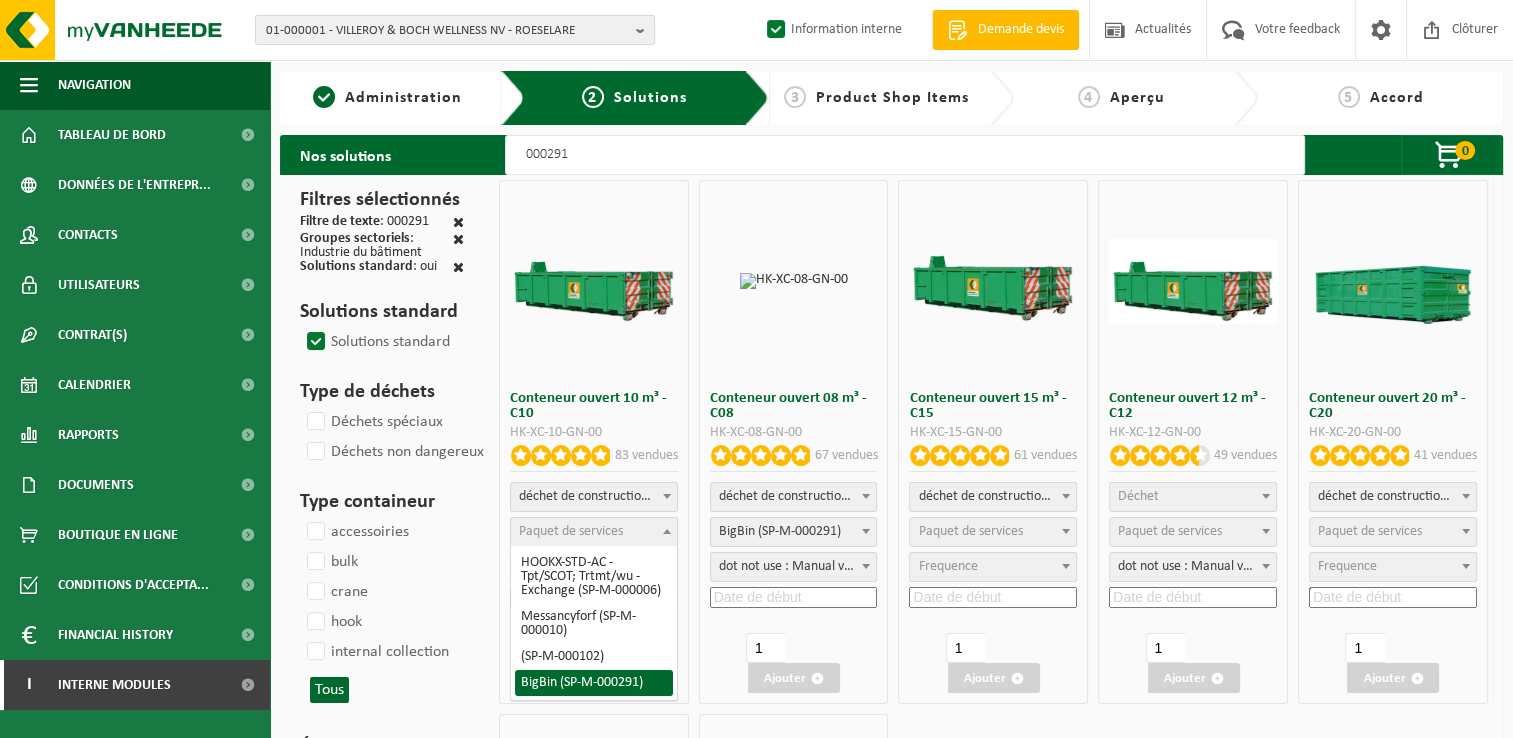 select on "197" 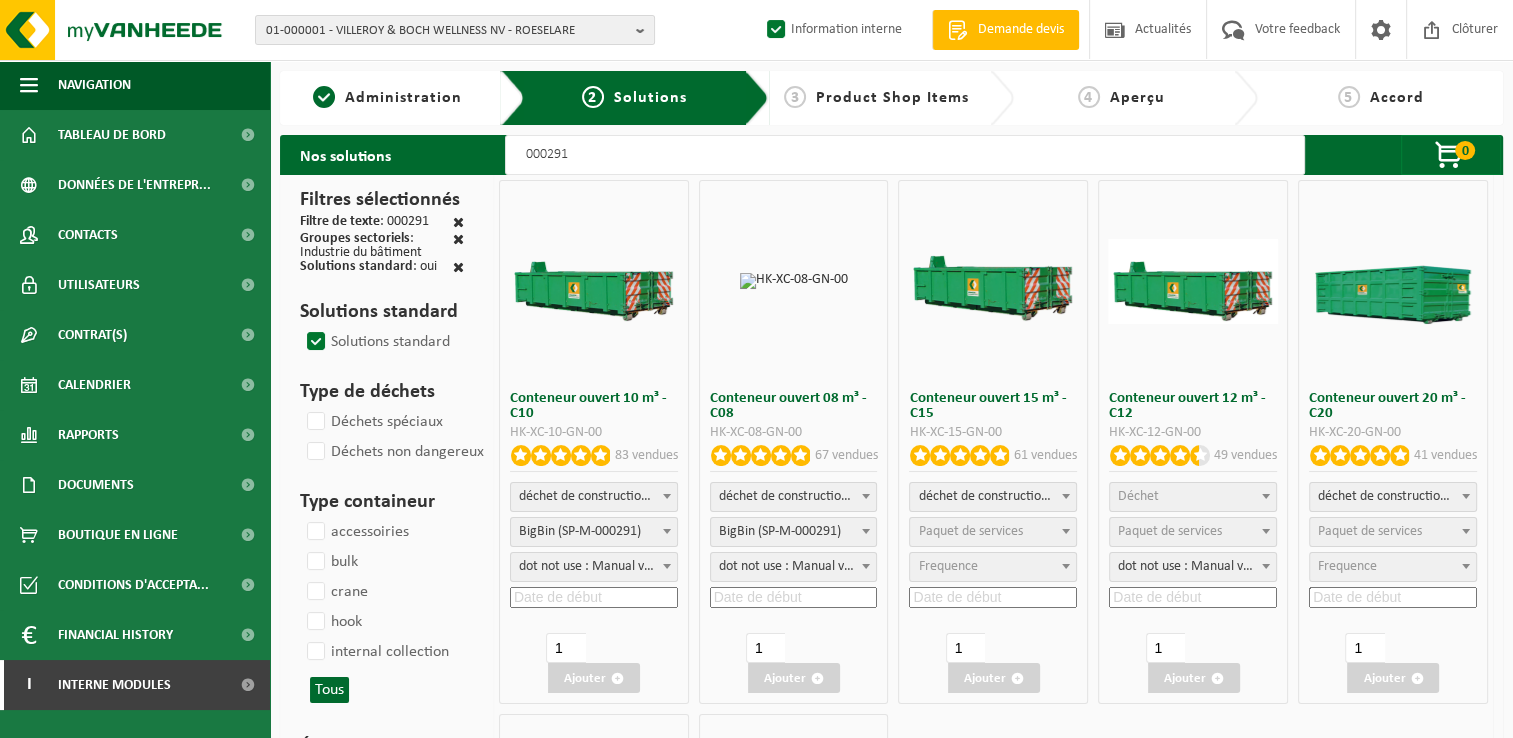 click on "dot not use : Manual voor MyVanheede" at bounding box center (594, 567) 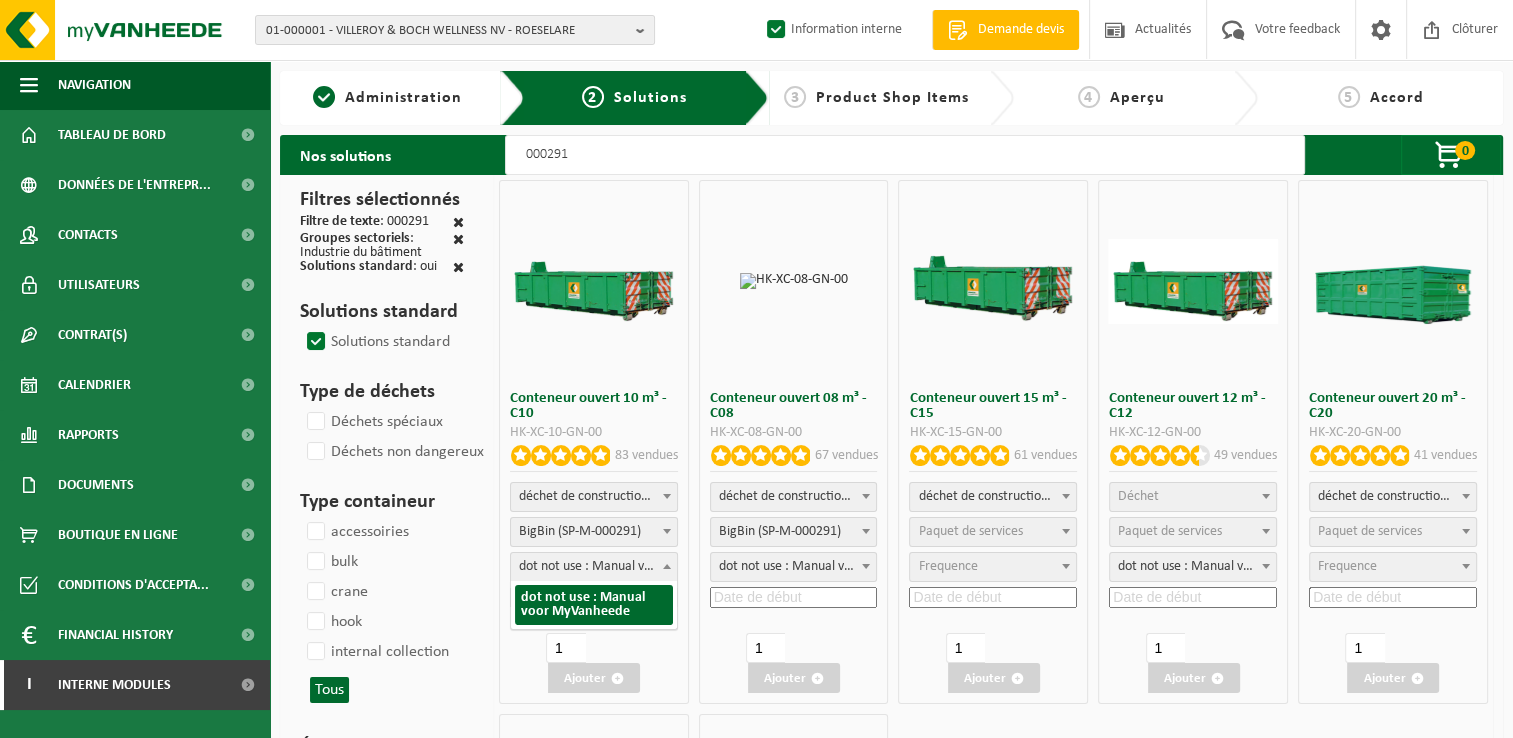 click on "dot not use : Manual voor MyVanheede" at bounding box center (594, 567) 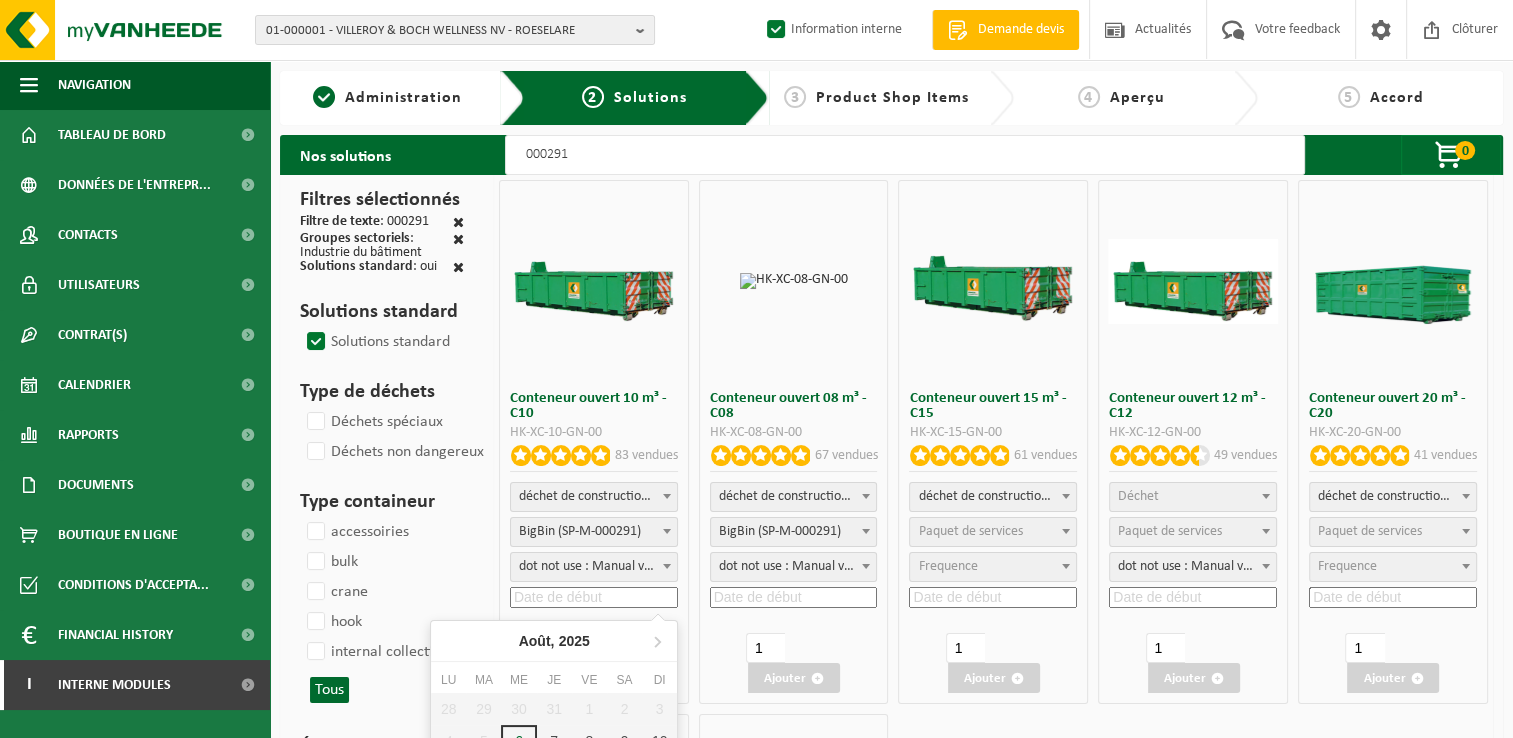 click at bounding box center (594, 597) 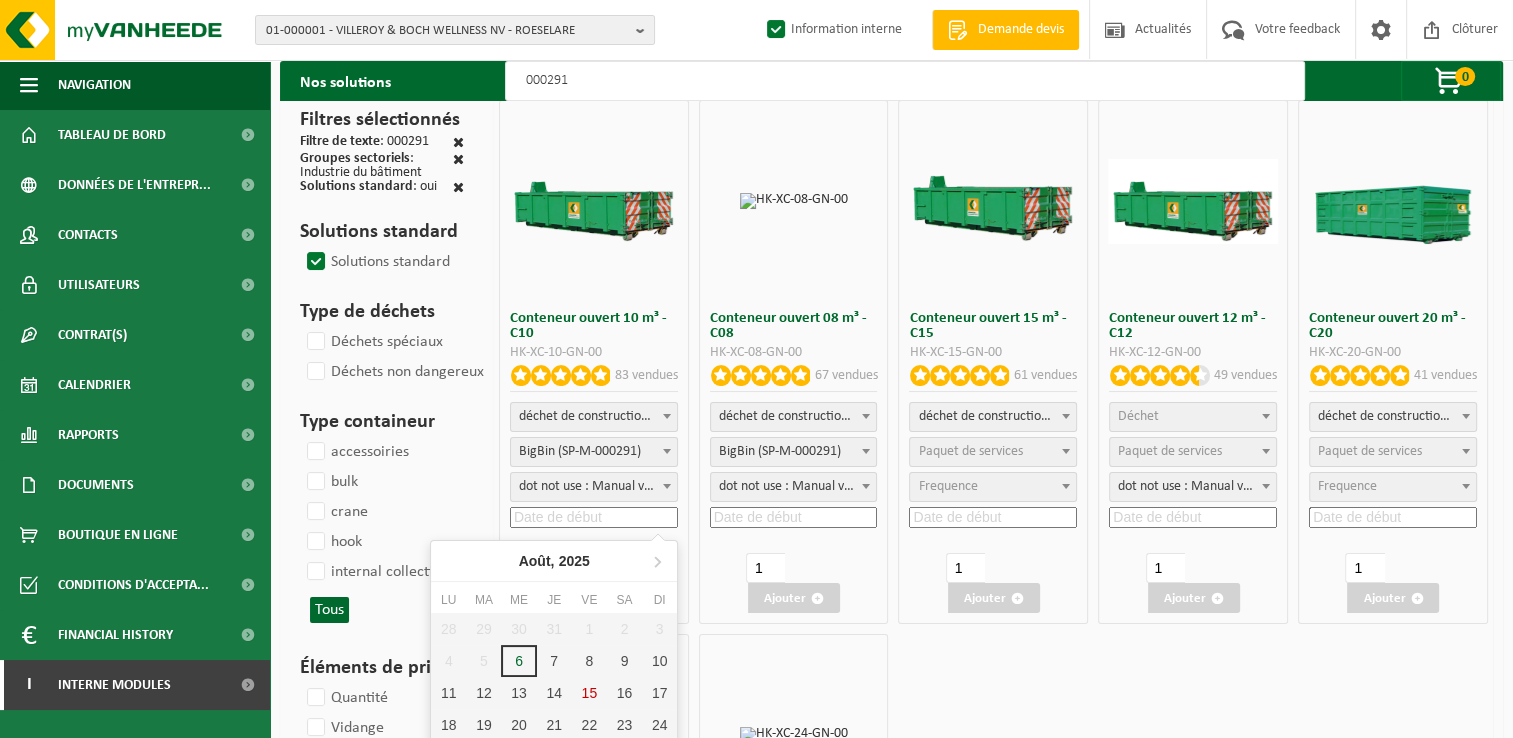 scroll, scrollTop: 200, scrollLeft: 0, axis: vertical 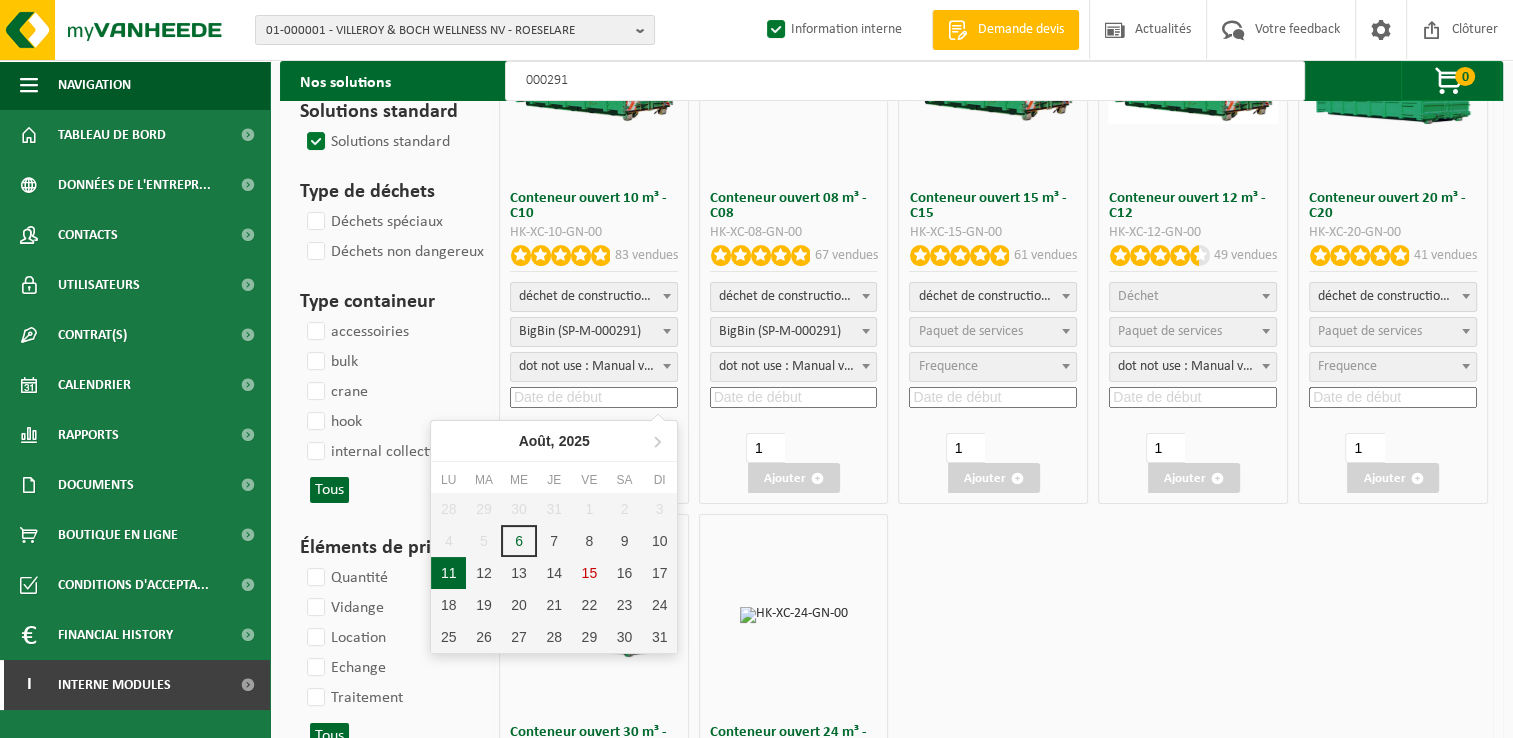 click on "11" at bounding box center (448, 573) 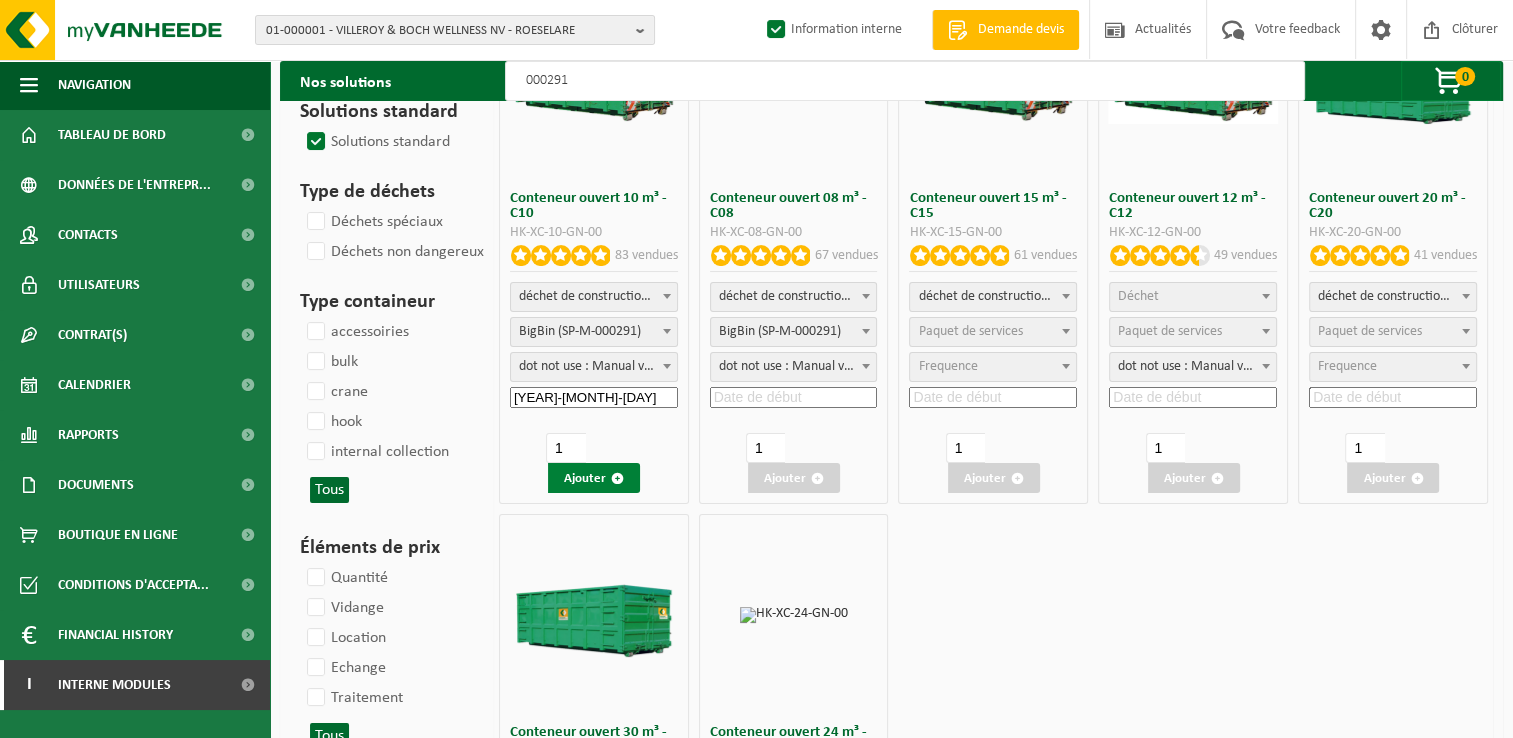 click on "Ajouter" at bounding box center [594, 478] 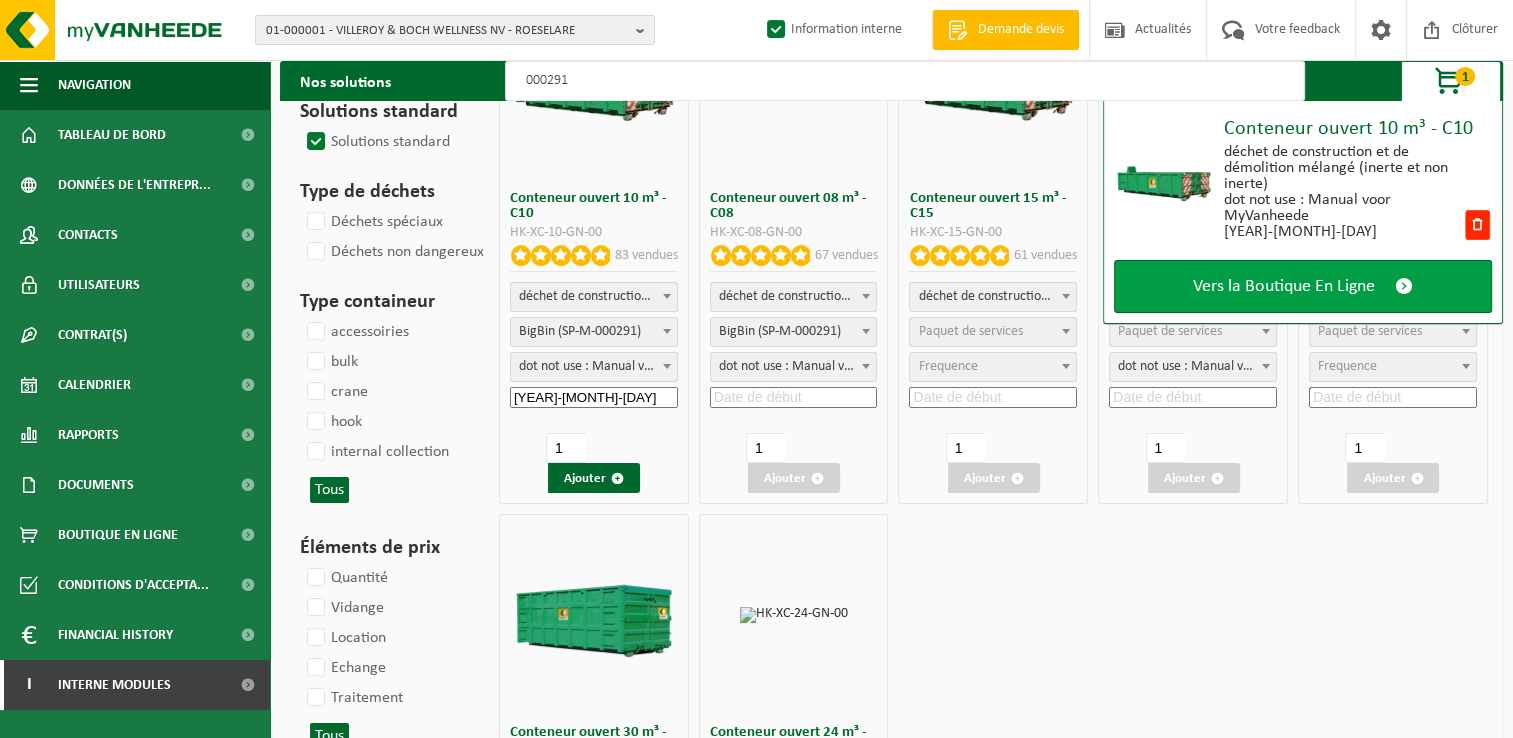 click on "Vers la Boutique En Ligne" at bounding box center [1284, 286] 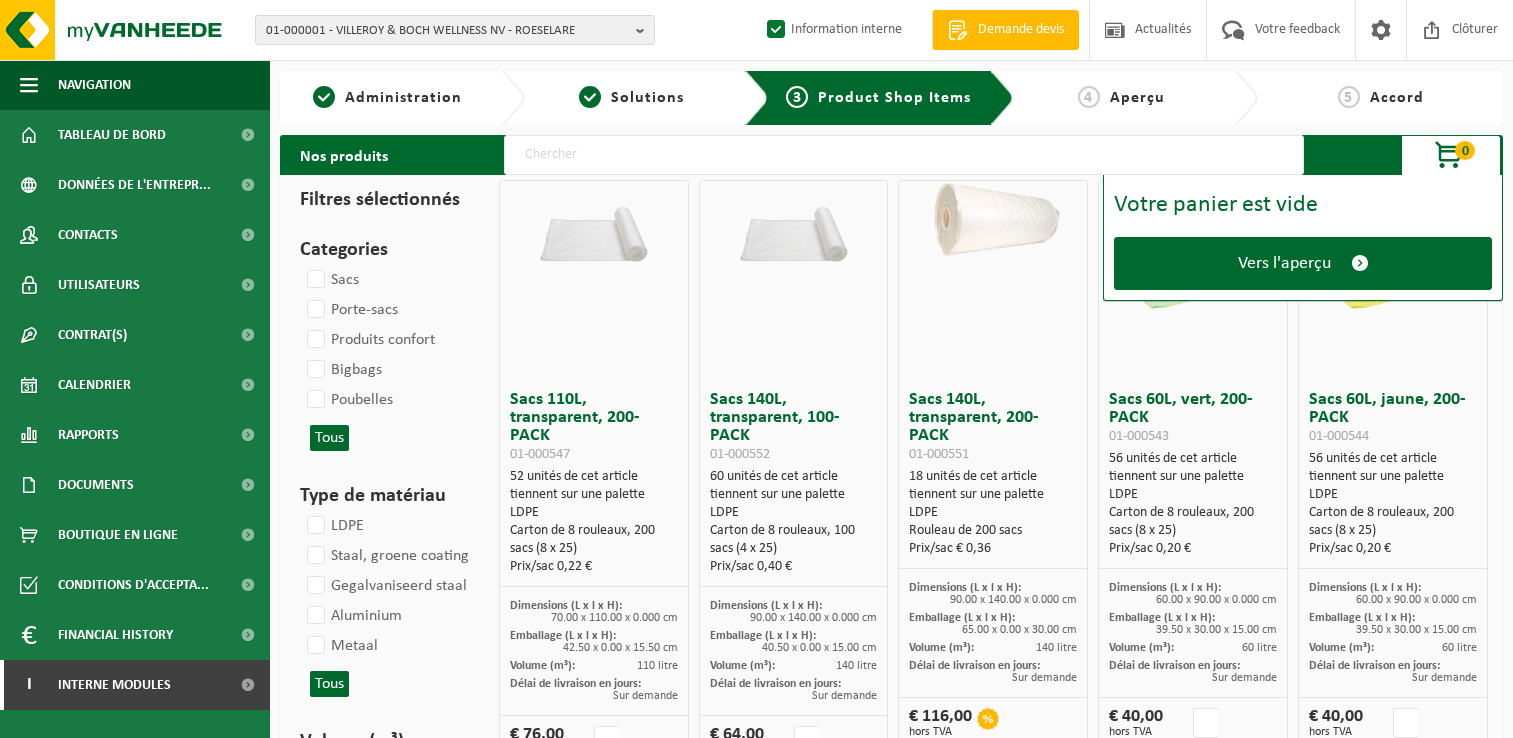 scroll, scrollTop: 0, scrollLeft: 0, axis: both 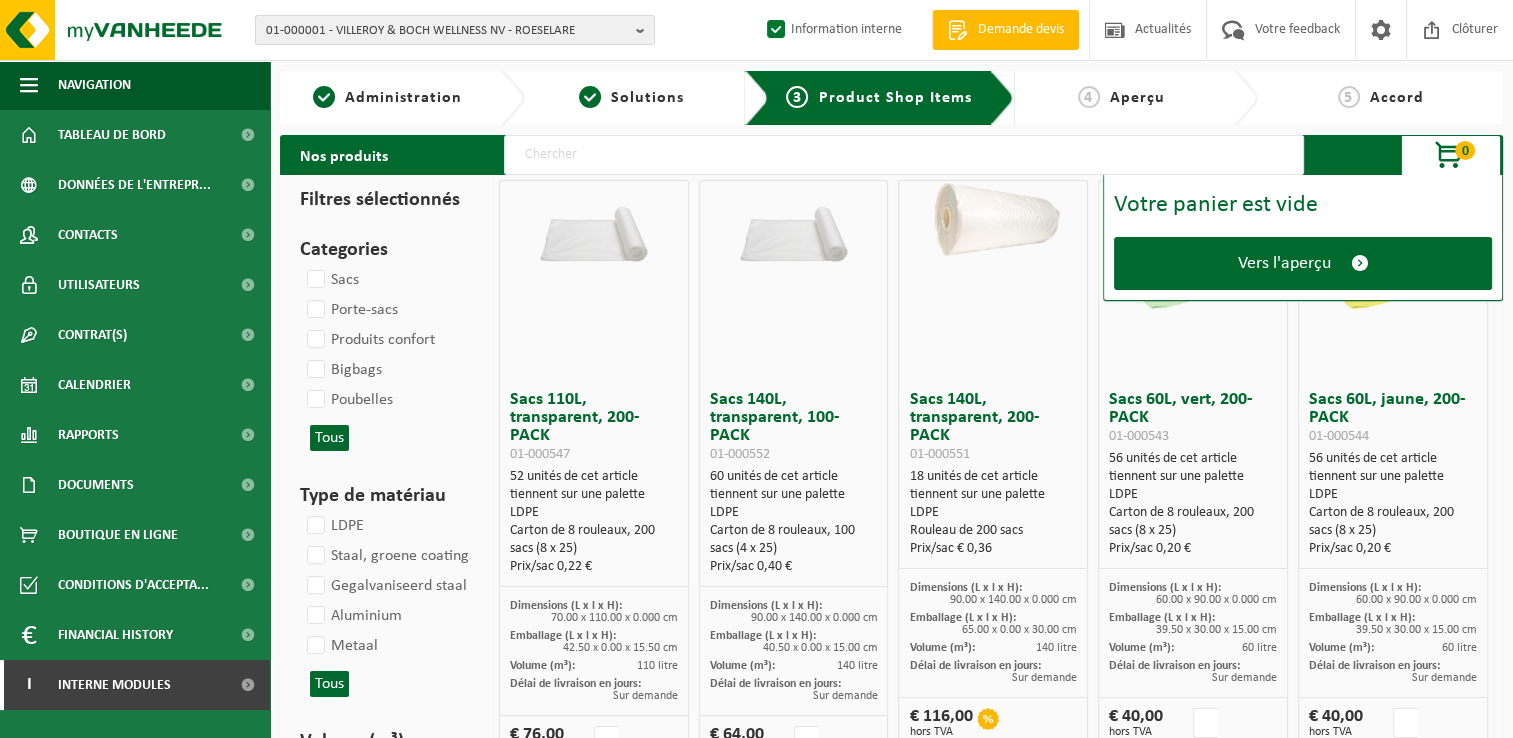 click on "Vers l'aperçu" at bounding box center (1303, 263) 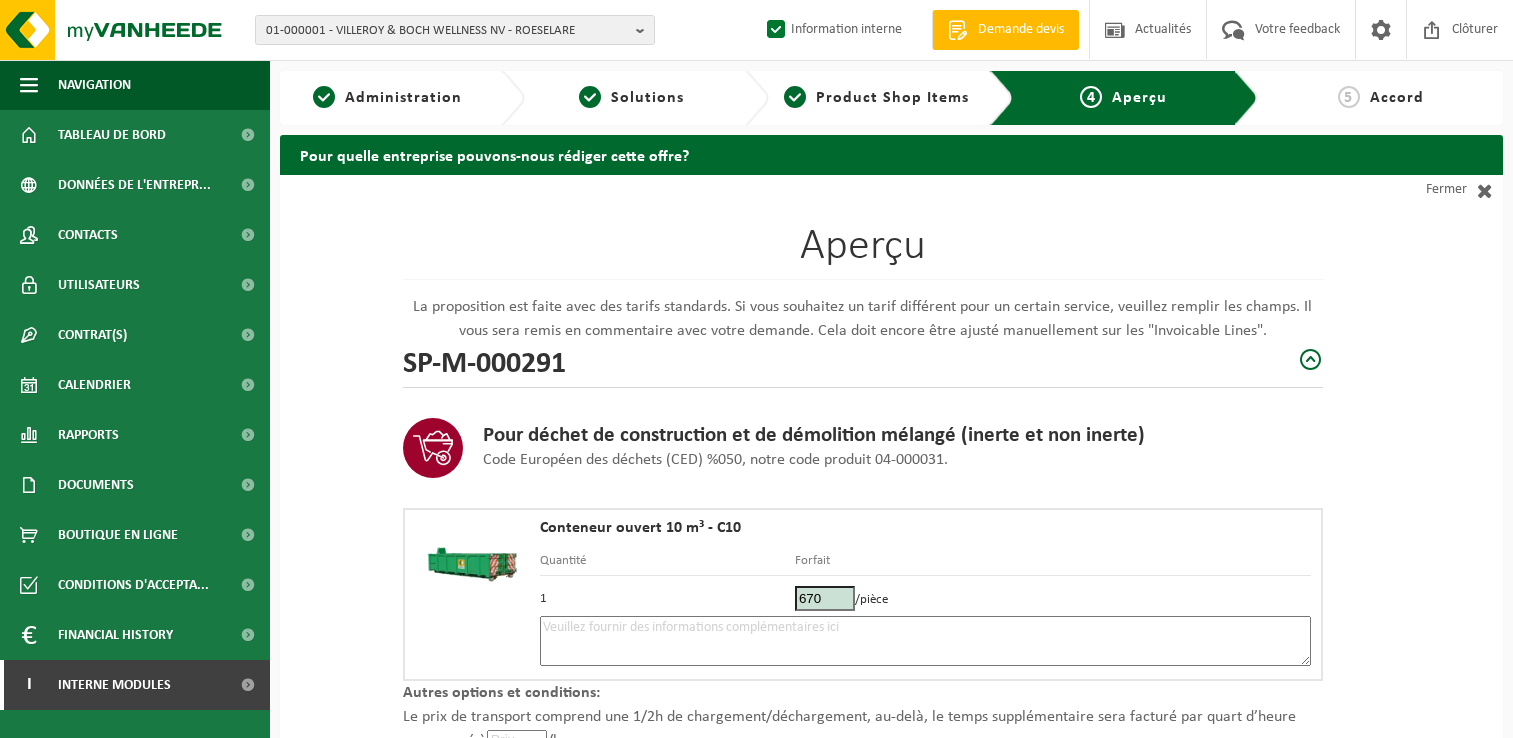 click on "Aperçu   La proposition est faite avec des tarifs standards. Si vous souhaitez un tarif différent pour un certain service, veuillez remplir les champs. Il vous sera remis en commentaire avec votre demande. Cela doit encore être ajusté manuellement sur les "Invoicable Lines".           SP-M-000291                                       Pour déchet de construction et de démolition mélangé (inerte et non inerte)     Code Européen des déchets (CED) %050, notre code produit 04-000031.                   Conteneur ouvert 10 m³ - C10           Quantité       Forfait                1                670 /pièce                       Autres options et conditions:      Le prix de transport comprend une 1/2h de chargement/déchargement, au-delà, le temps supplémentaire sera facturé par quart d’heure commencé à  /heure.  | Si votre conteneur n'est pas accessible le jour prévu, nous serons obligés de facturer un "Transport perdu" de  .  | Transbordement de conteneur =  / Niet OK . / Niet OK" at bounding box center (891, 595) 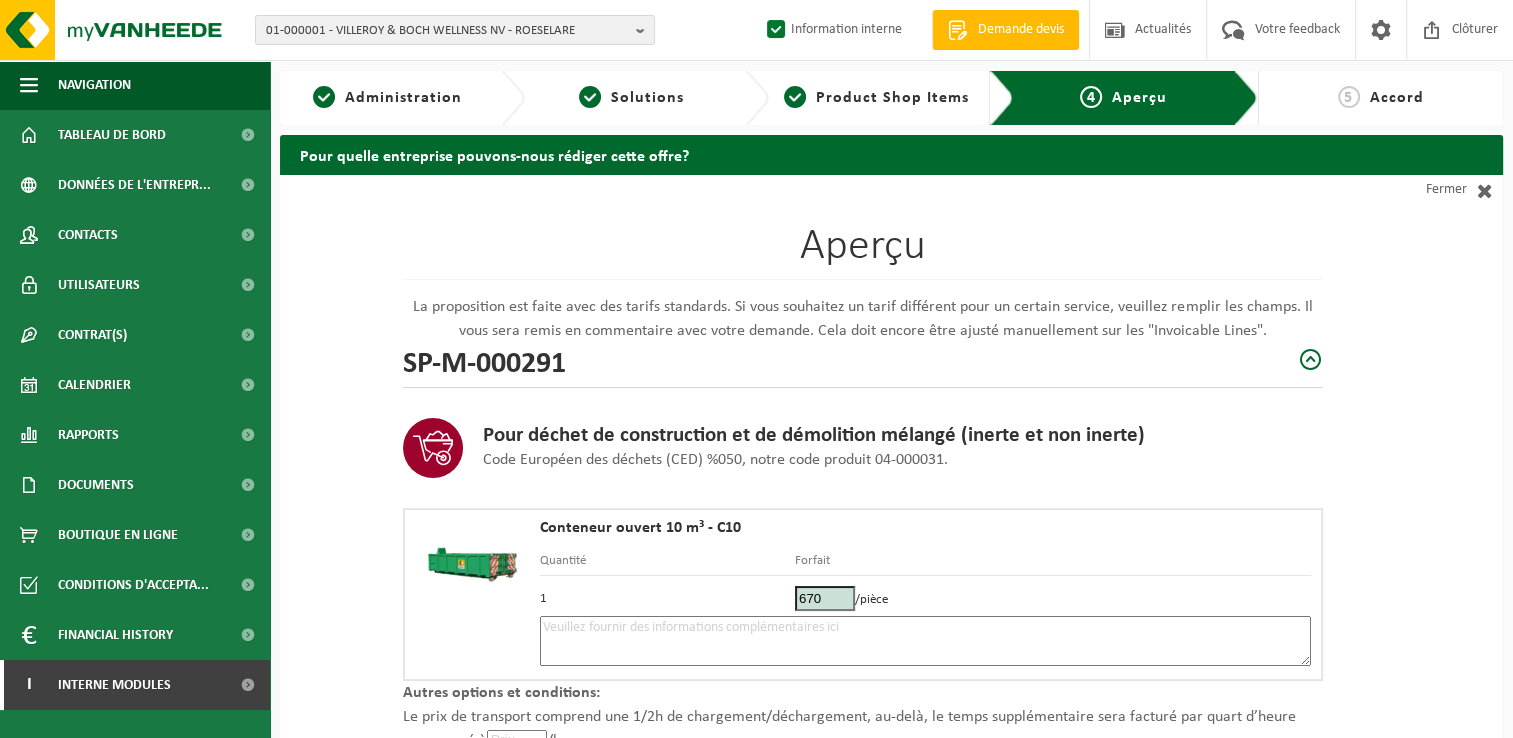 scroll, scrollTop: 0, scrollLeft: 0, axis: both 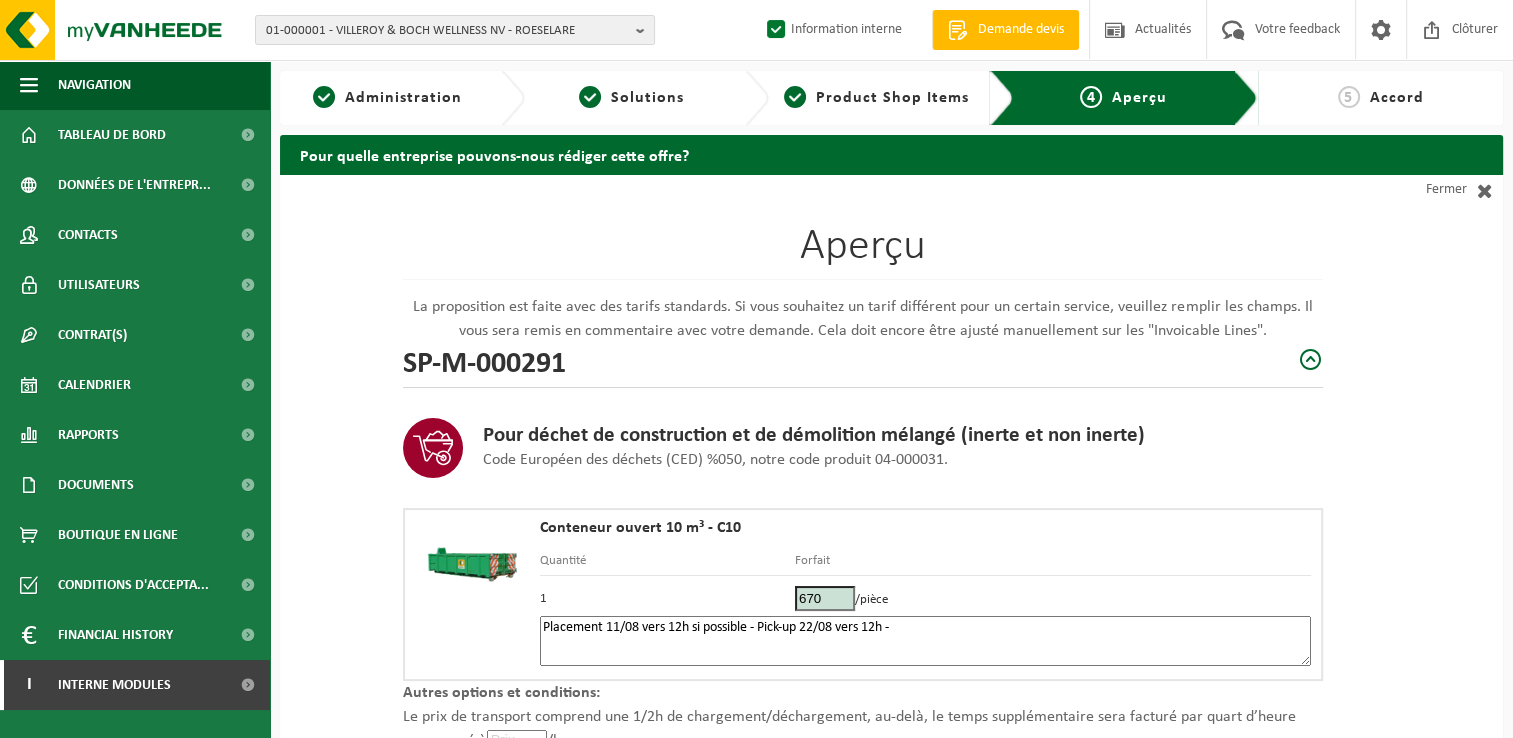 click on "Placement 11/08 vers 12h si possible - Pick-up 22/08 vers 12h -" at bounding box center (925, 641) 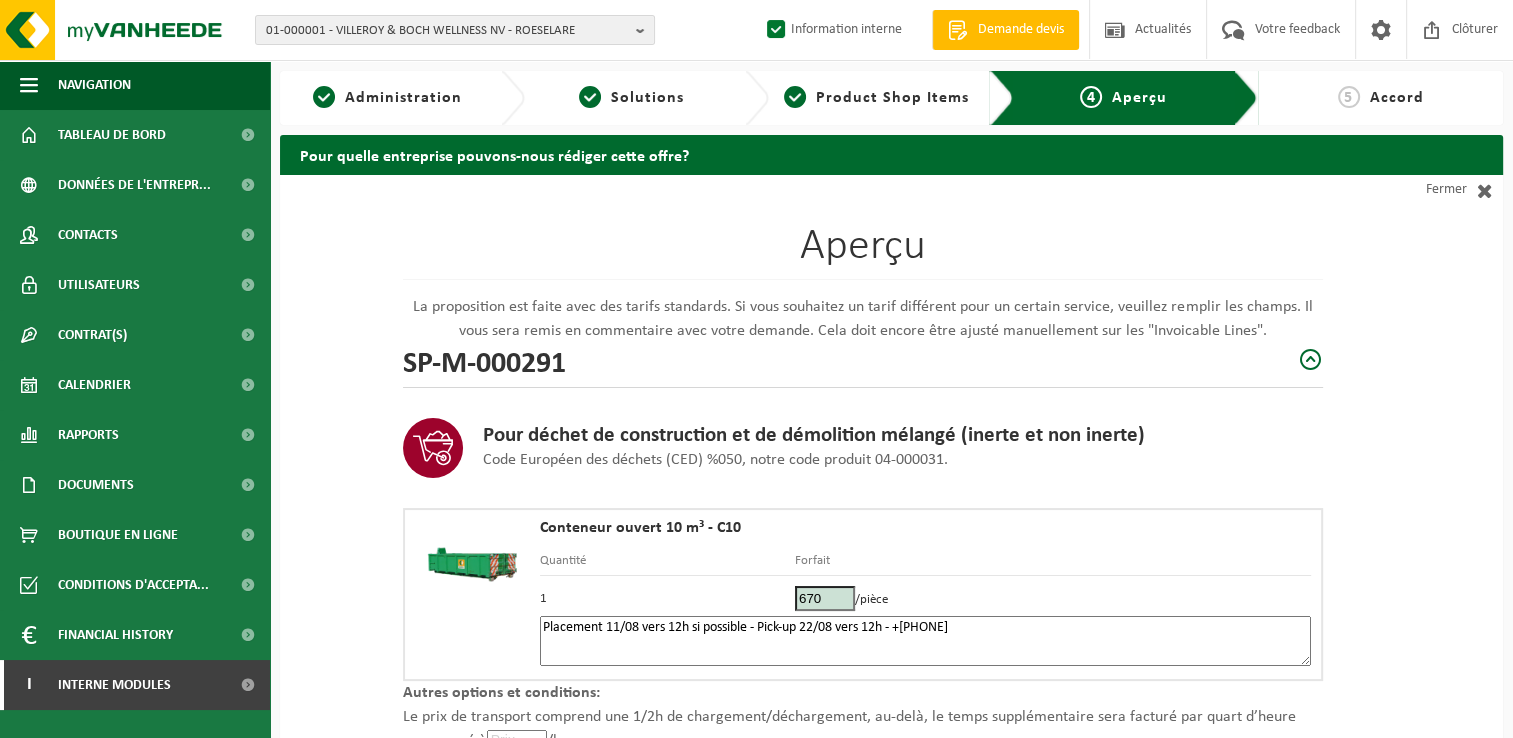 click on "Placement 11/08 vers 12h si possible - Pick-up 22/08 vers 12h - +32 478 49 00 67" at bounding box center (925, 641) 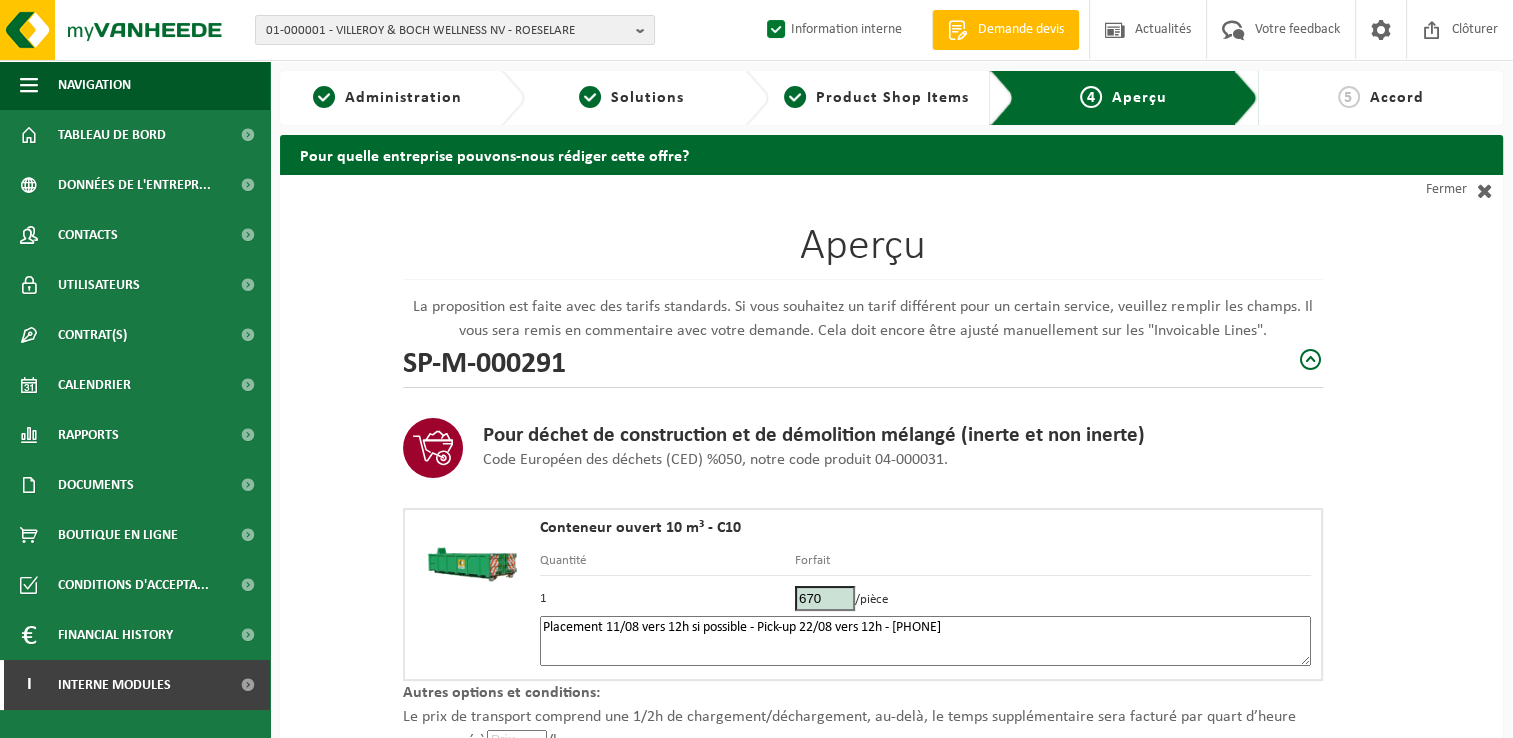 click on "Placement 11/08 vers 12h si possible - Pick-up 22/08 vers 12h - 0478 49 00 67" at bounding box center [925, 641] 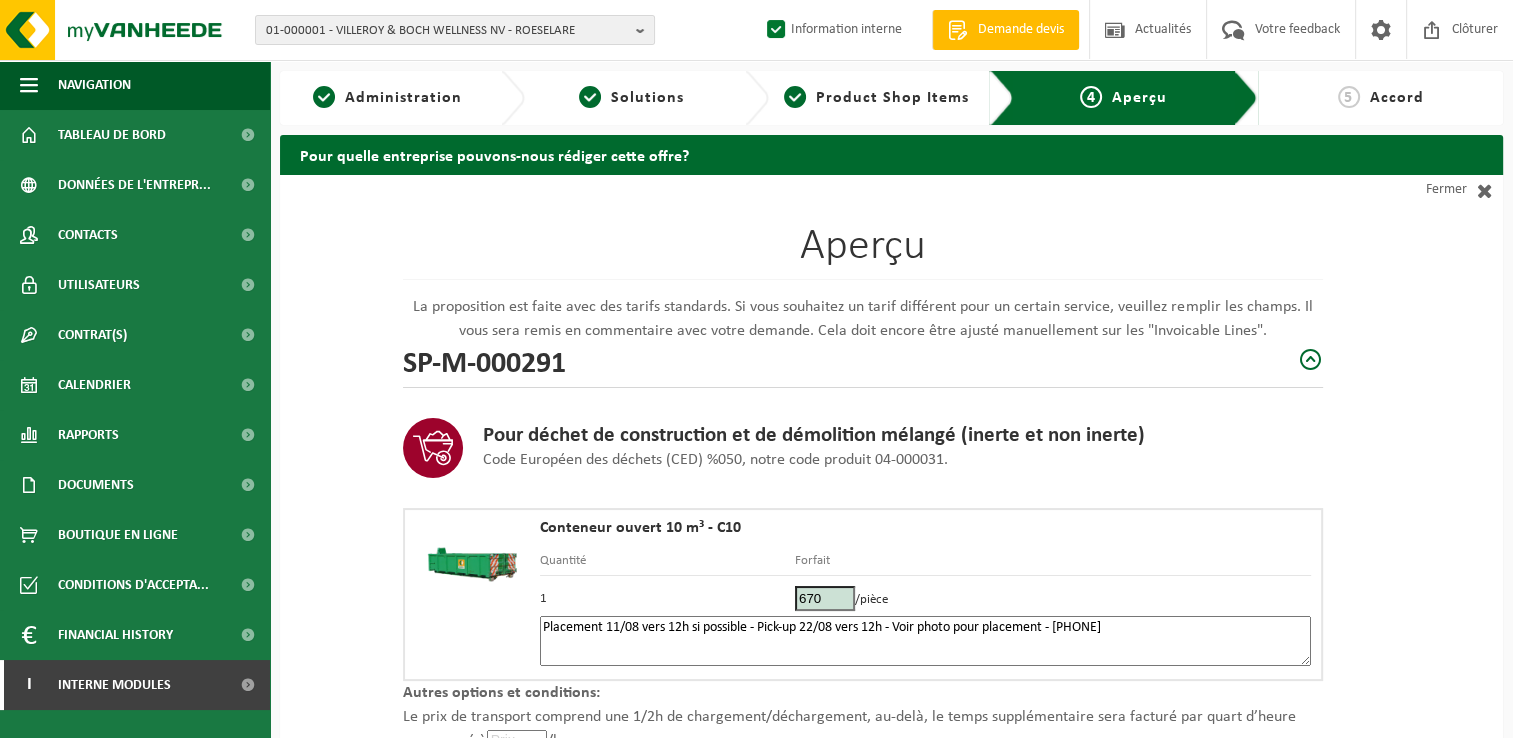 click on "Placement 11/08 vers 12h si possible - Pick-up 22/08 vers 12h - Voir photo pour placement - 0478 49 00 67" at bounding box center (925, 641) 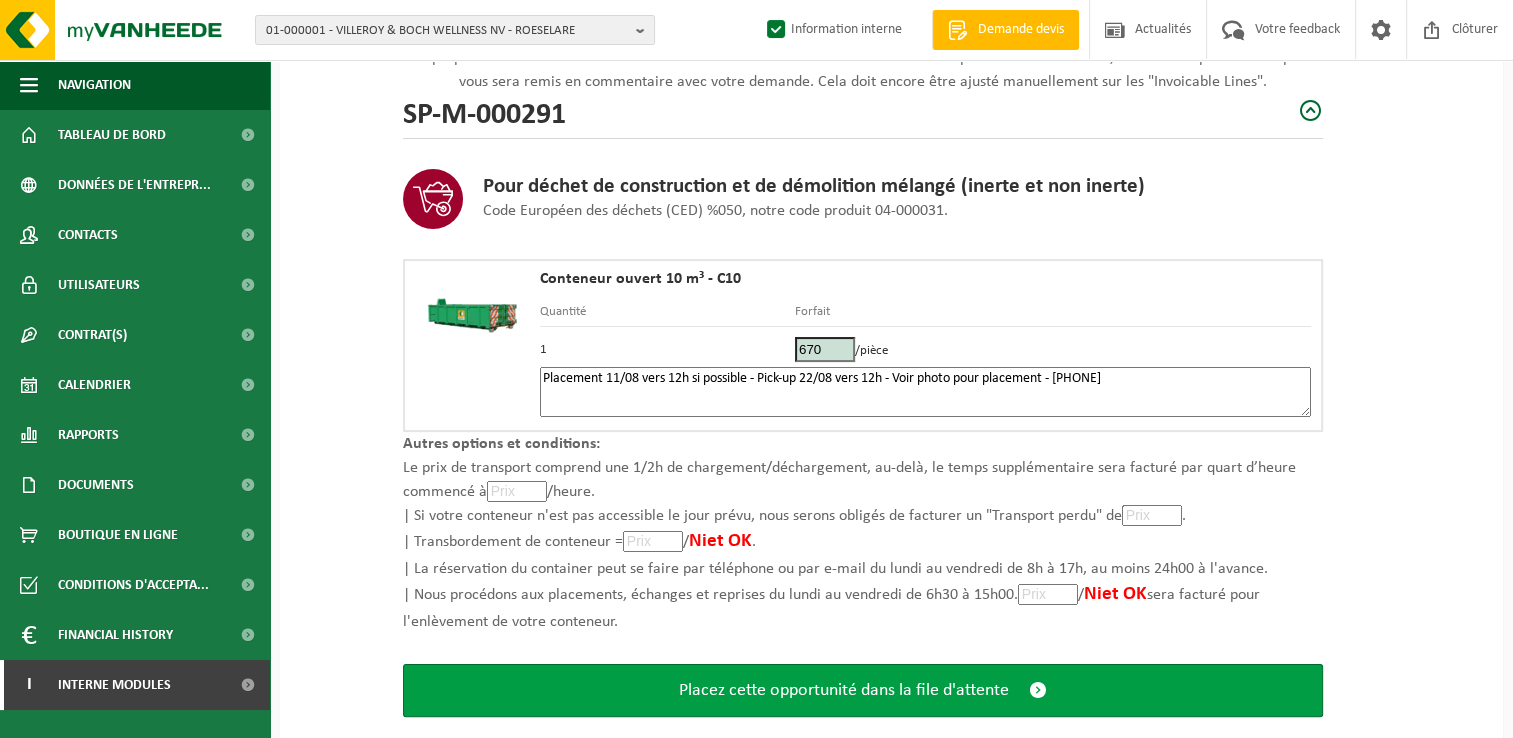 scroll, scrollTop: 284, scrollLeft: 0, axis: vertical 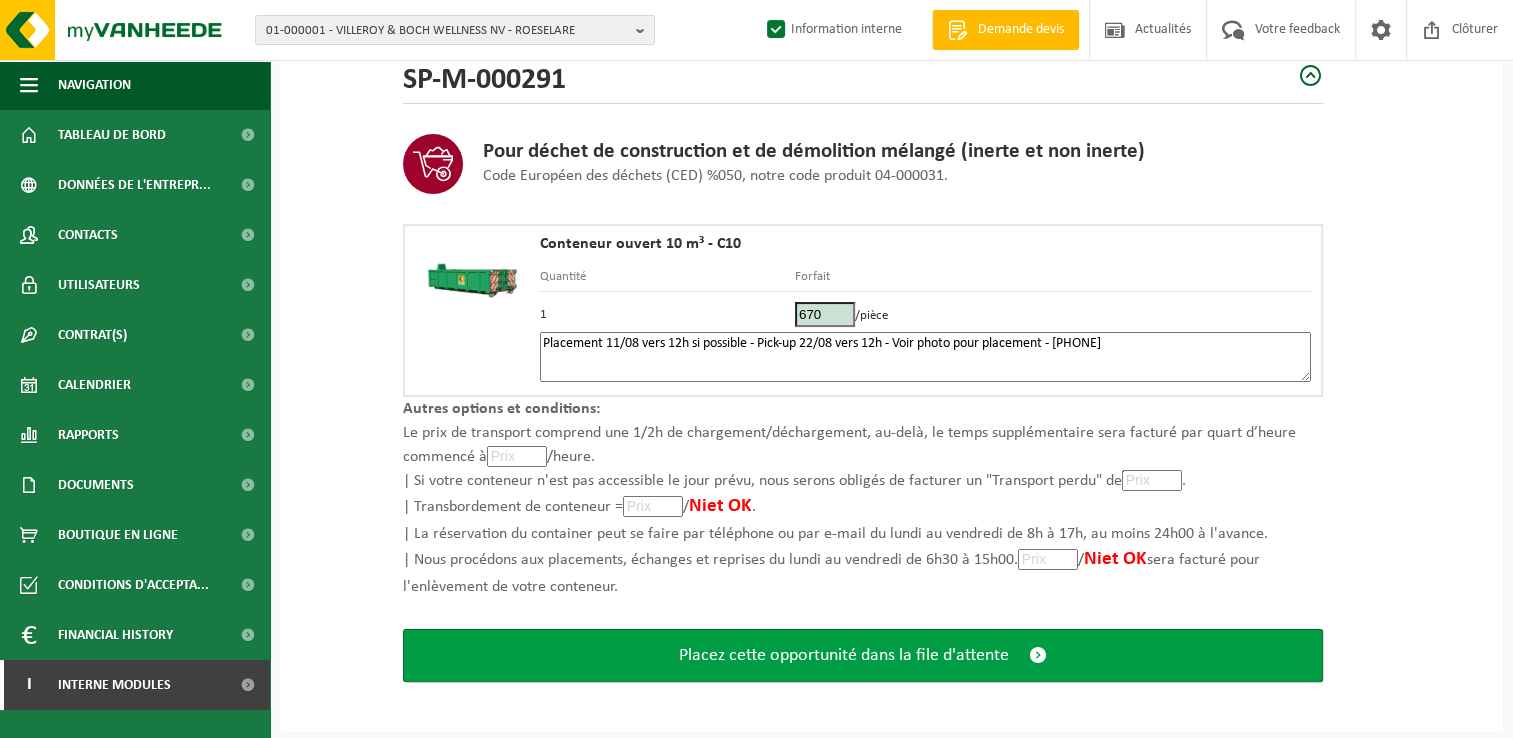type on "Placement 11/08 vers 12h si possible - Pick-up 22/08 vers 12h - Voir photo pour placement - 0478 49 00 67" 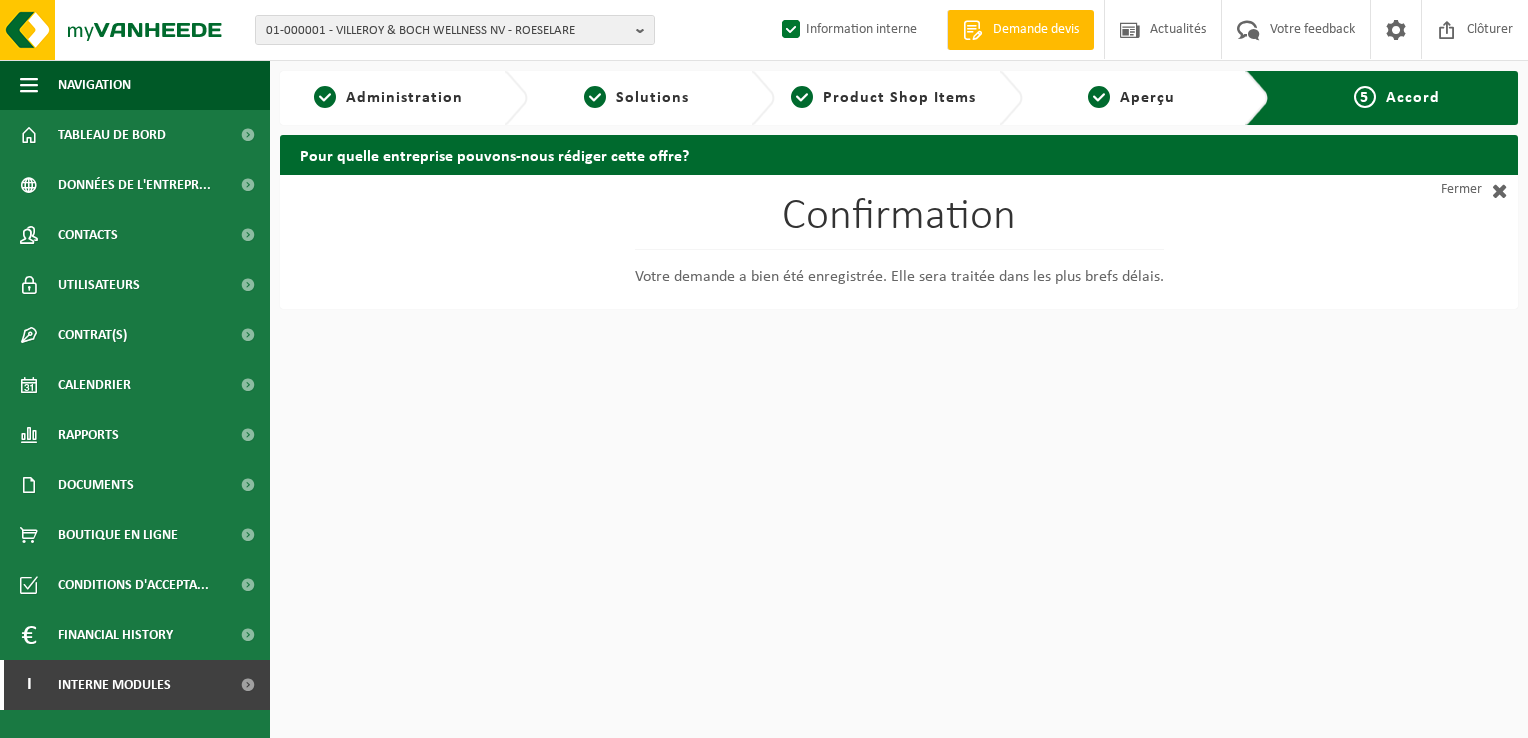 scroll, scrollTop: 0, scrollLeft: 0, axis: both 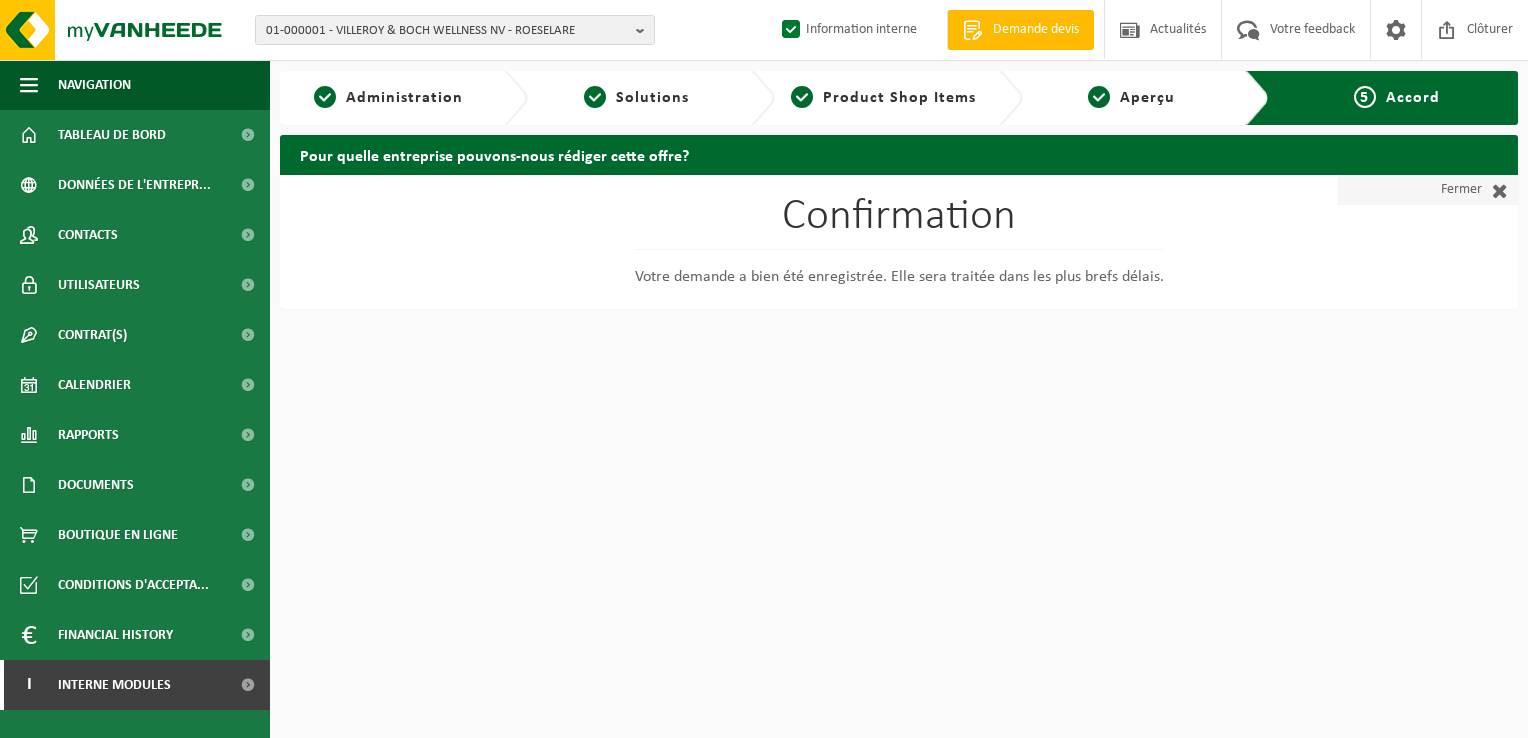 click on "Fermer" at bounding box center [1428, 190] 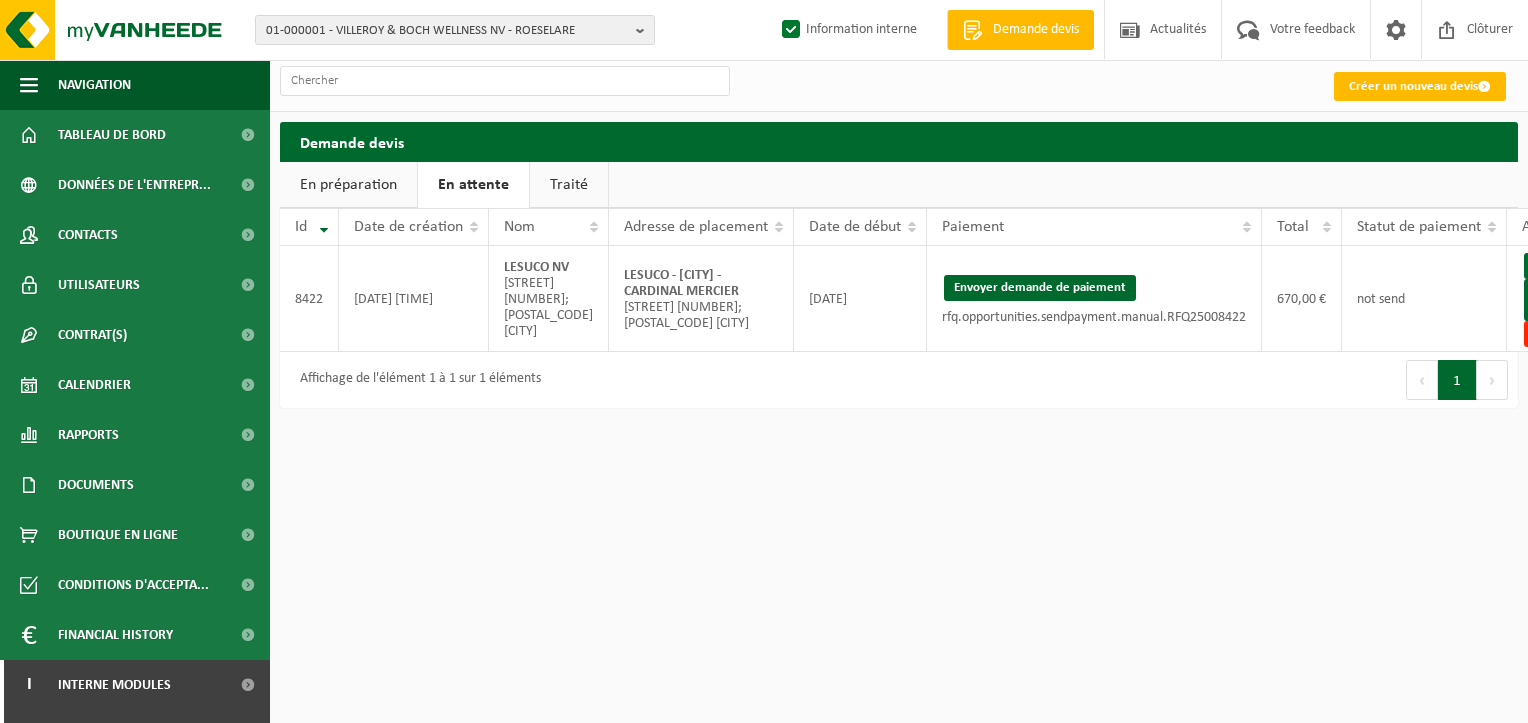 scroll, scrollTop: 0, scrollLeft: 0, axis: both 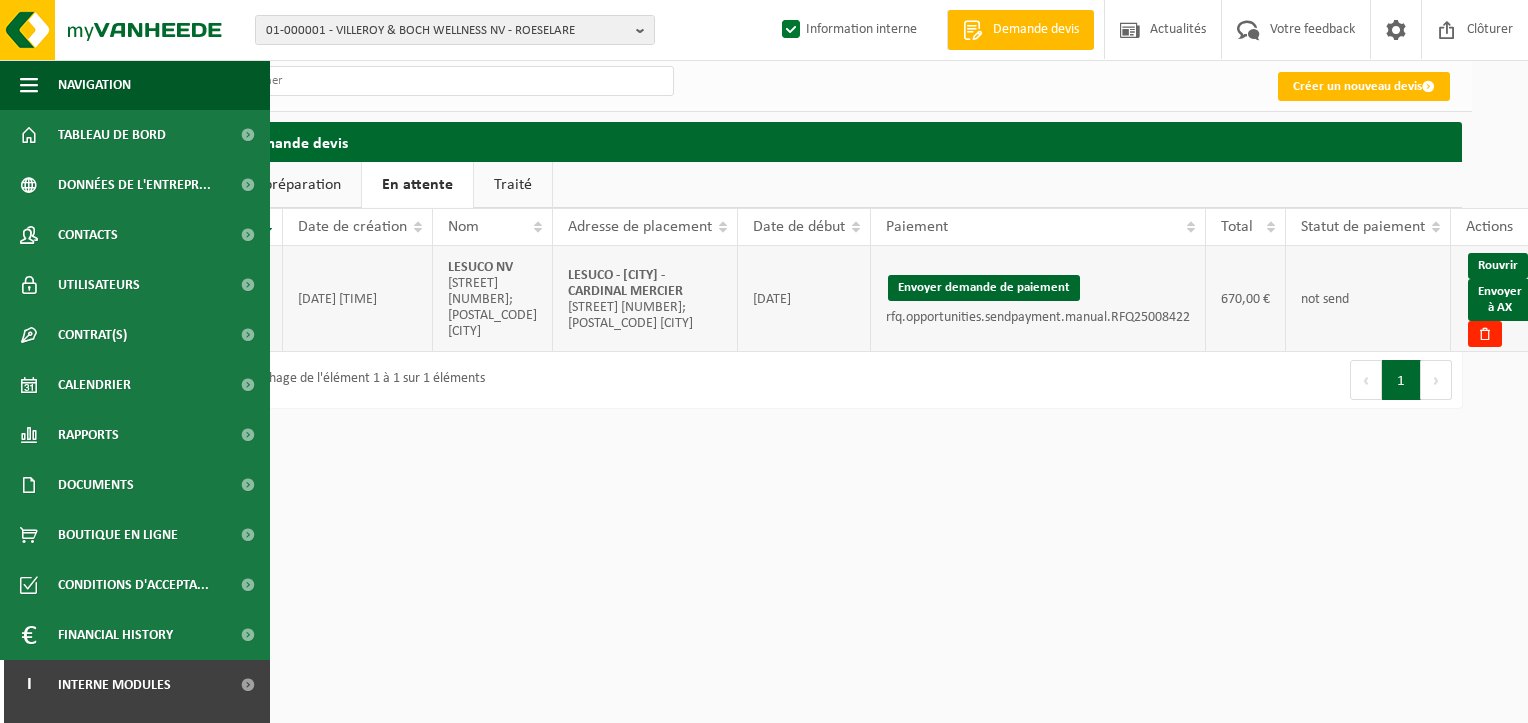 drag, startPoint x: 597, startPoint y: 287, endPoint x: 544, endPoint y: 264, distance: 57.77543 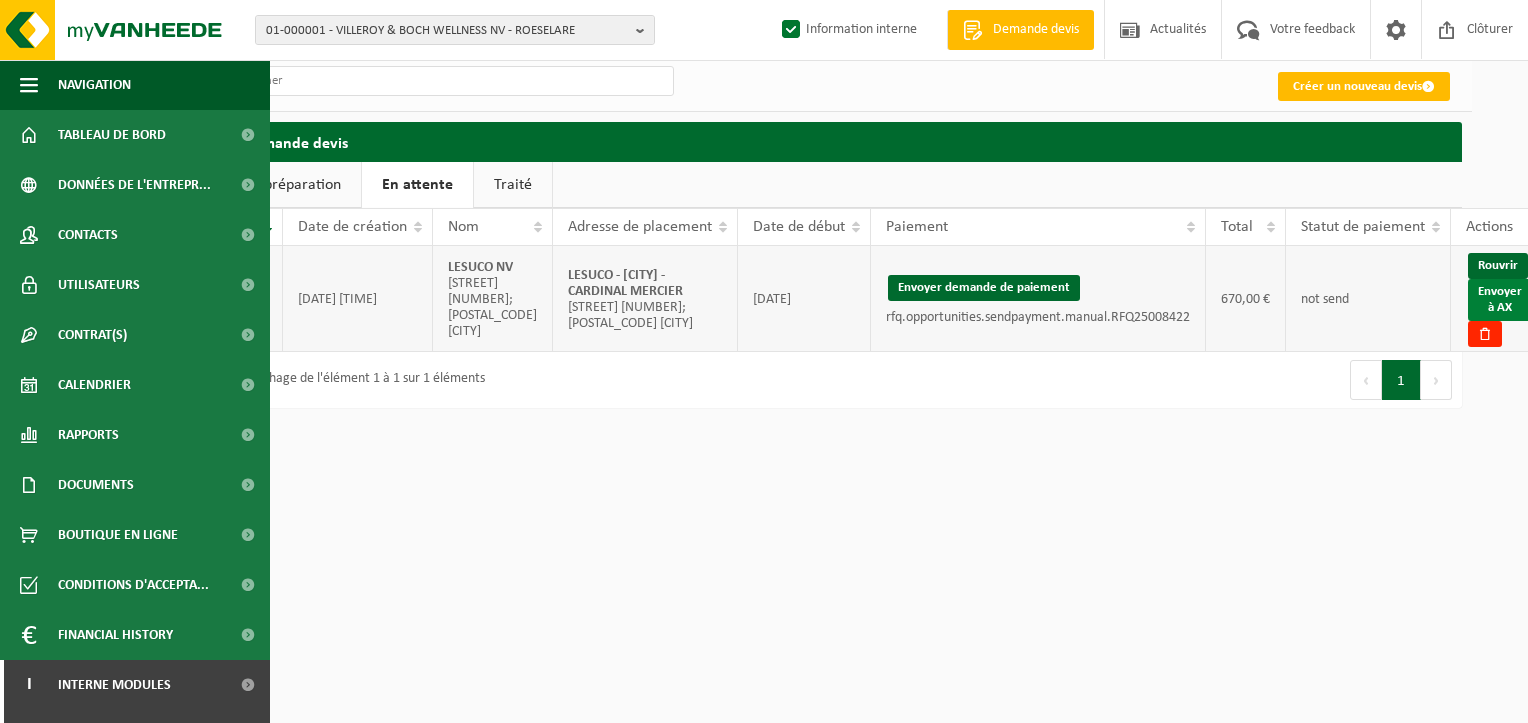 click on "Envoyer à AX" at bounding box center [1500, 300] 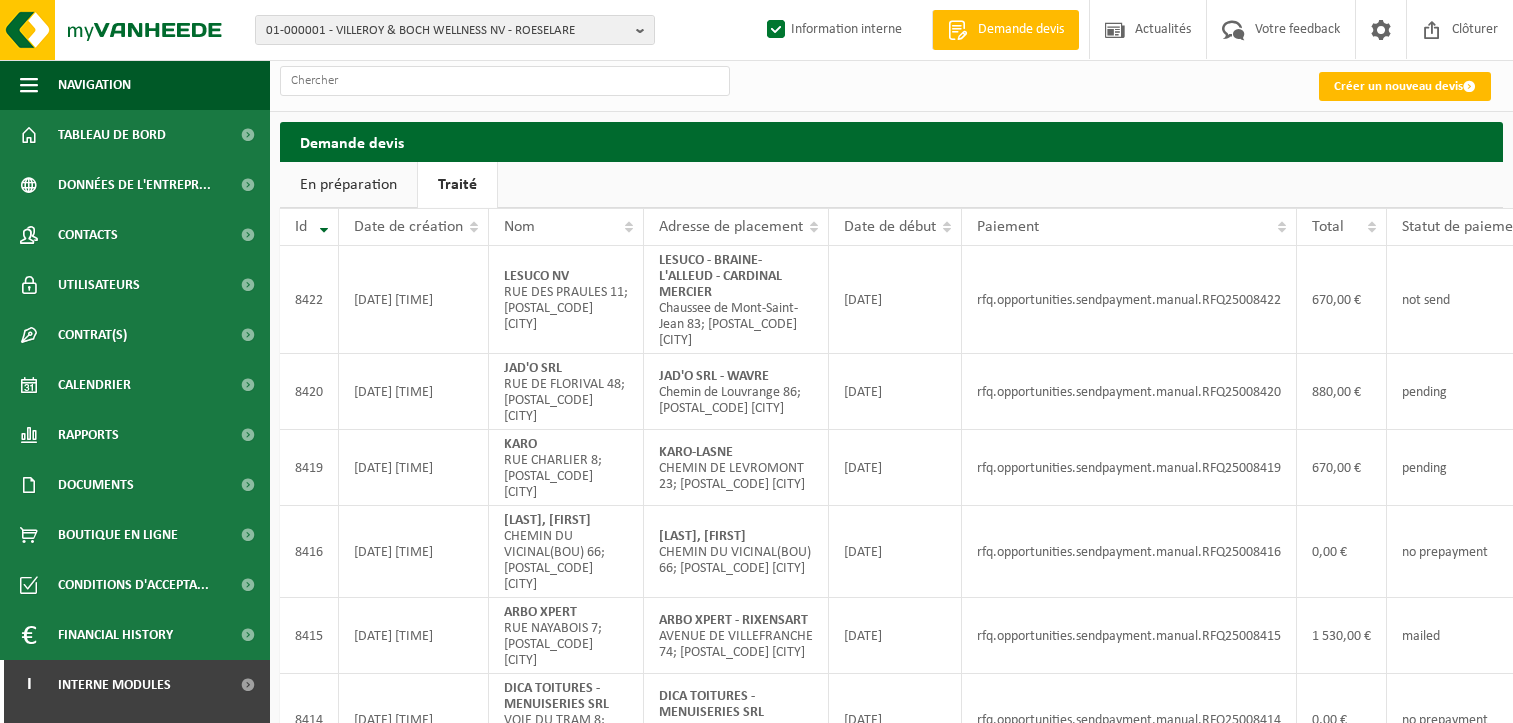 scroll, scrollTop: 0, scrollLeft: 0, axis: both 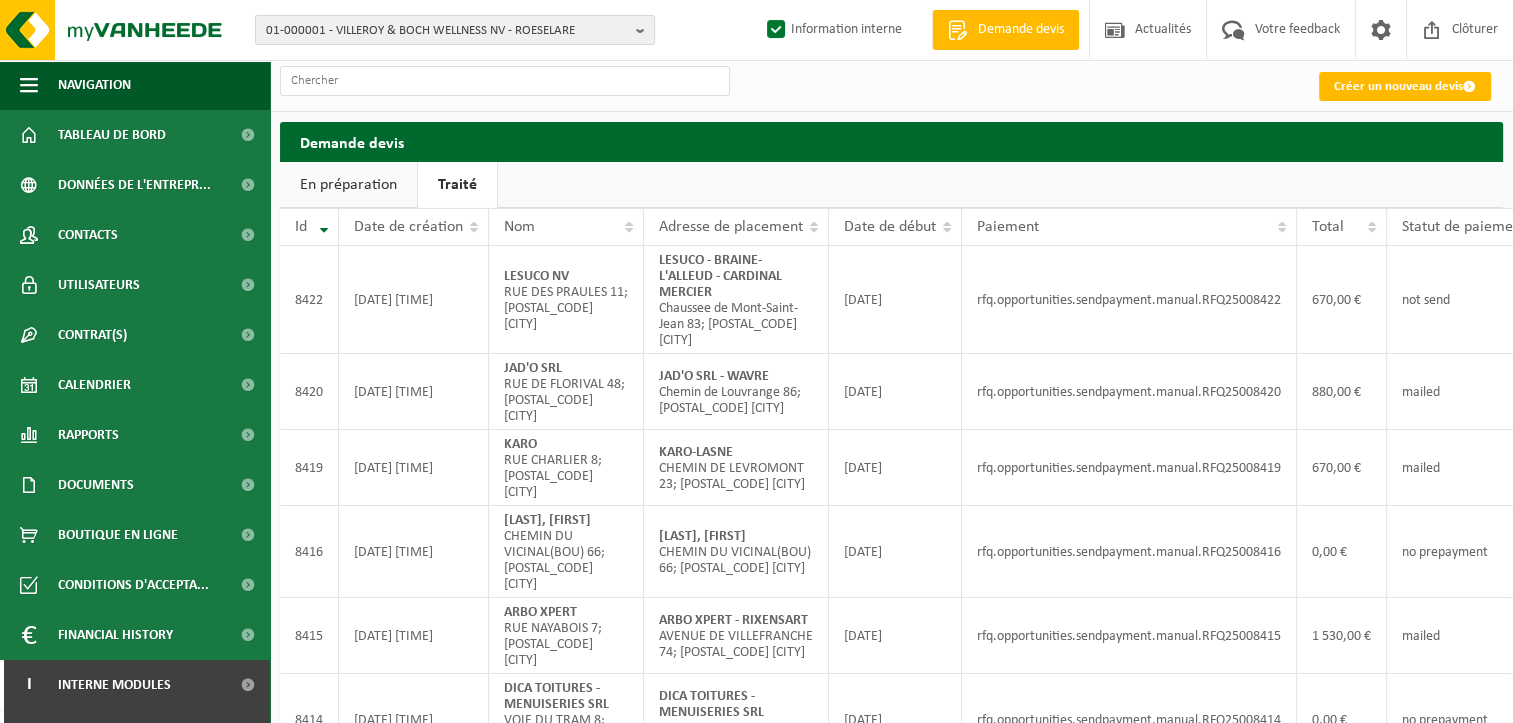 click on "En préparation" at bounding box center (348, 185) 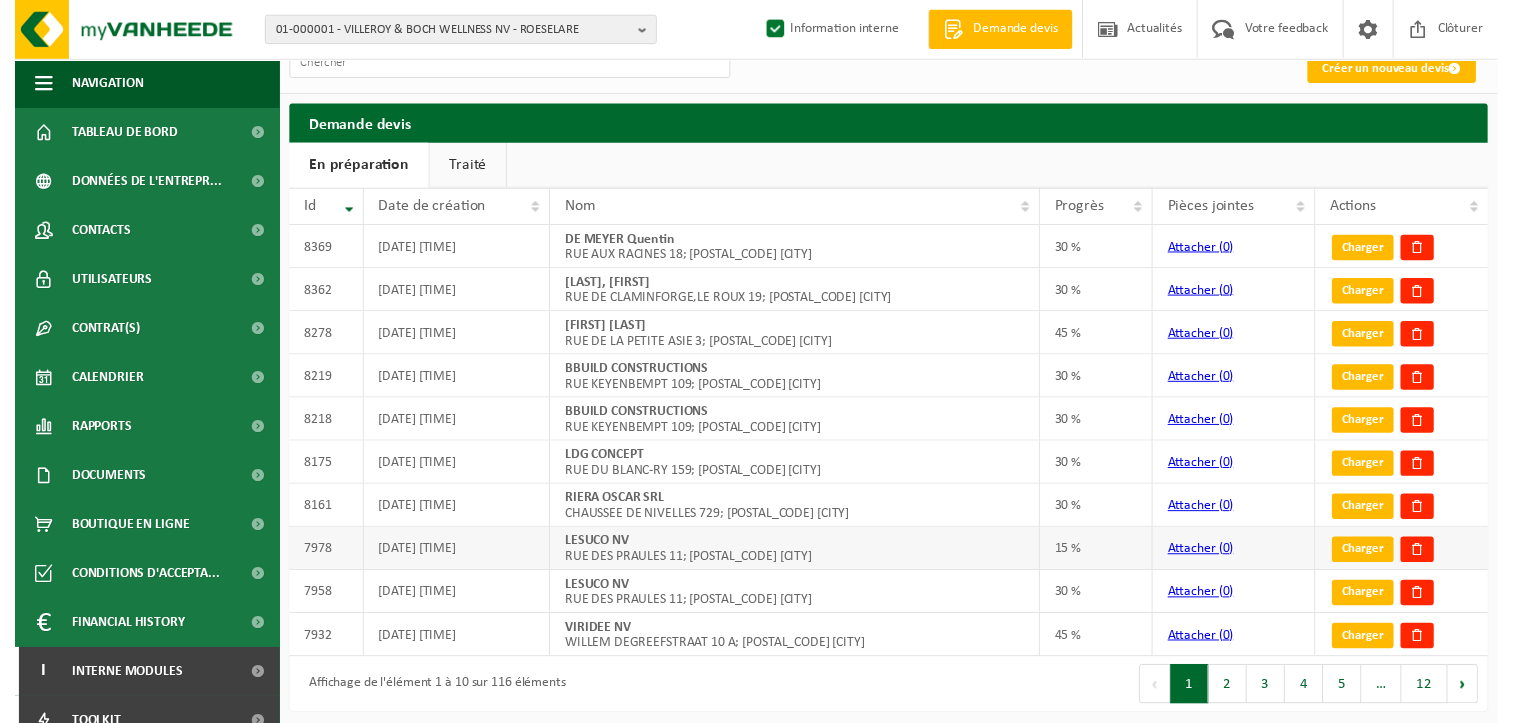 scroll, scrollTop: 21, scrollLeft: 0, axis: vertical 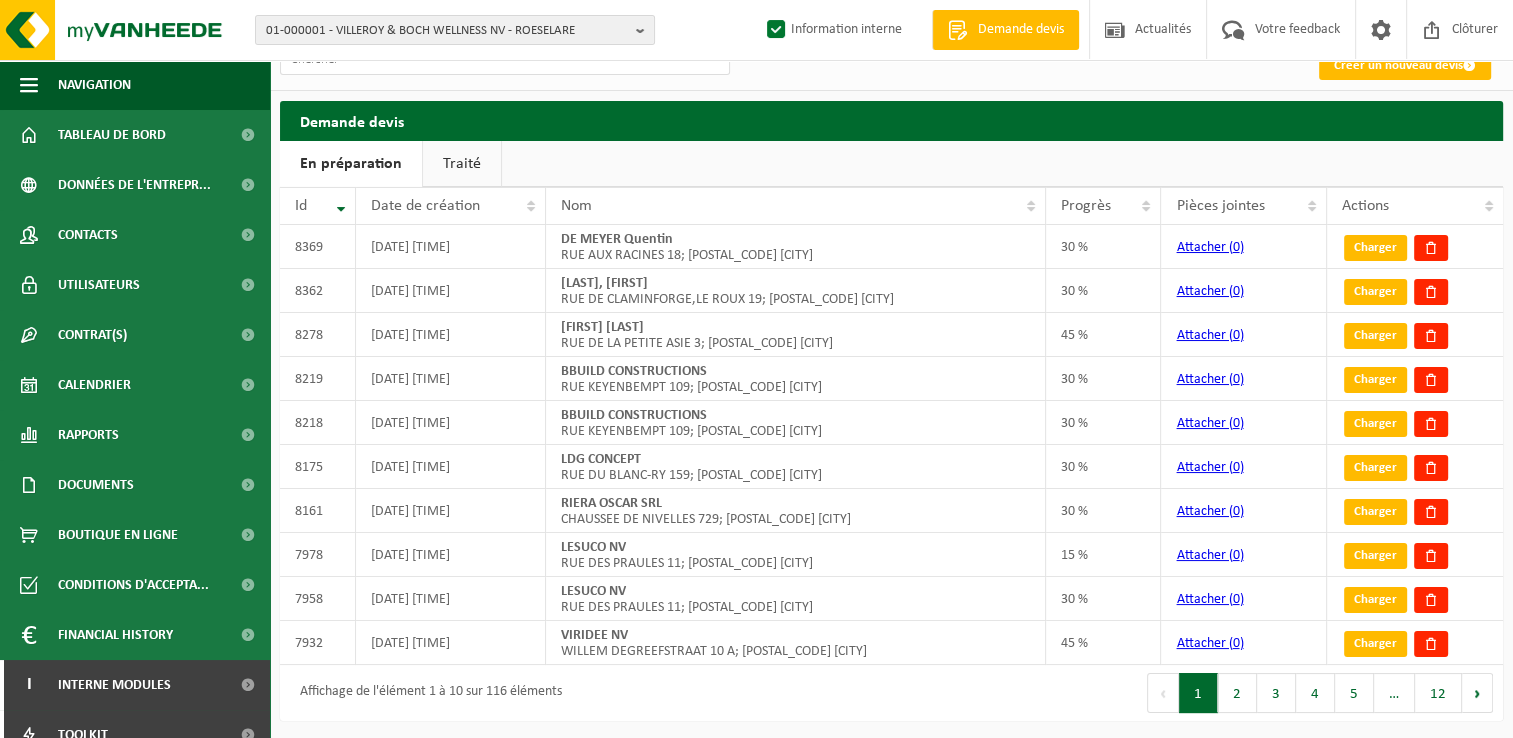 click on "Traité" at bounding box center [462, 164] 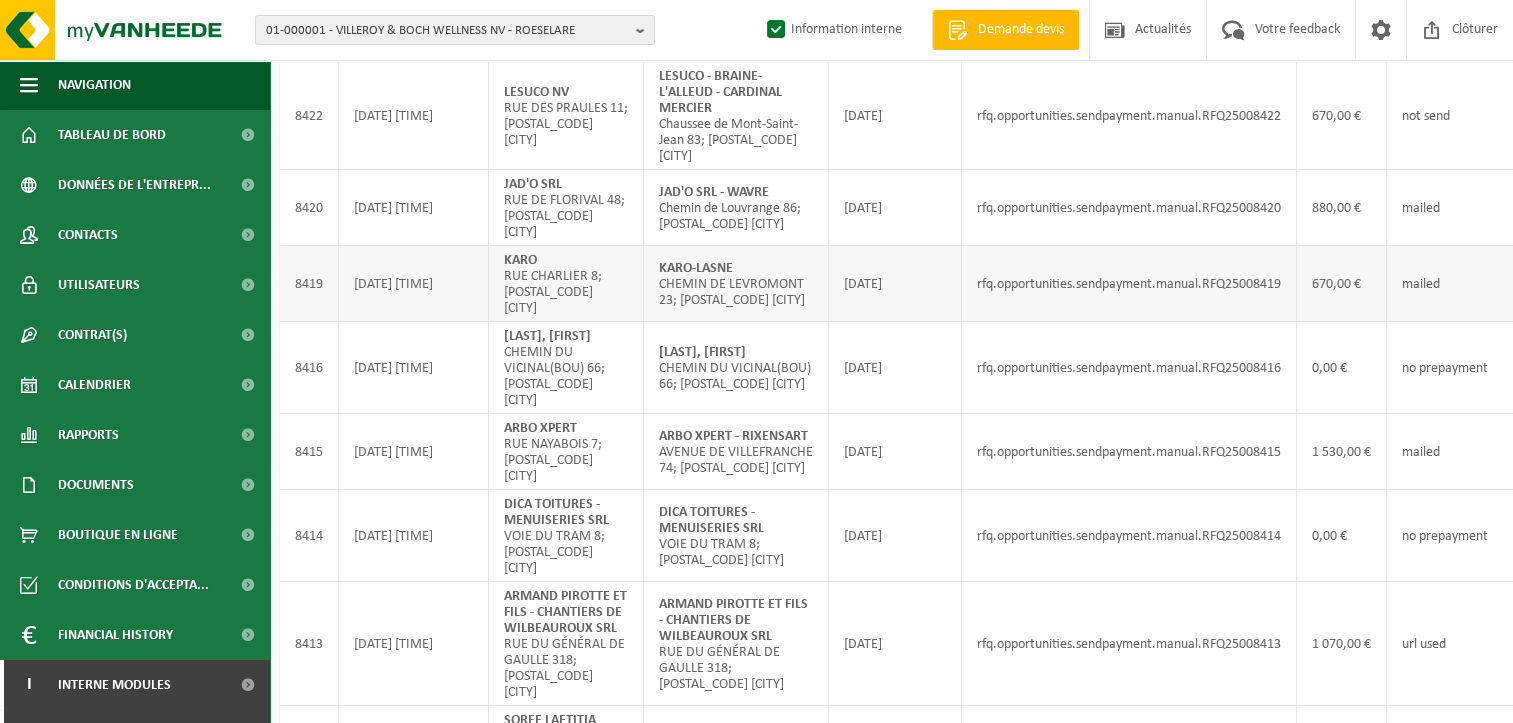 scroll, scrollTop: 221, scrollLeft: 0, axis: vertical 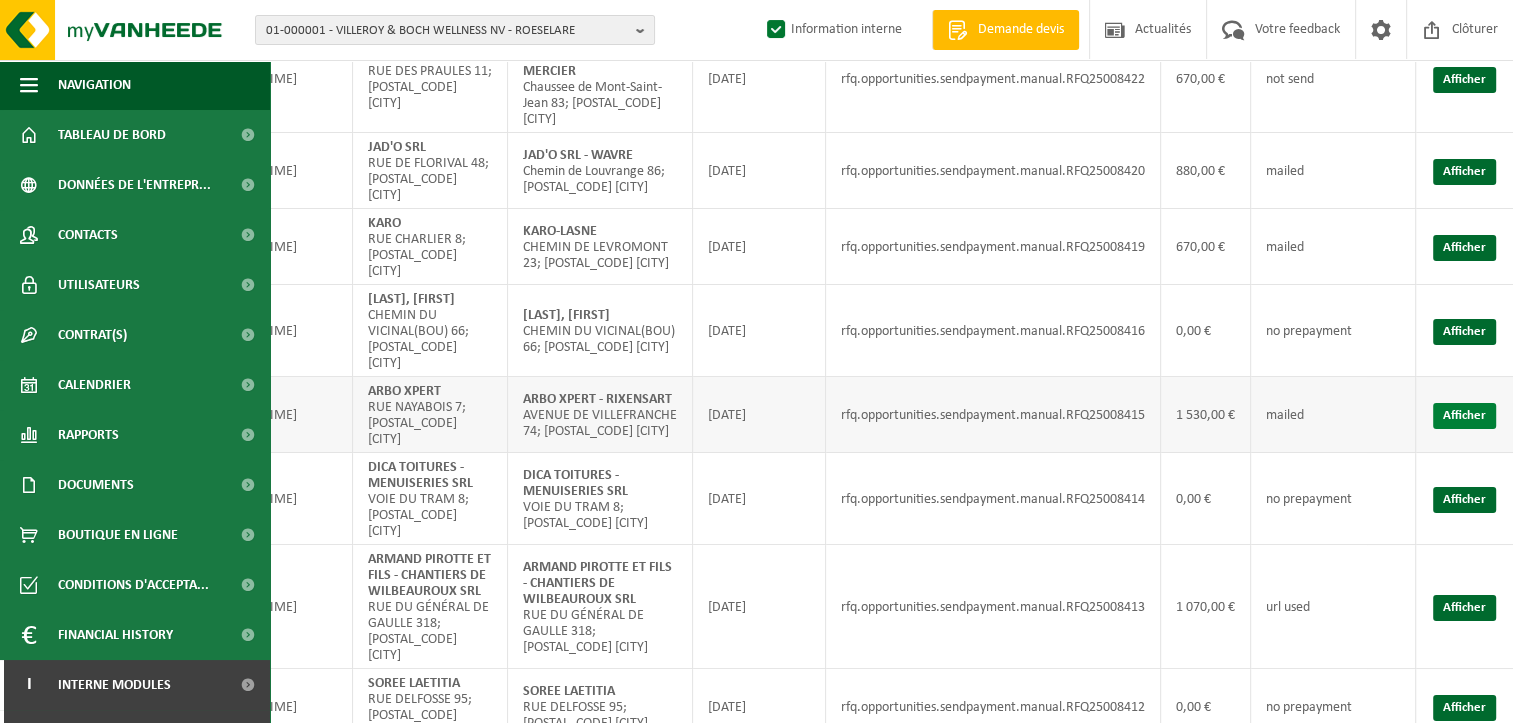 click on "Afficher" at bounding box center [1464, 416] 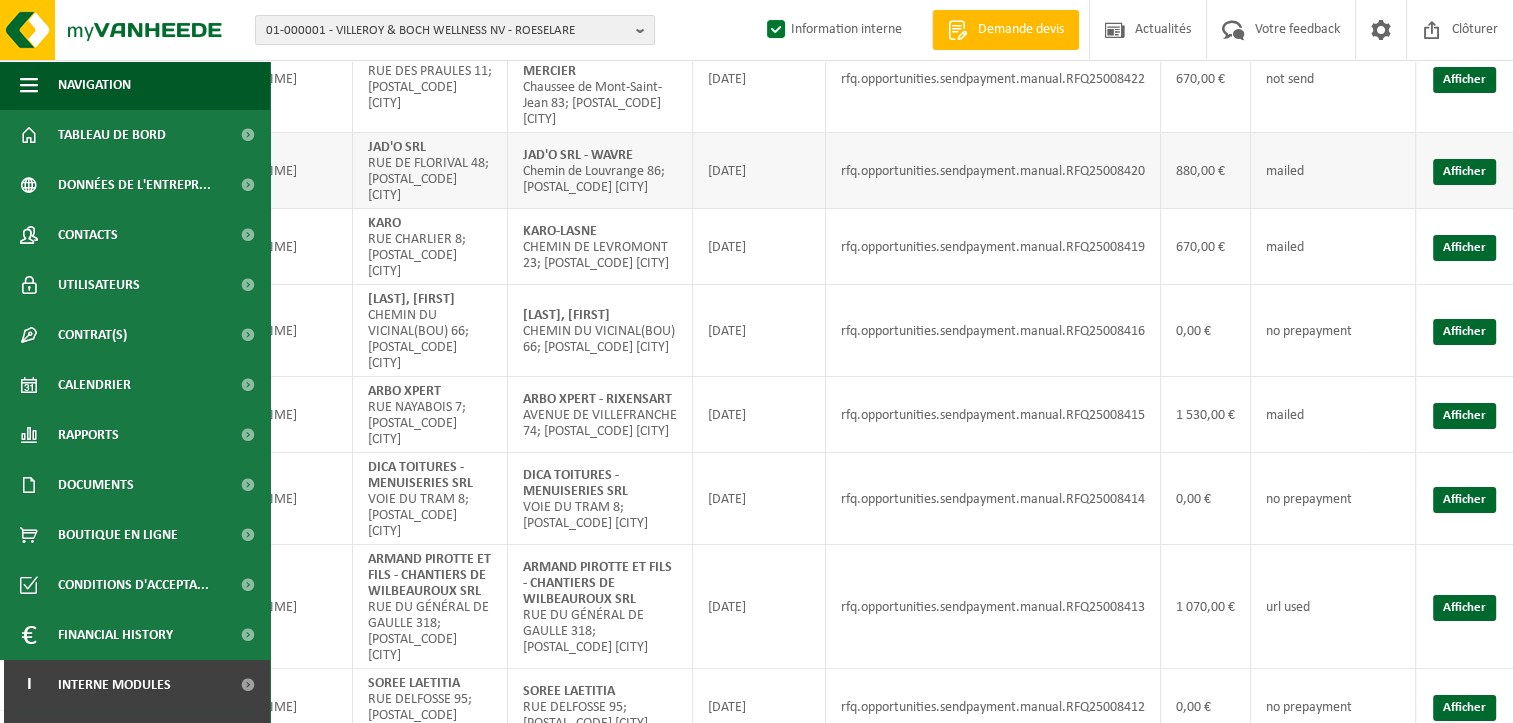 scroll, scrollTop: 0, scrollLeft: 136, axis: horizontal 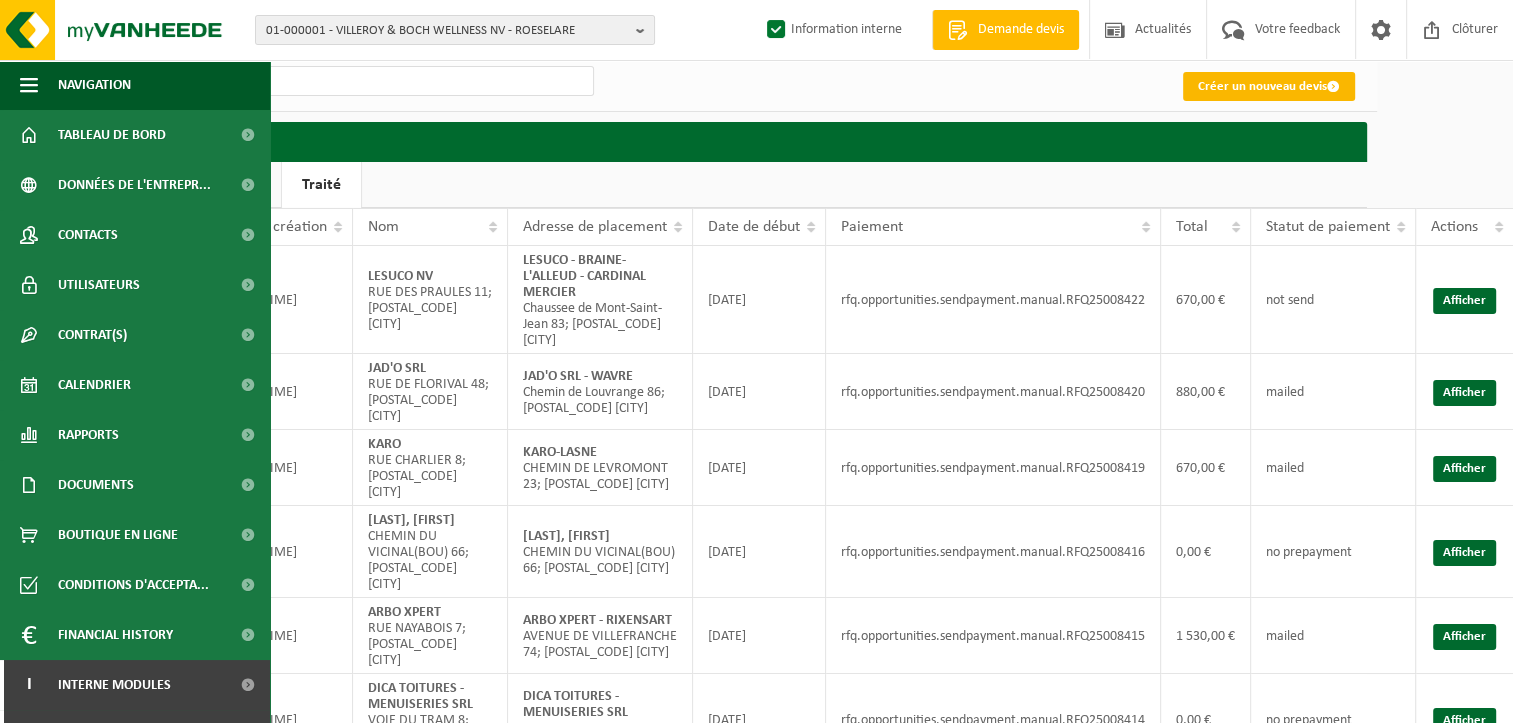 click on "Créer un nouveau devis" at bounding box center (1269, 86) 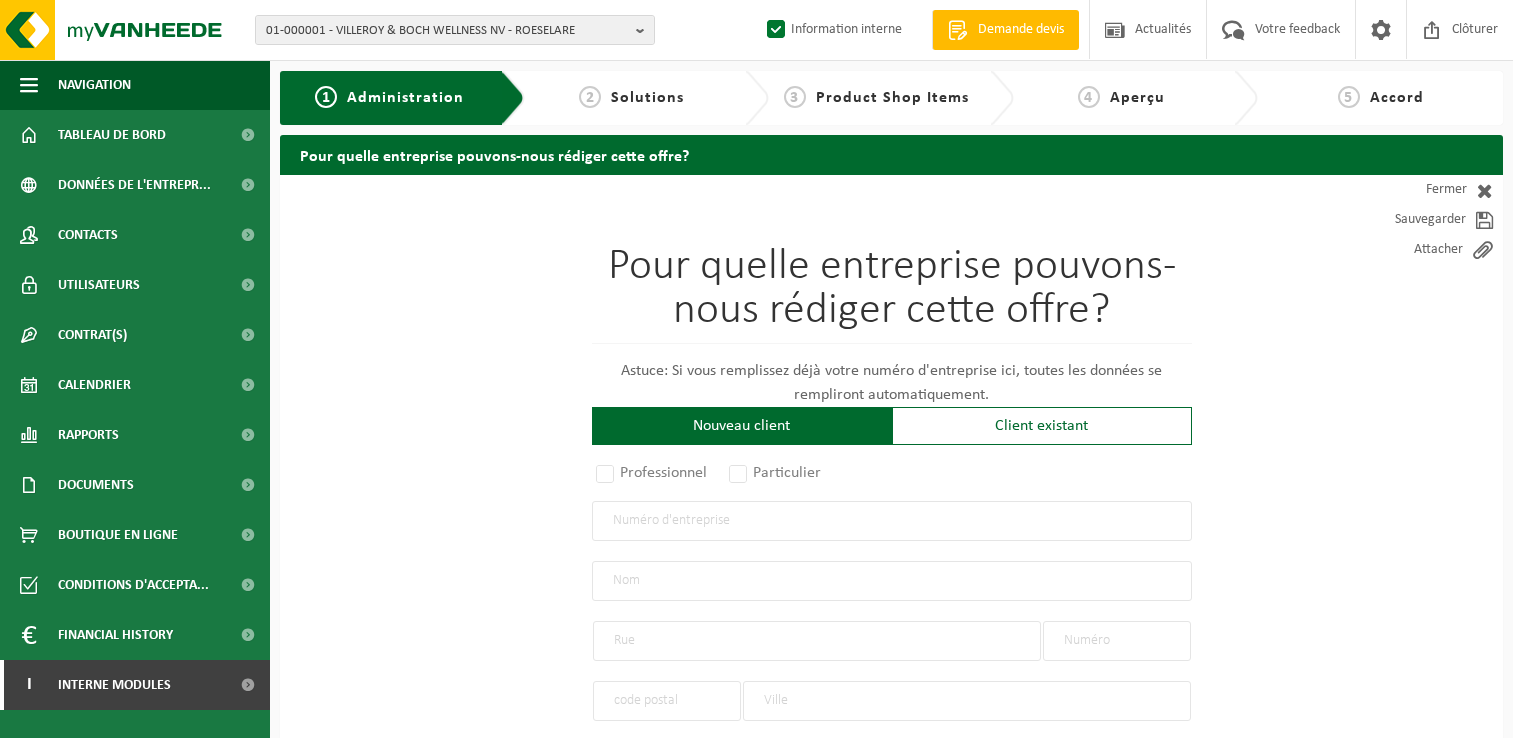 scroll, scrollTop: 0, scrollLeft: 0, axis: both 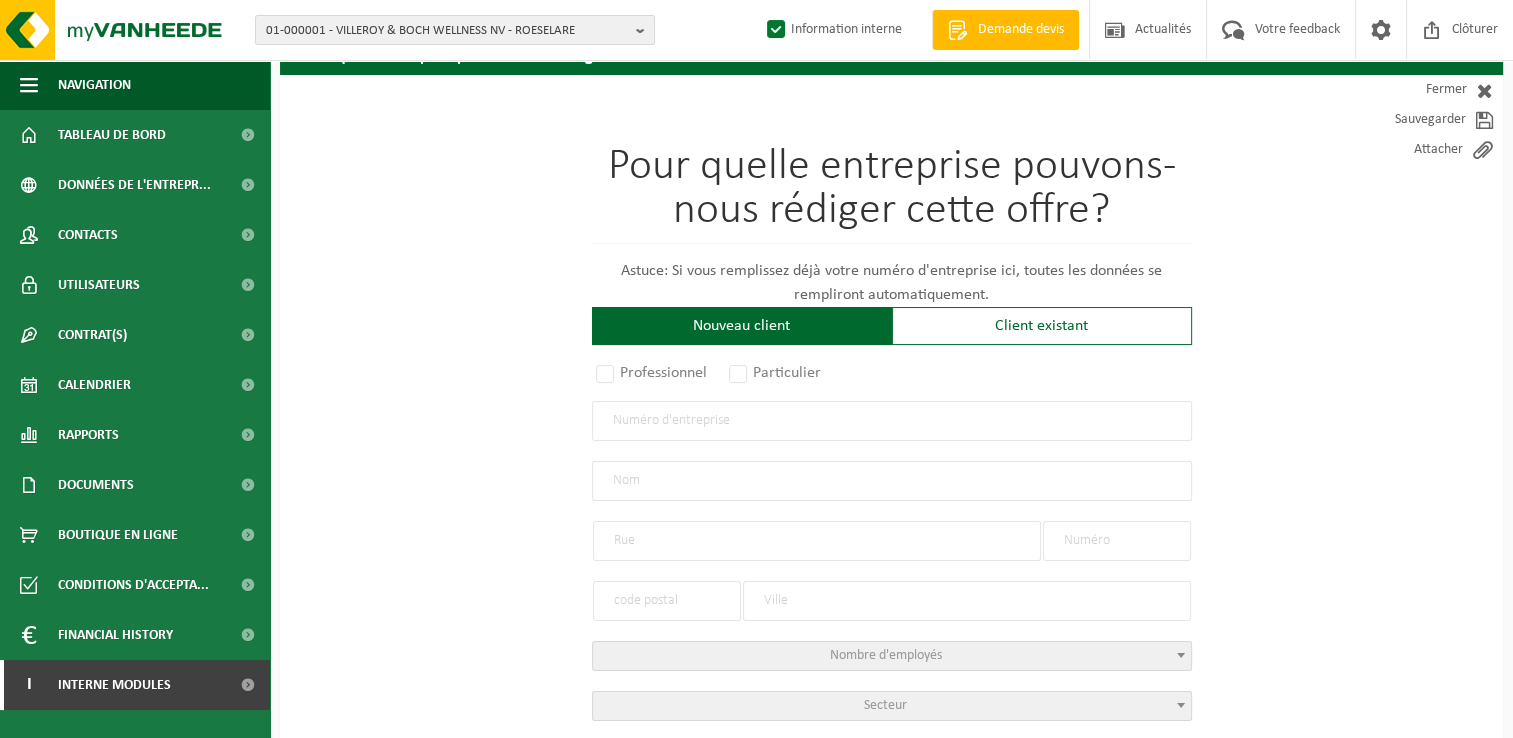 click at bounding box center (892, 421) 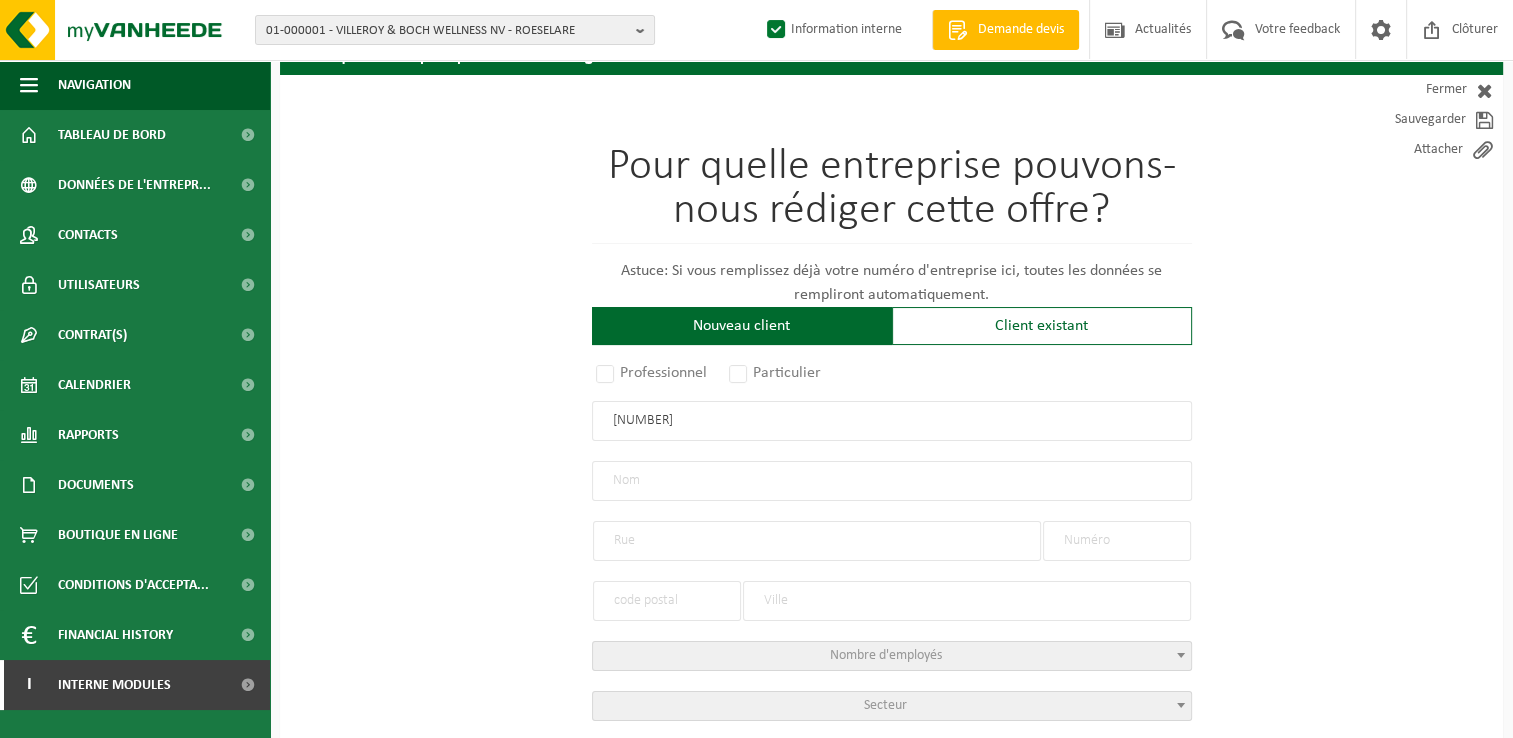 type on "1004530020" 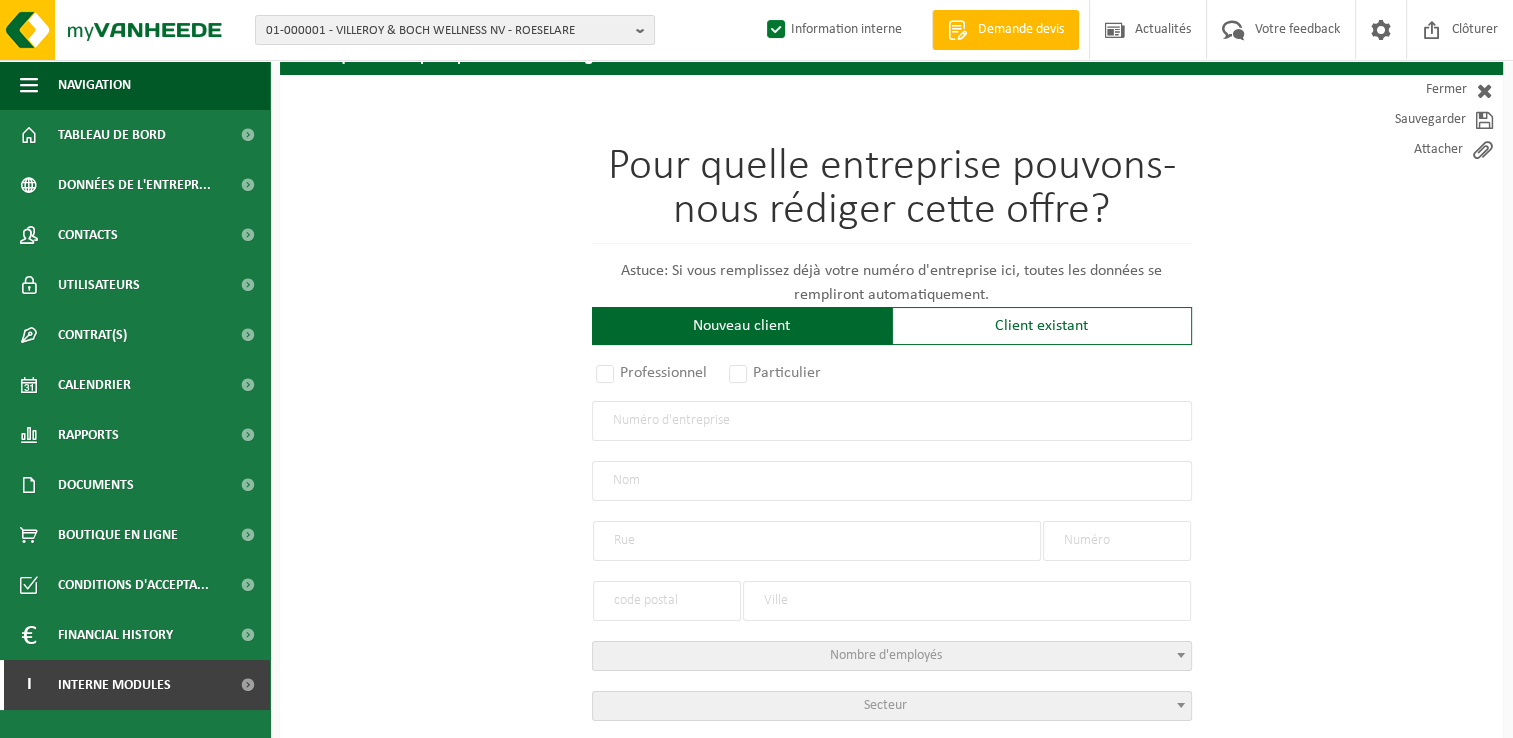 type on "RENOFRANC" 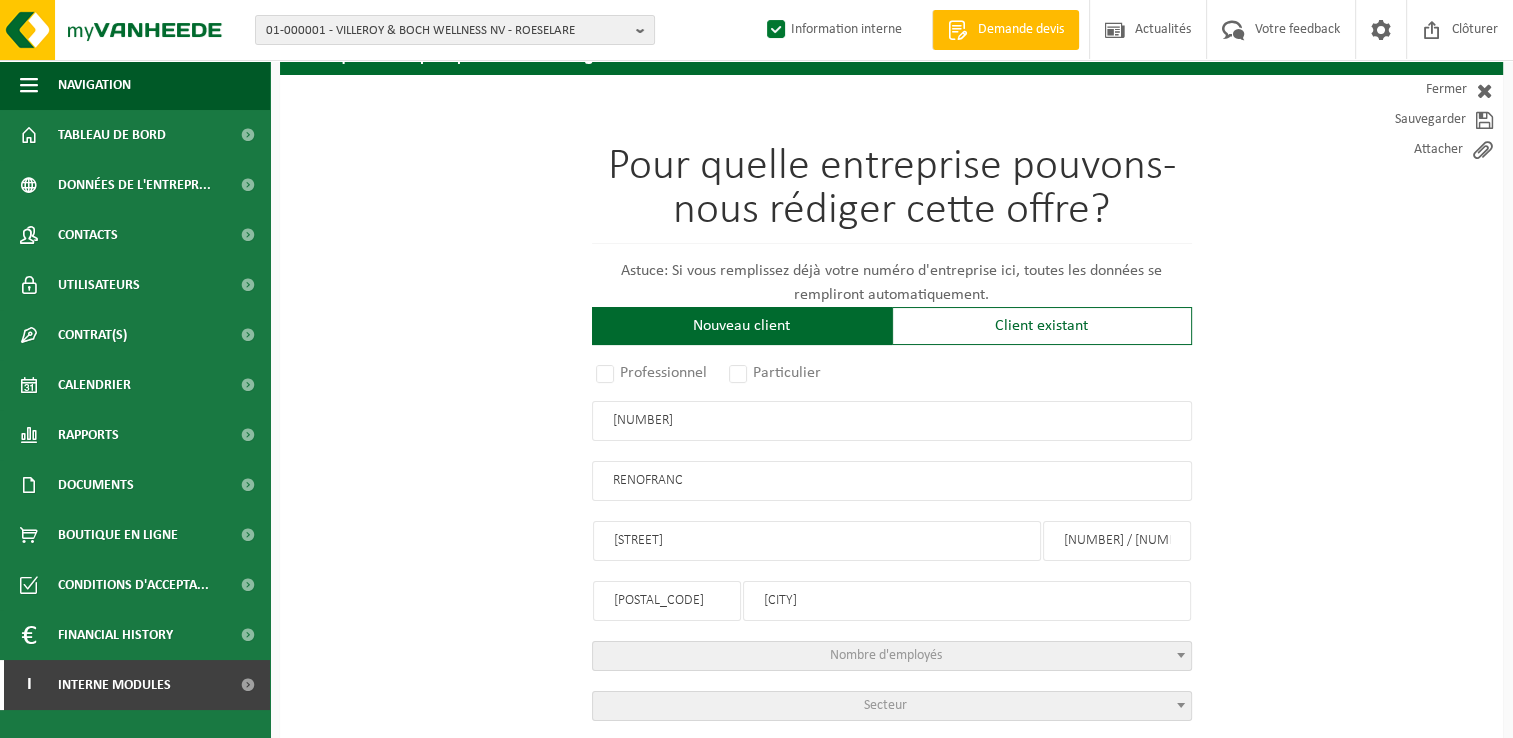 select 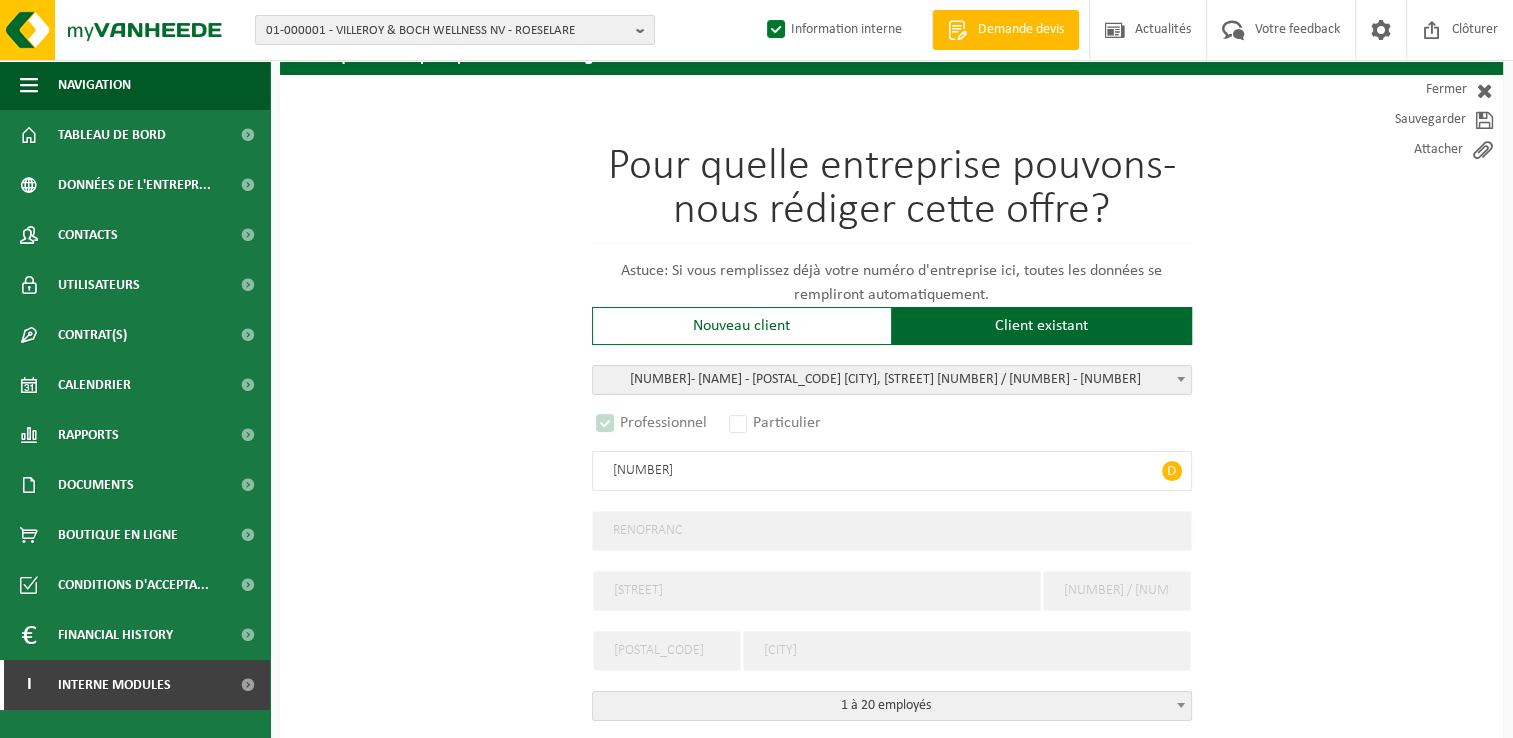 select on "D" 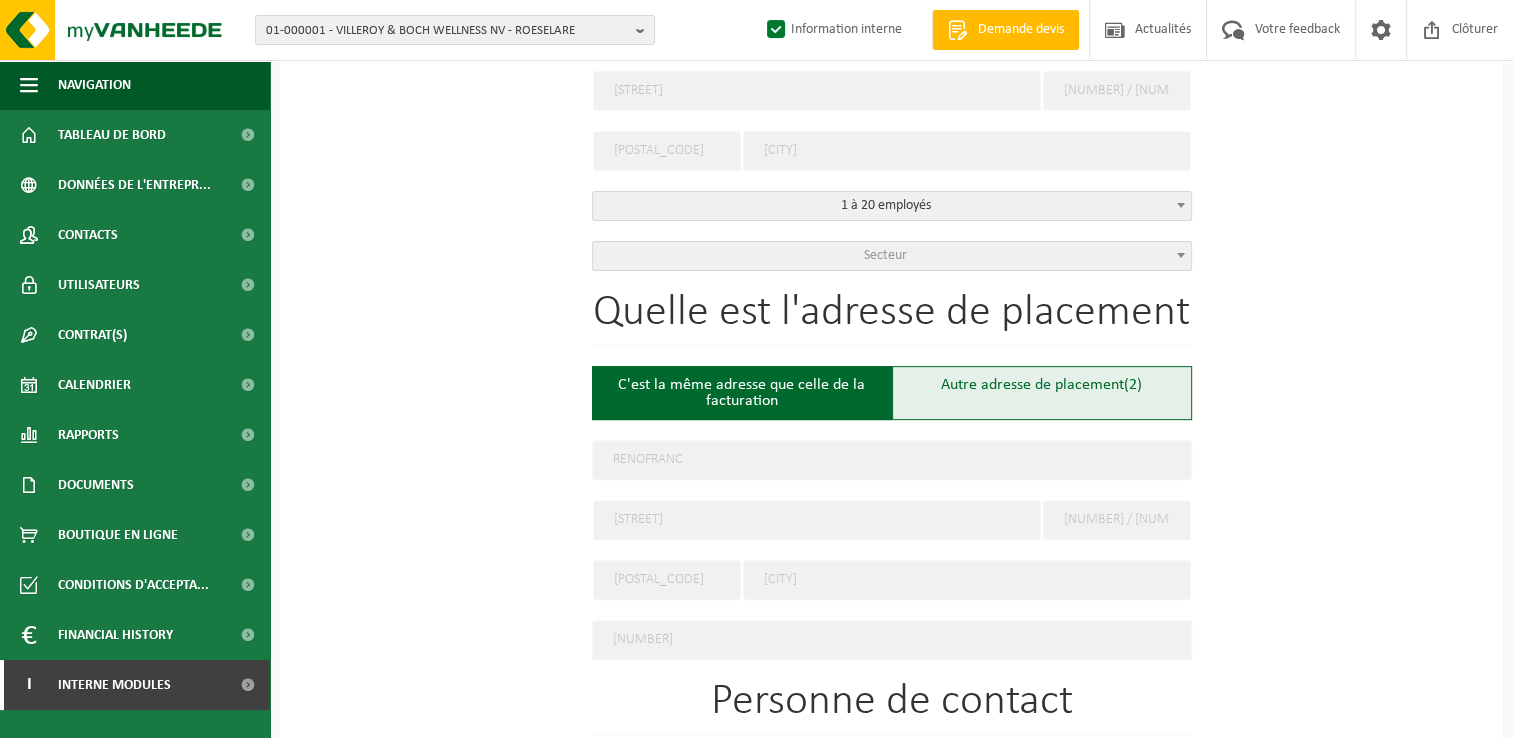 type on "1004.530.020" 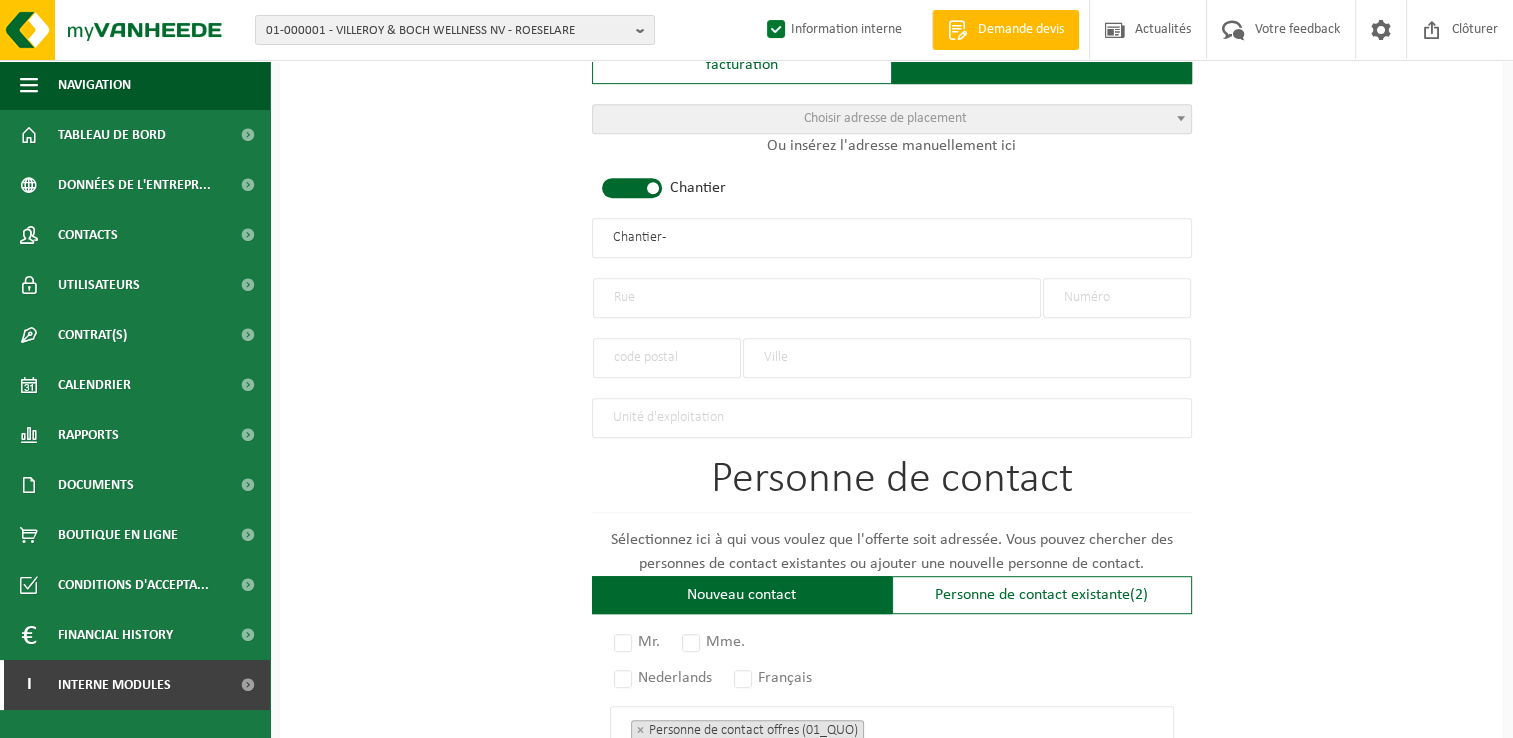 scroll, scrollTop: 1000, scrollLeft: 0, axis: vertical 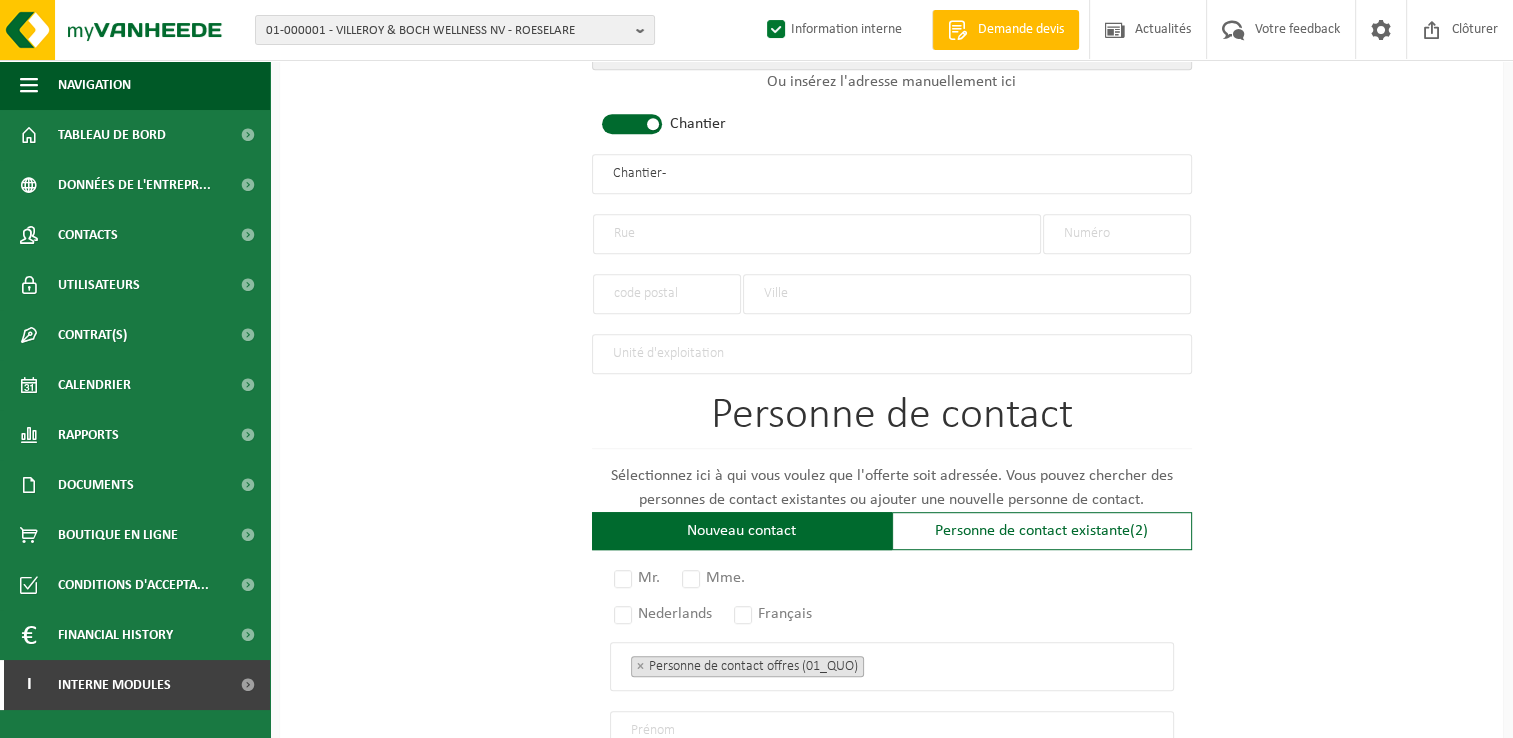 drag, startPoint x: 715, startPoint y: 163, endPoint x: 429, endPoint y: 169, distance: 286.06293 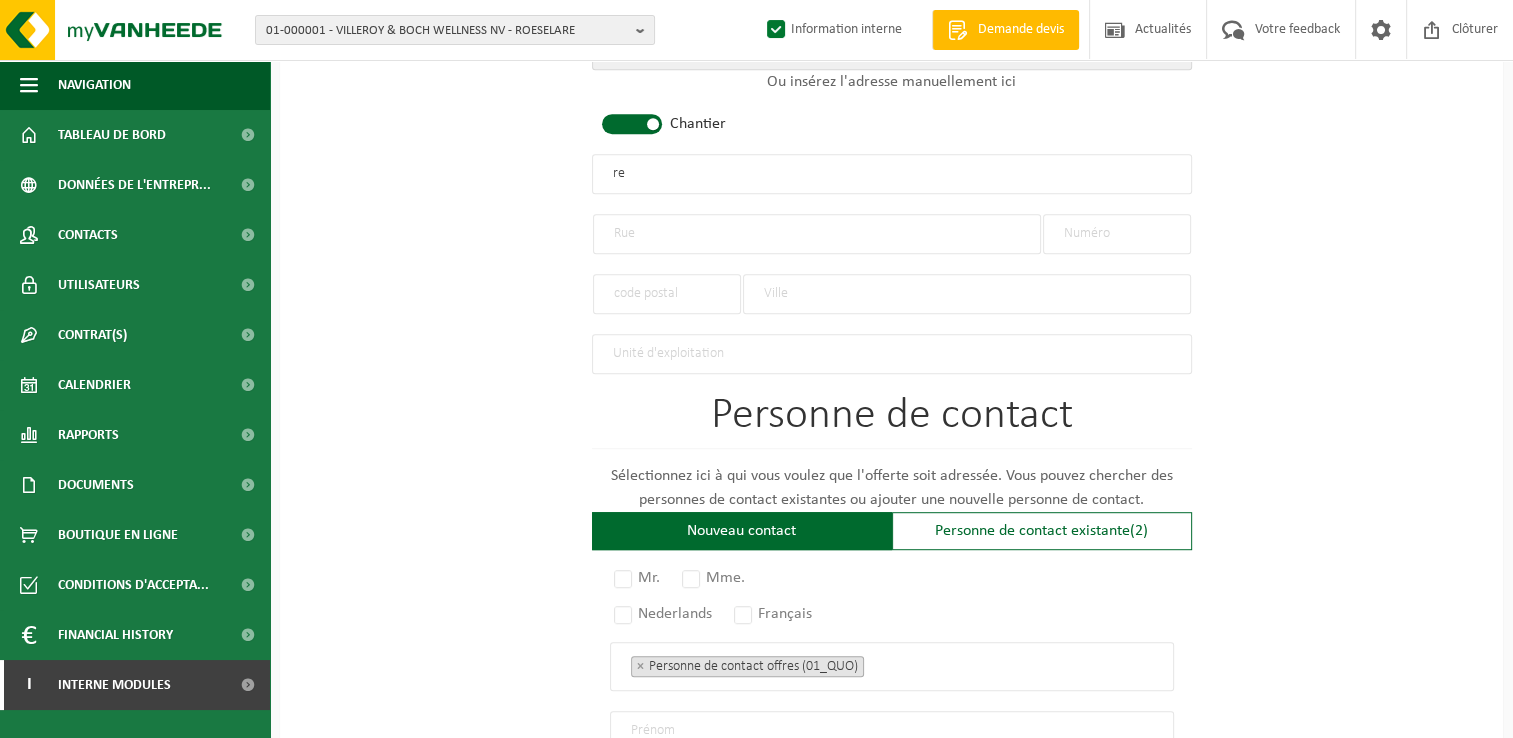 type on "r" 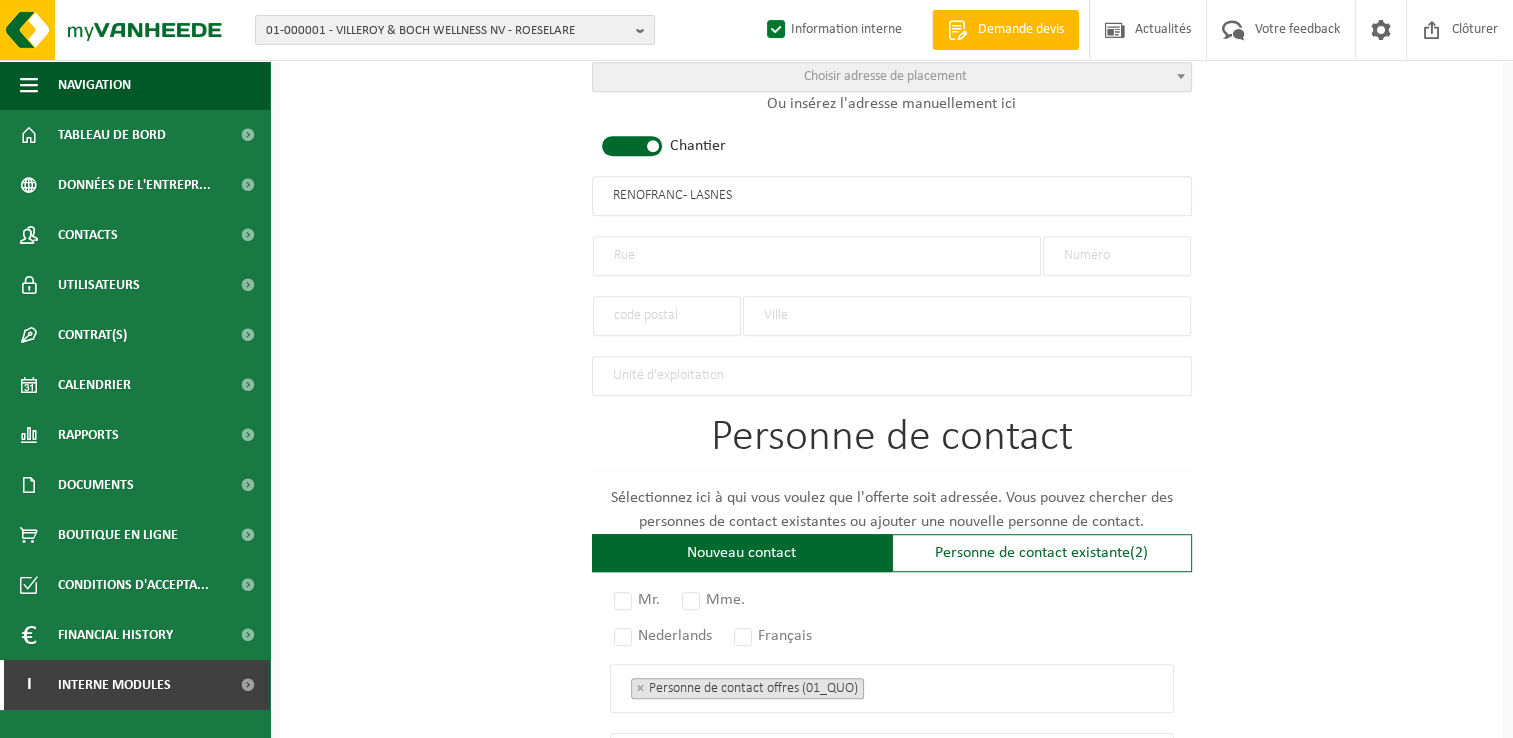scroll, scrollTop: 1100, scrollLeft: 0, axis: vertical 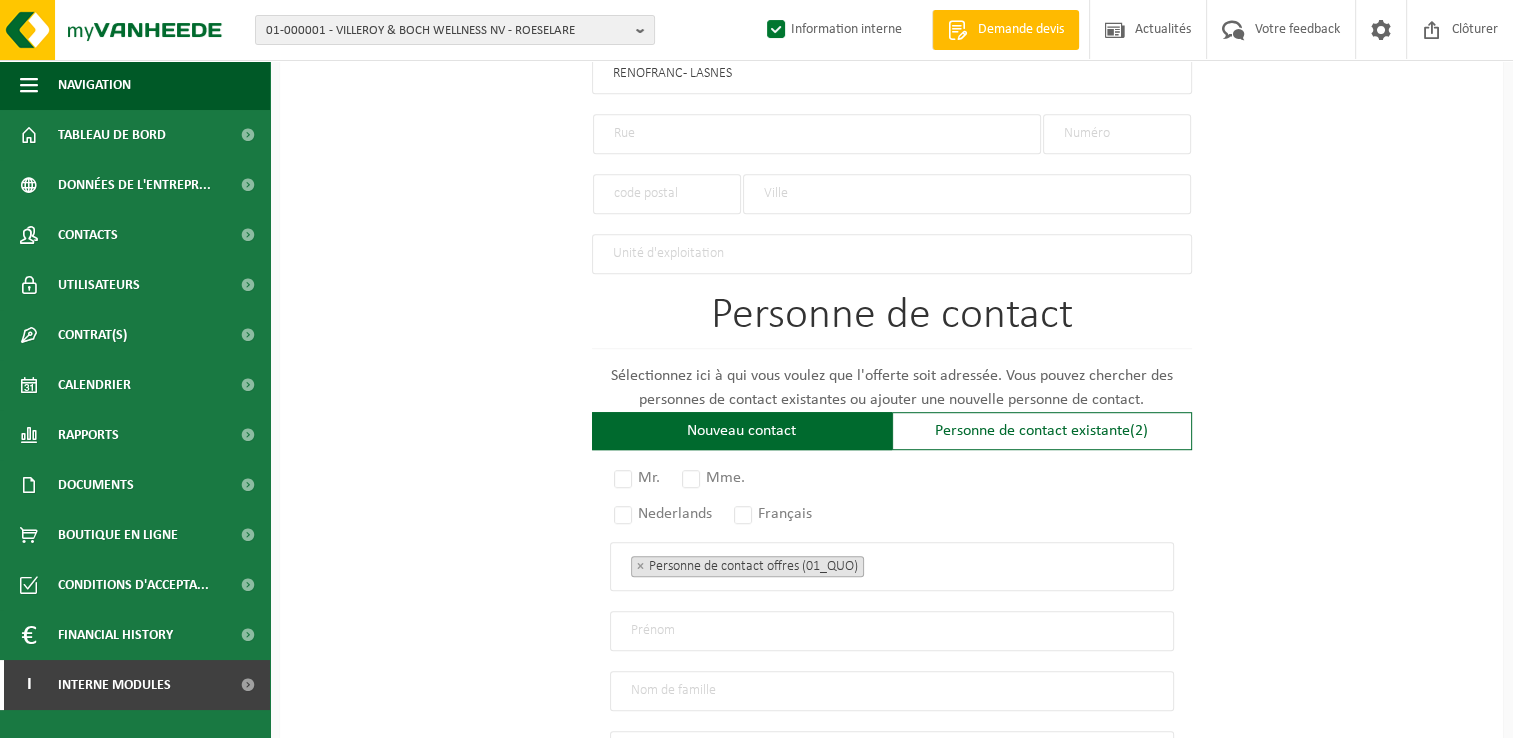 type on "RENOFRANC - LASNES" 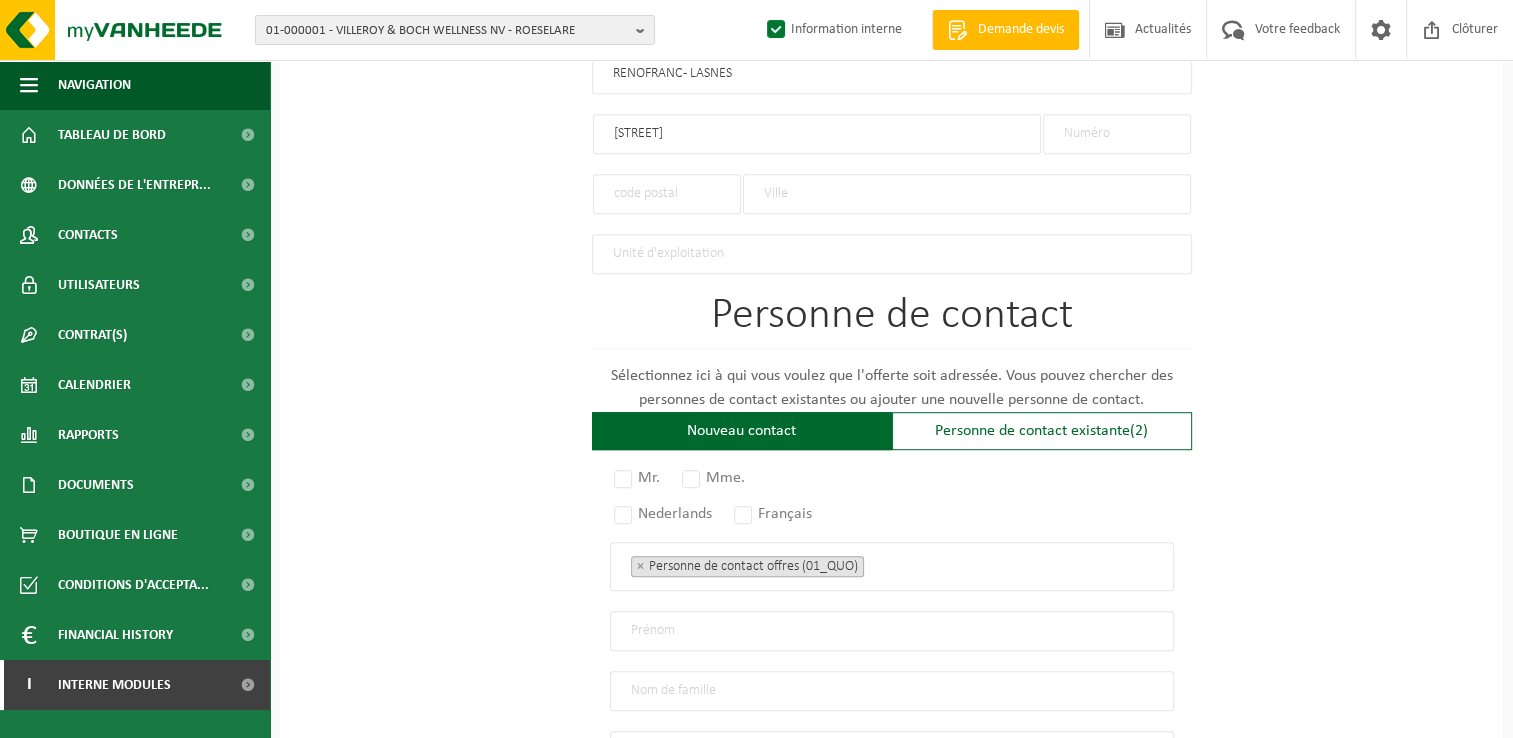 type on "CHEMIN DE COUTURE" 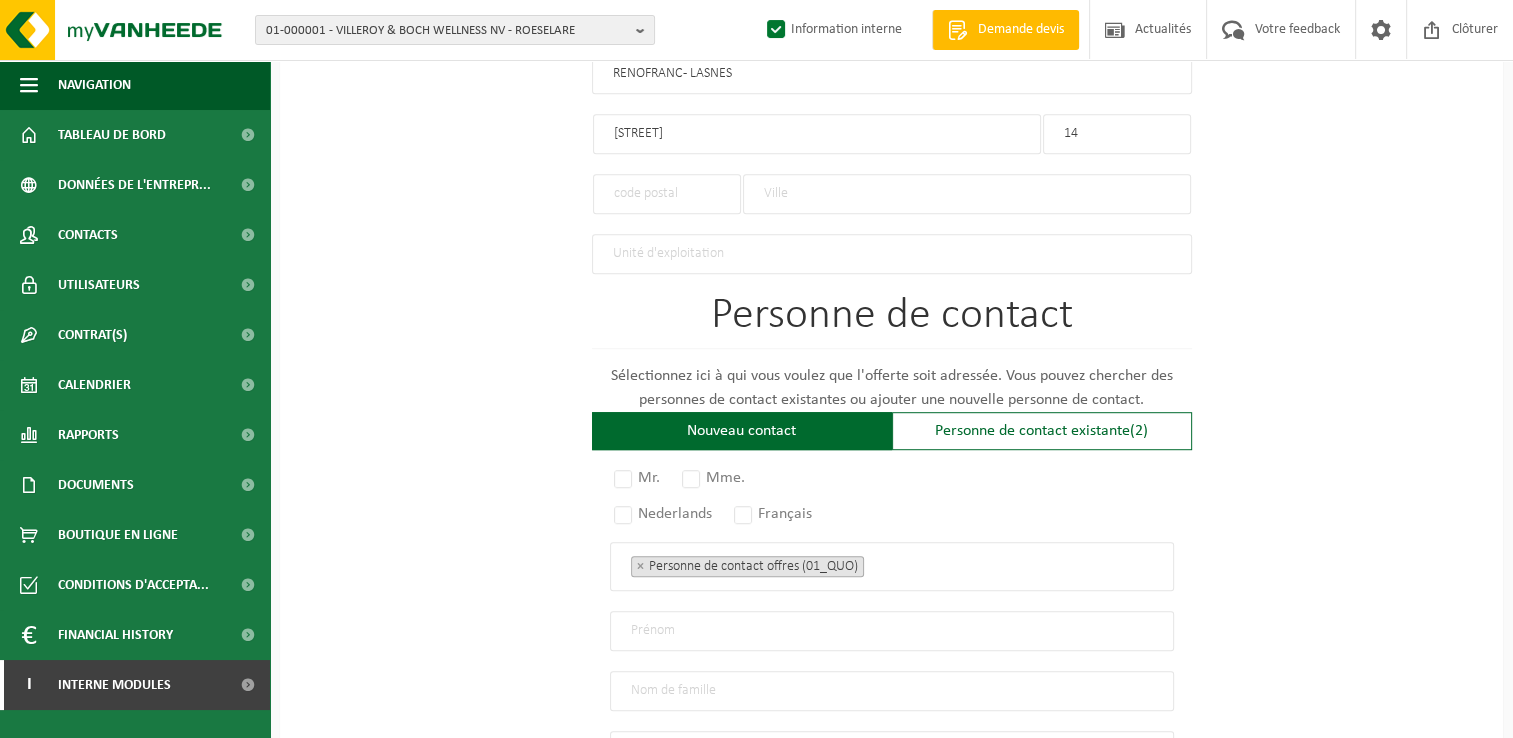 type on "14" 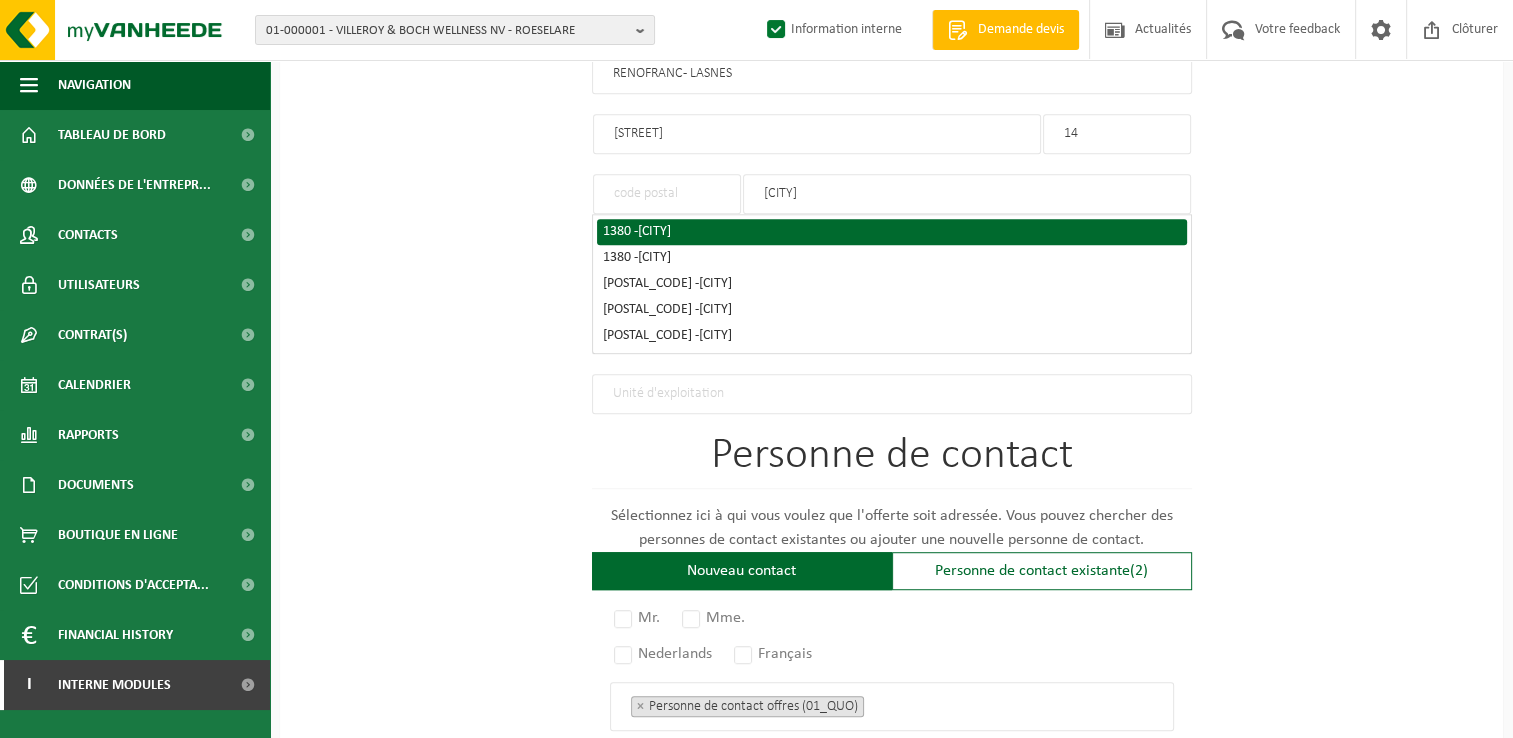 type on "LASNE" 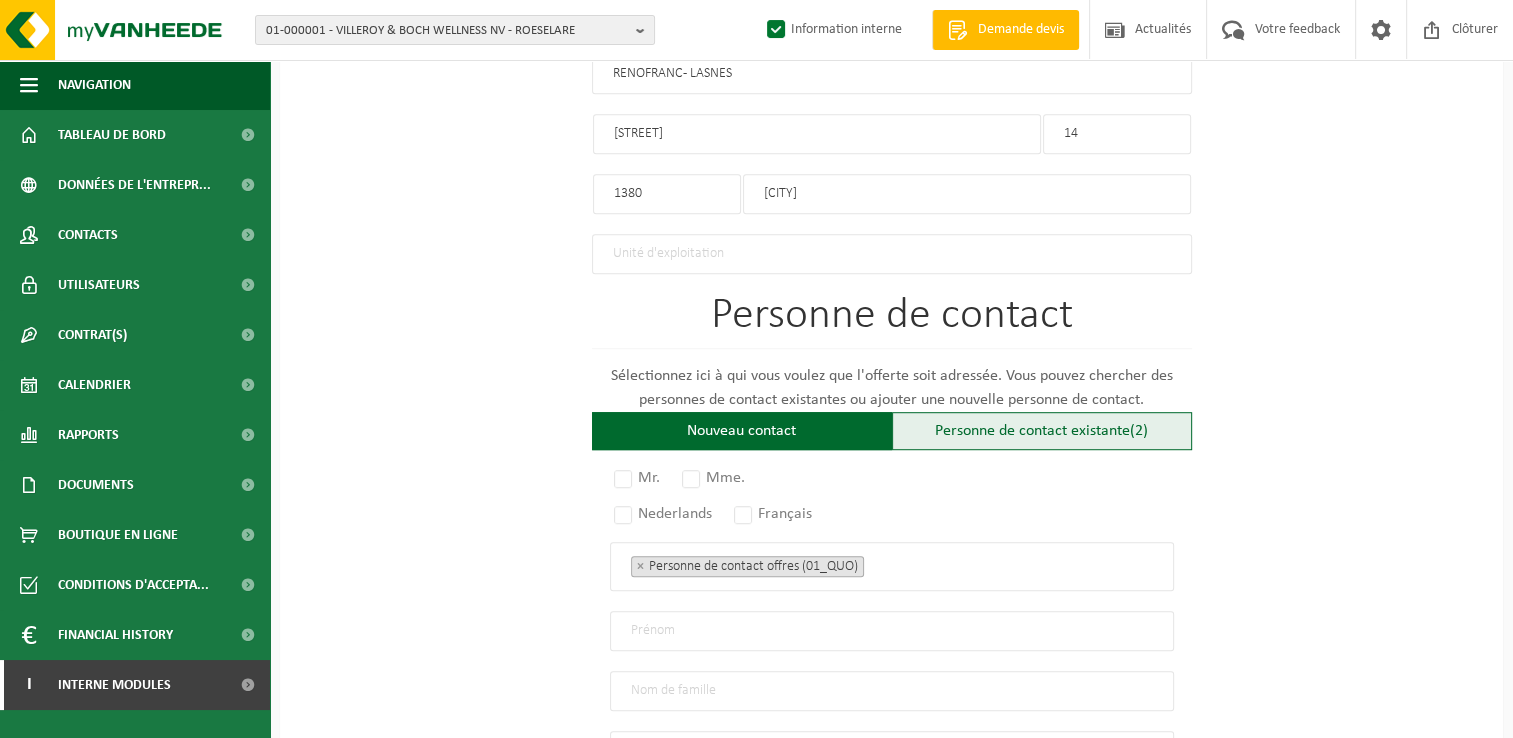 click on "Personne de contact existante  (2)" at bounding box center [1042, 431] 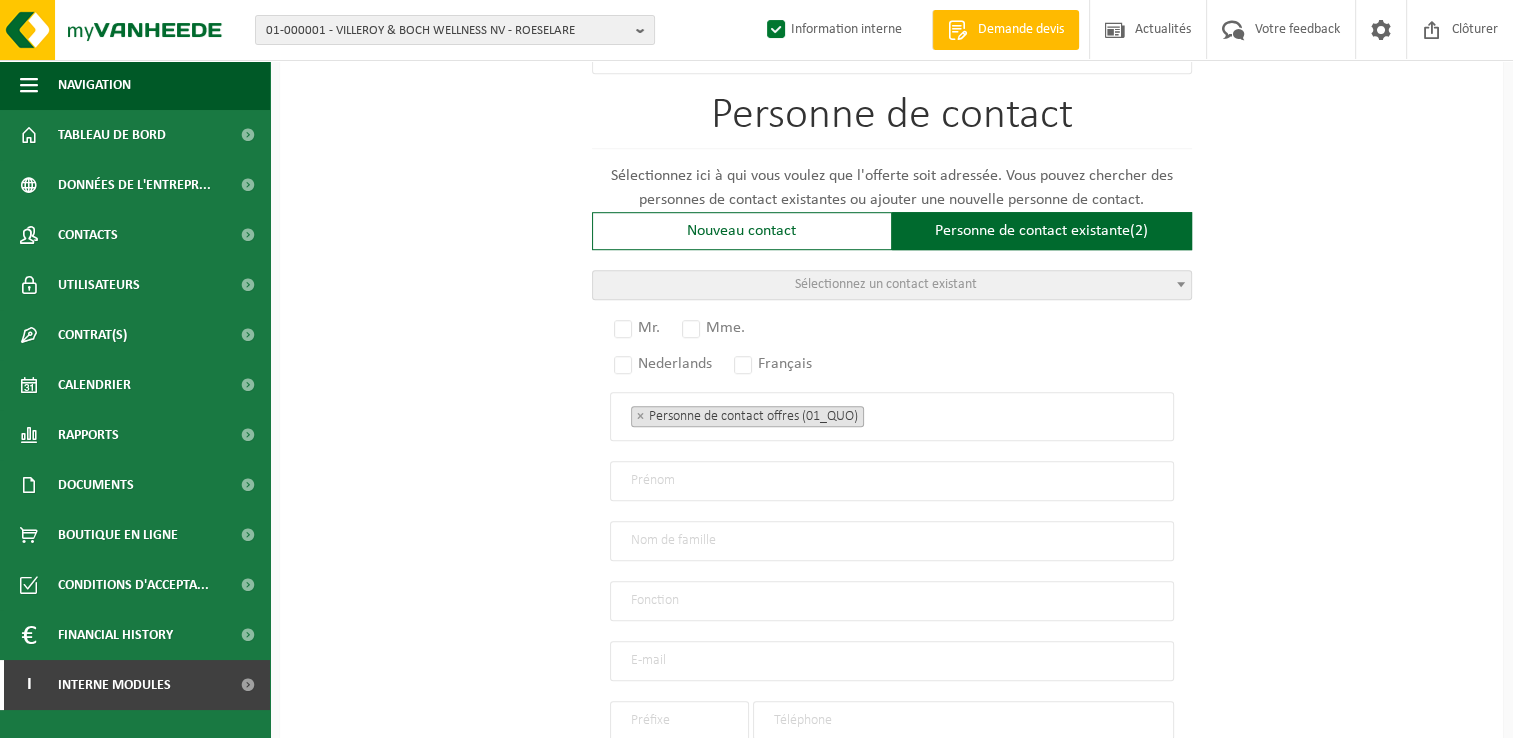 scroll, scrollTop: 1400, scrollLeft: 0, axis: vertical 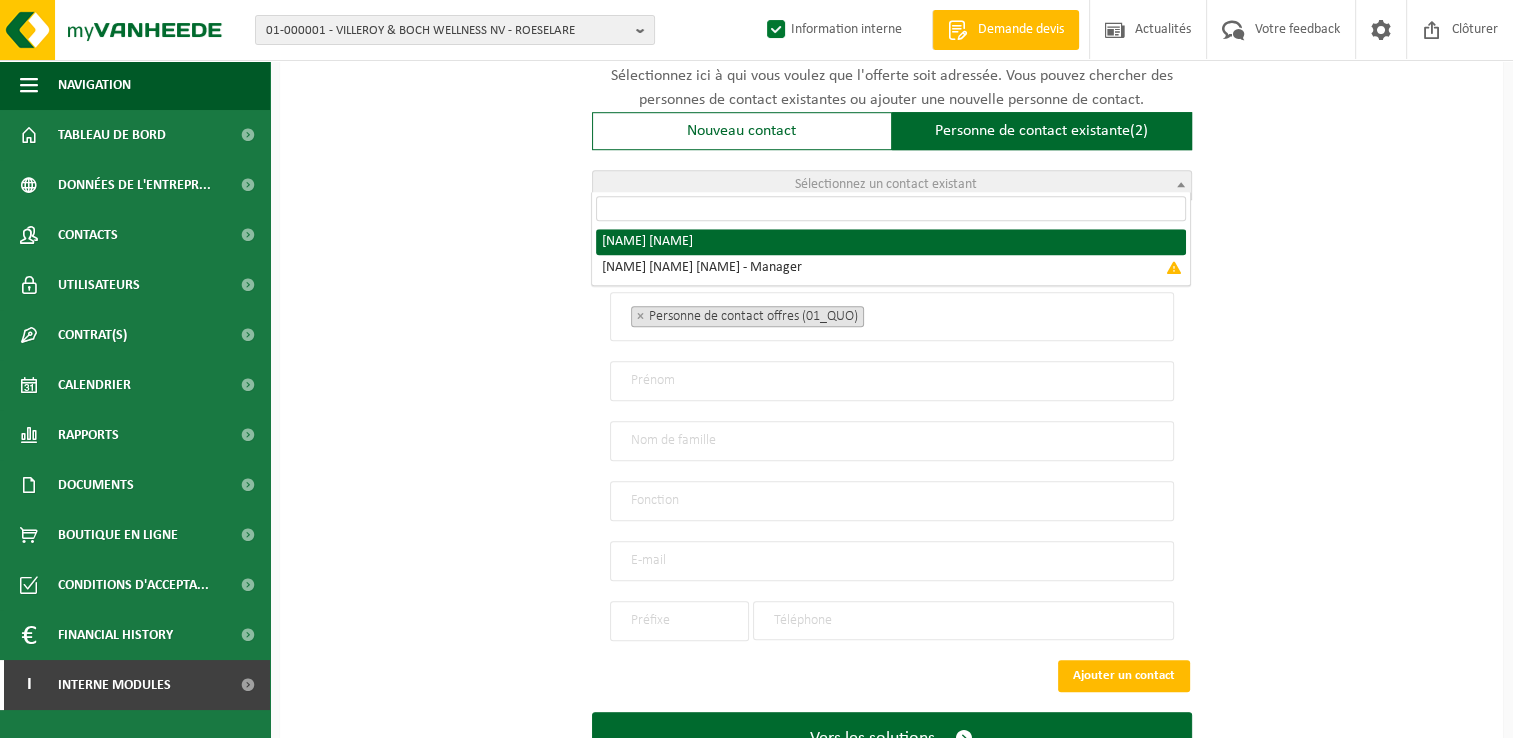 click on "Sélectionnez un contact existant" at bounding box center (886, 184) 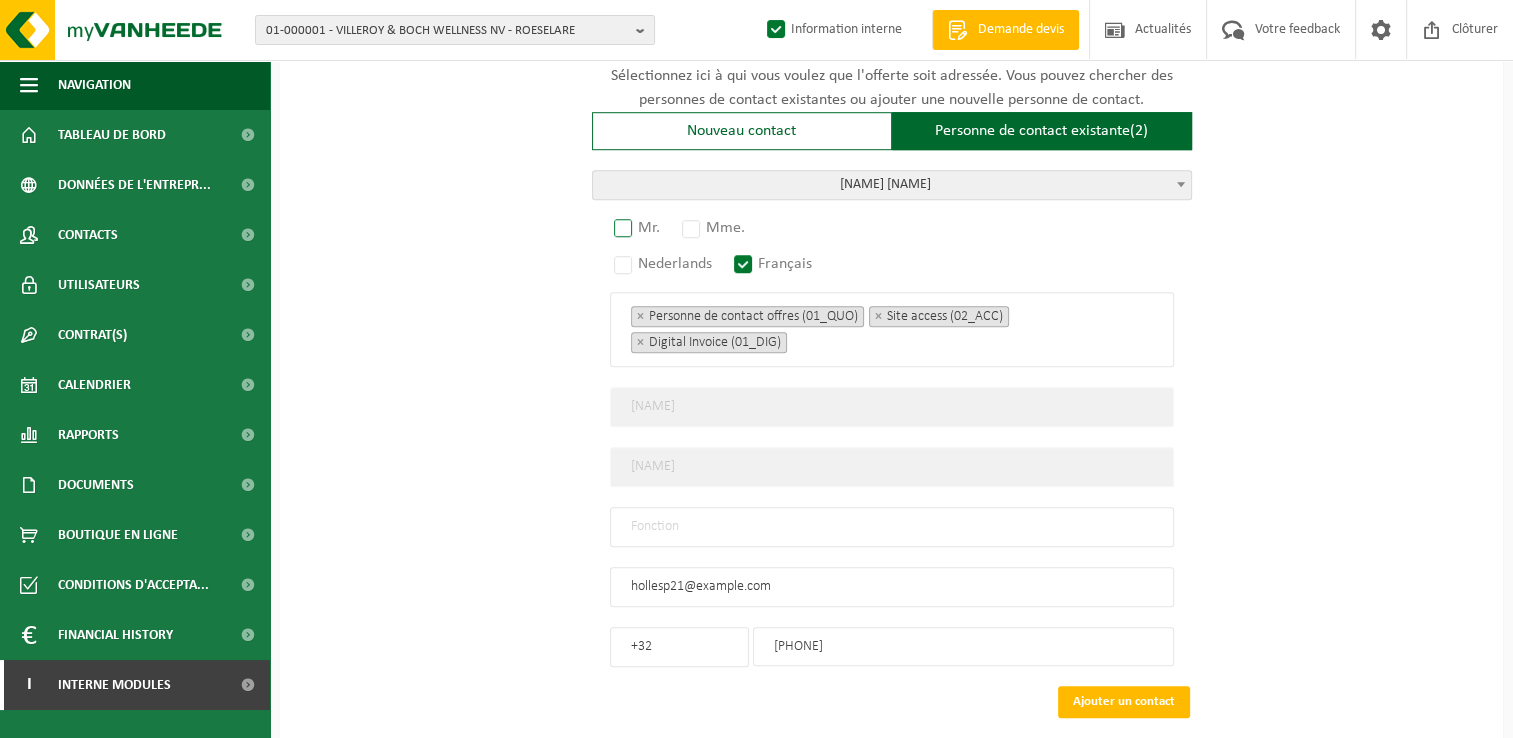 click on "Mr." at bounding box center (638, 228) 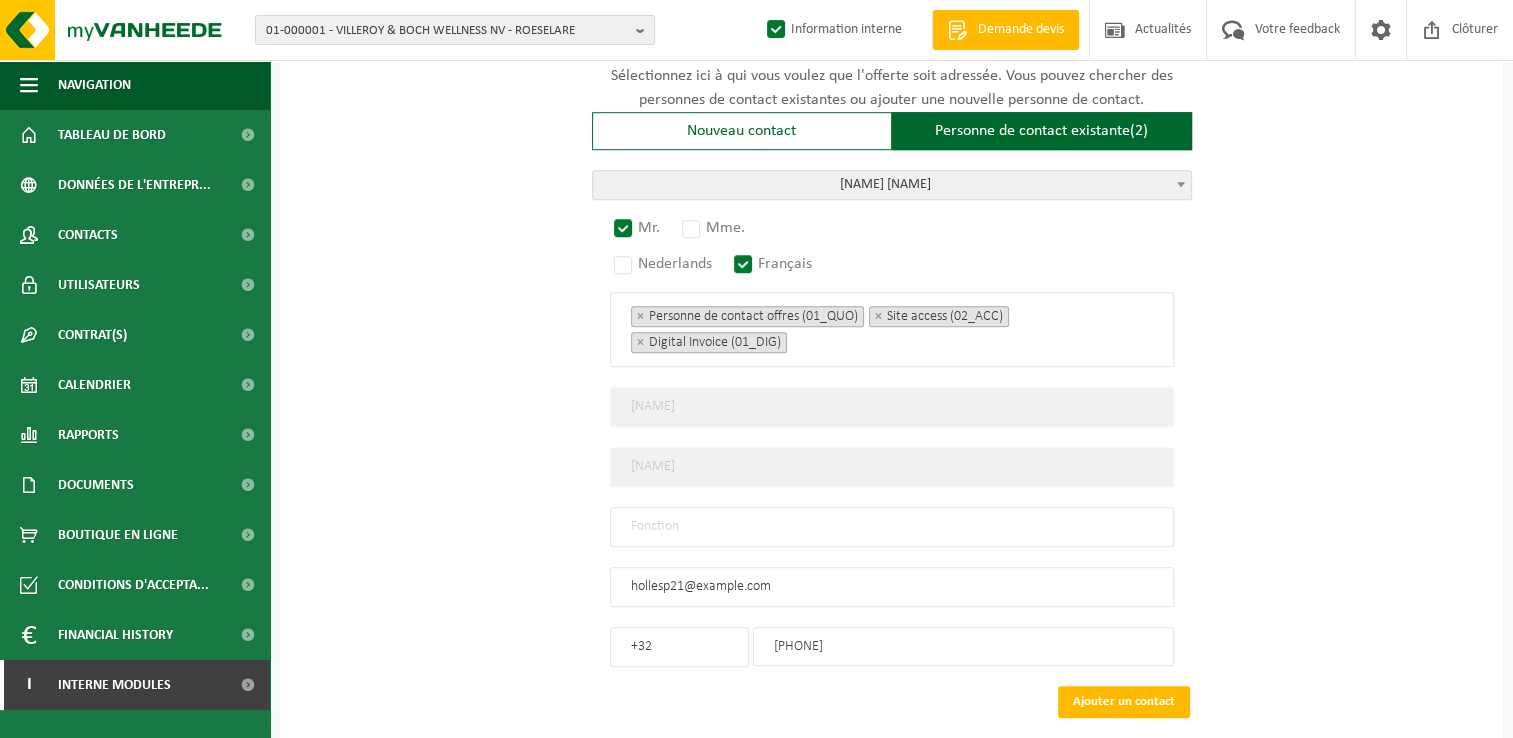 click at bounding box center (892, 527) 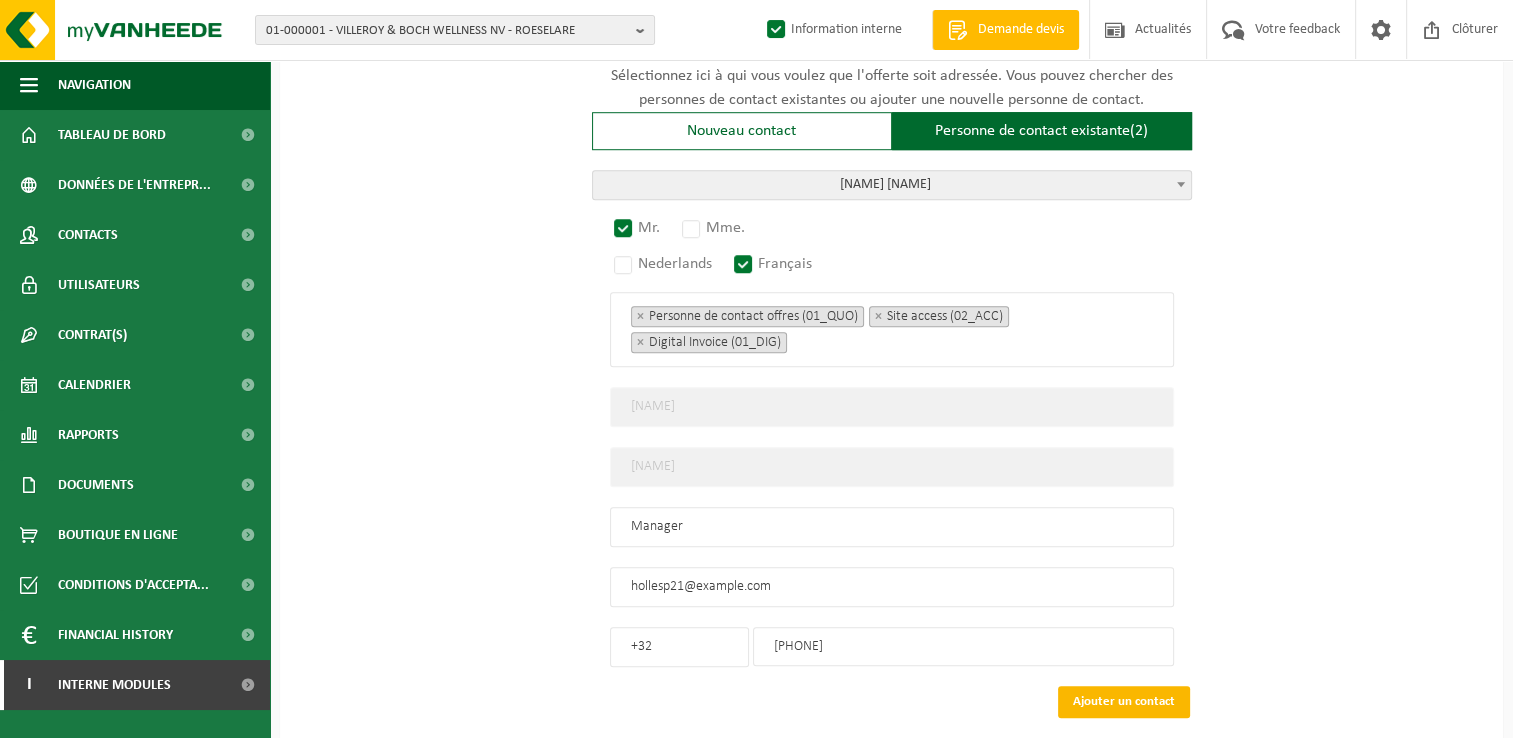 click on "Ajouter un contact" at bounding box center (1124, 702) 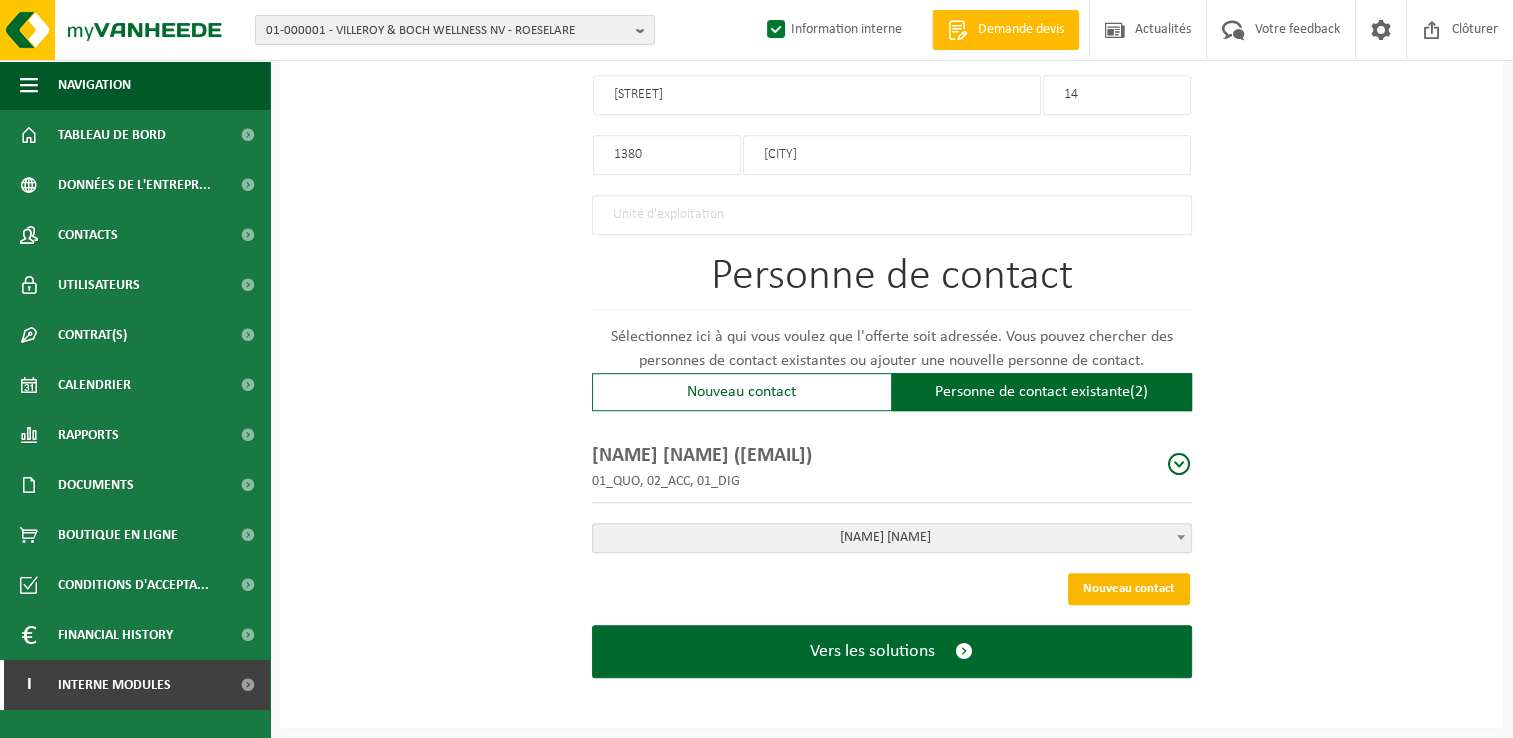 scroll, scrollTop: 1128, scrollLeft: 0, axis: vertical 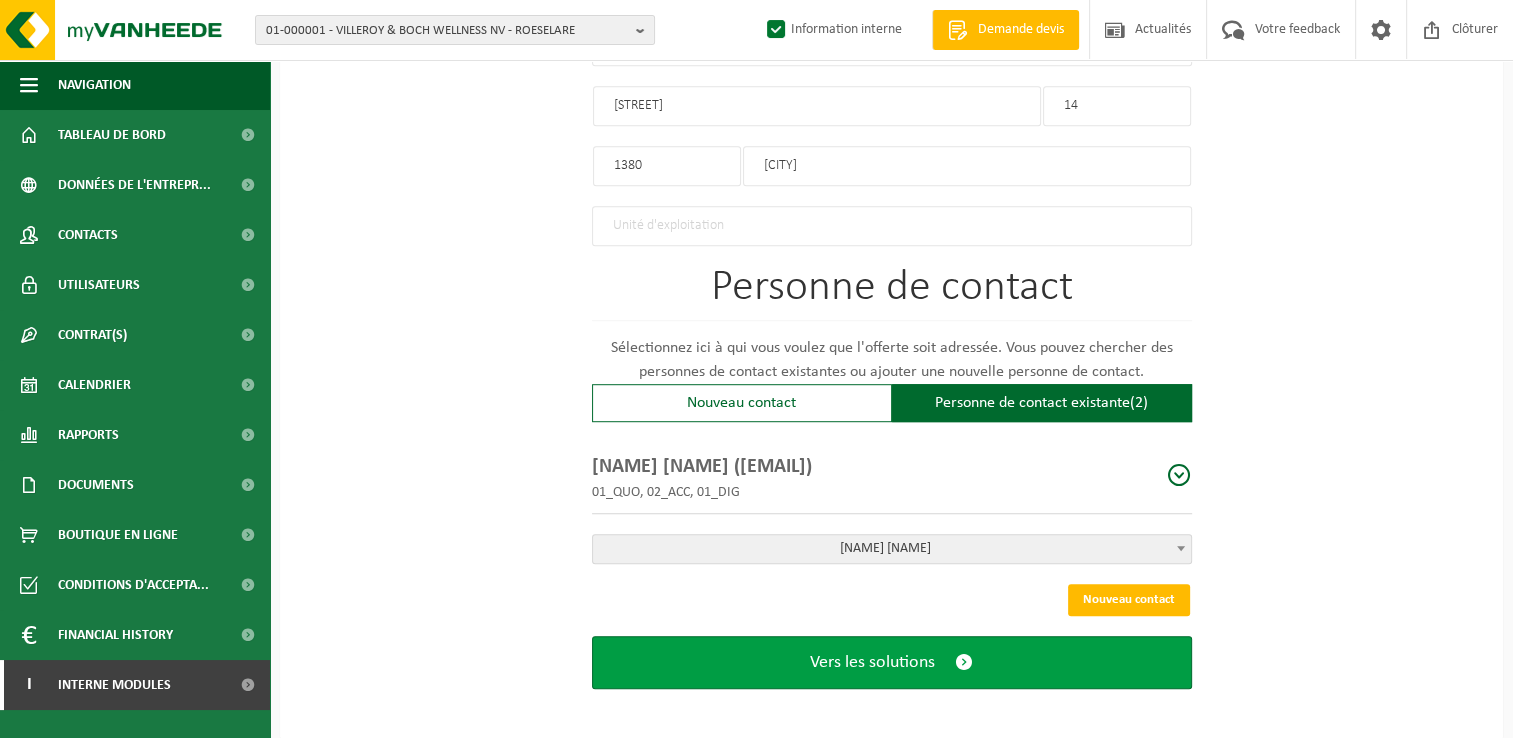 click on "Vers les solutions" at bounding box center [872, 662] 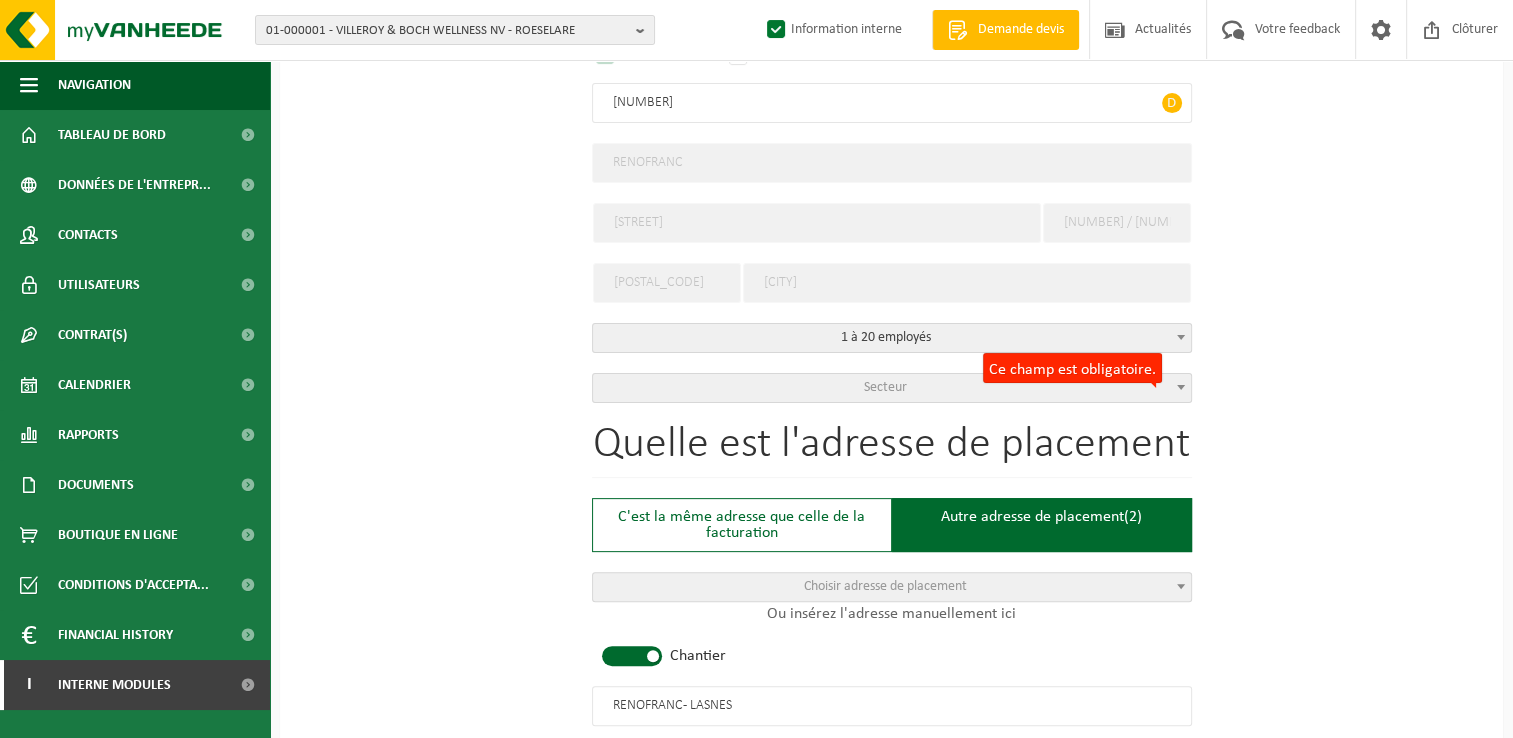 click on "Secteur" at bounding box center [892, 388] 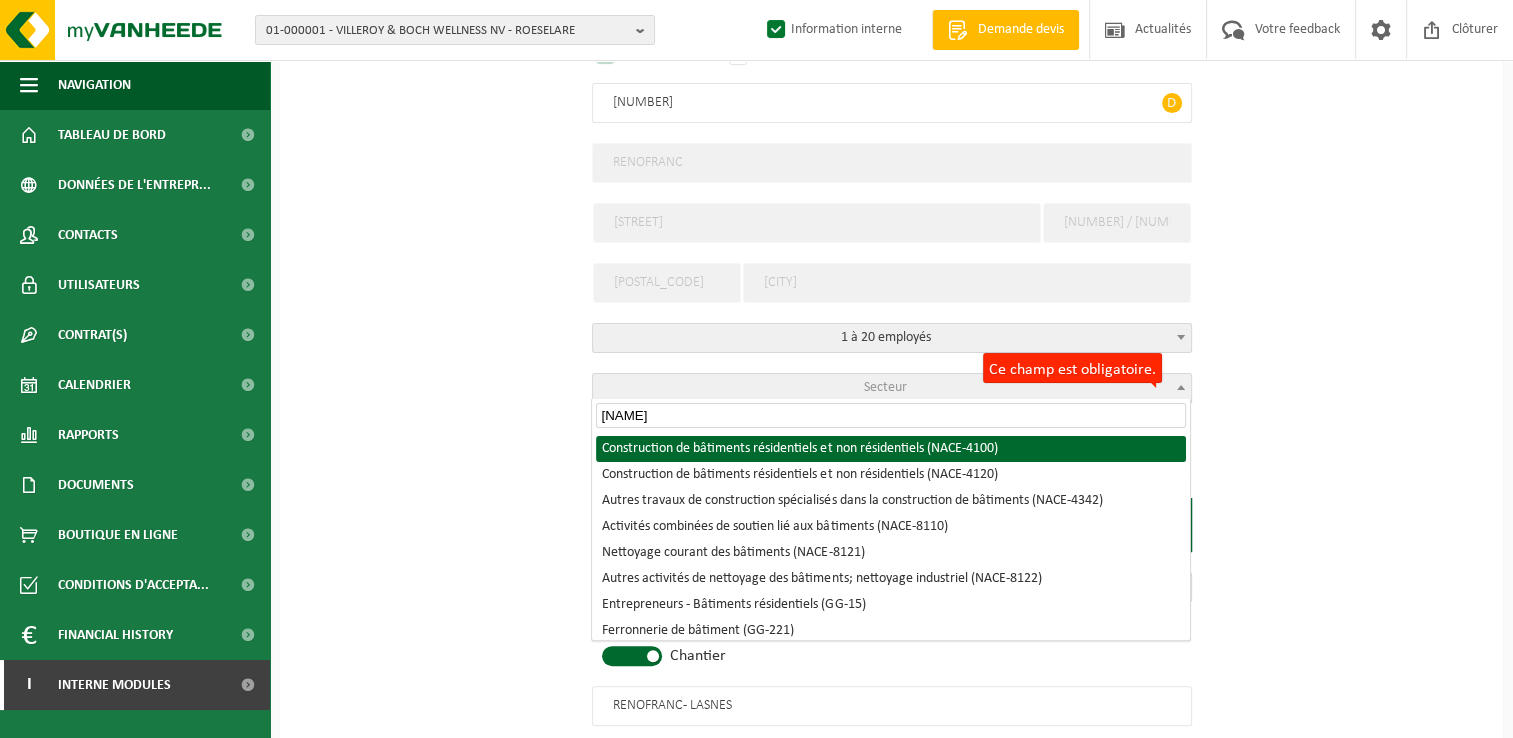 type on "BATI" 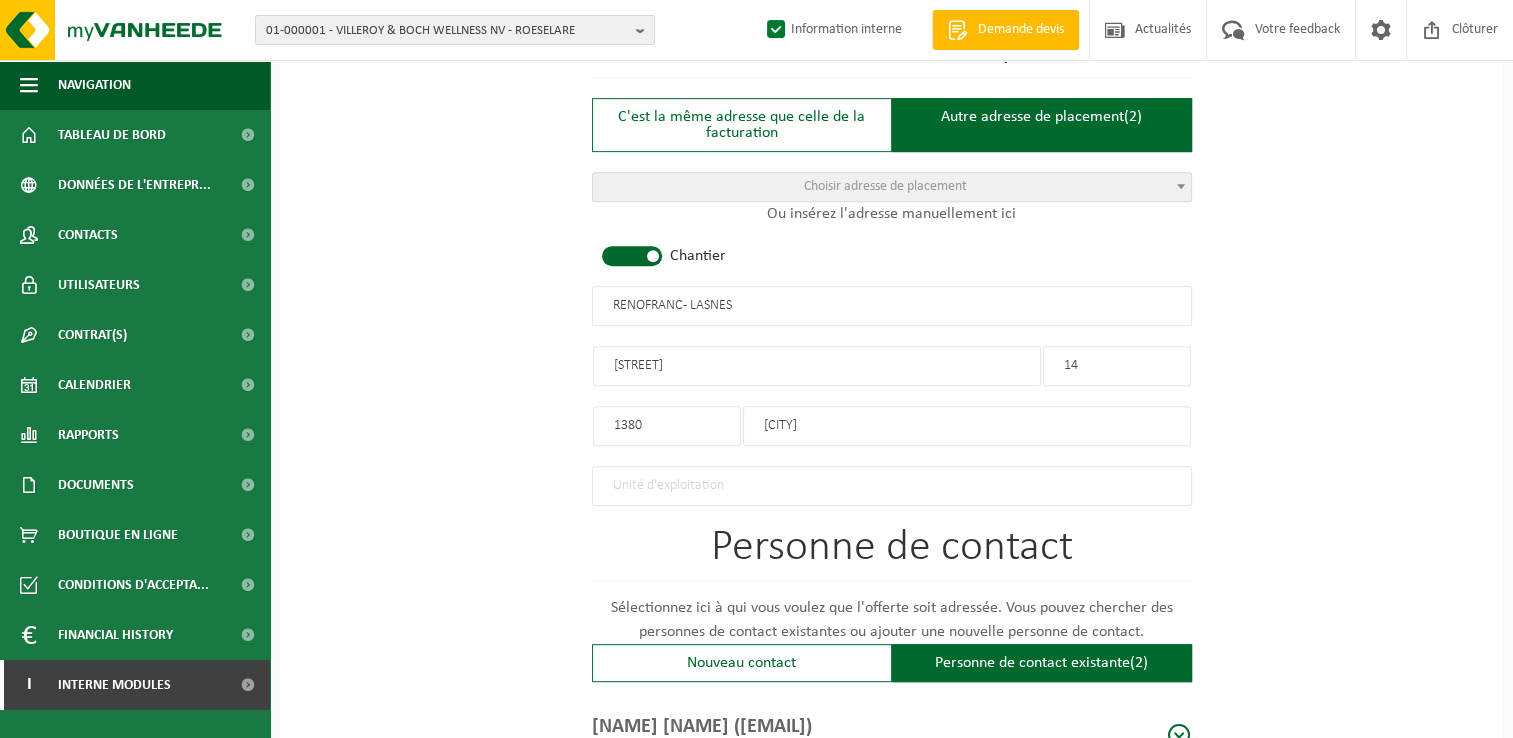scroll, scrollTop: 1128, scrollLeft: 0, axis: vertical 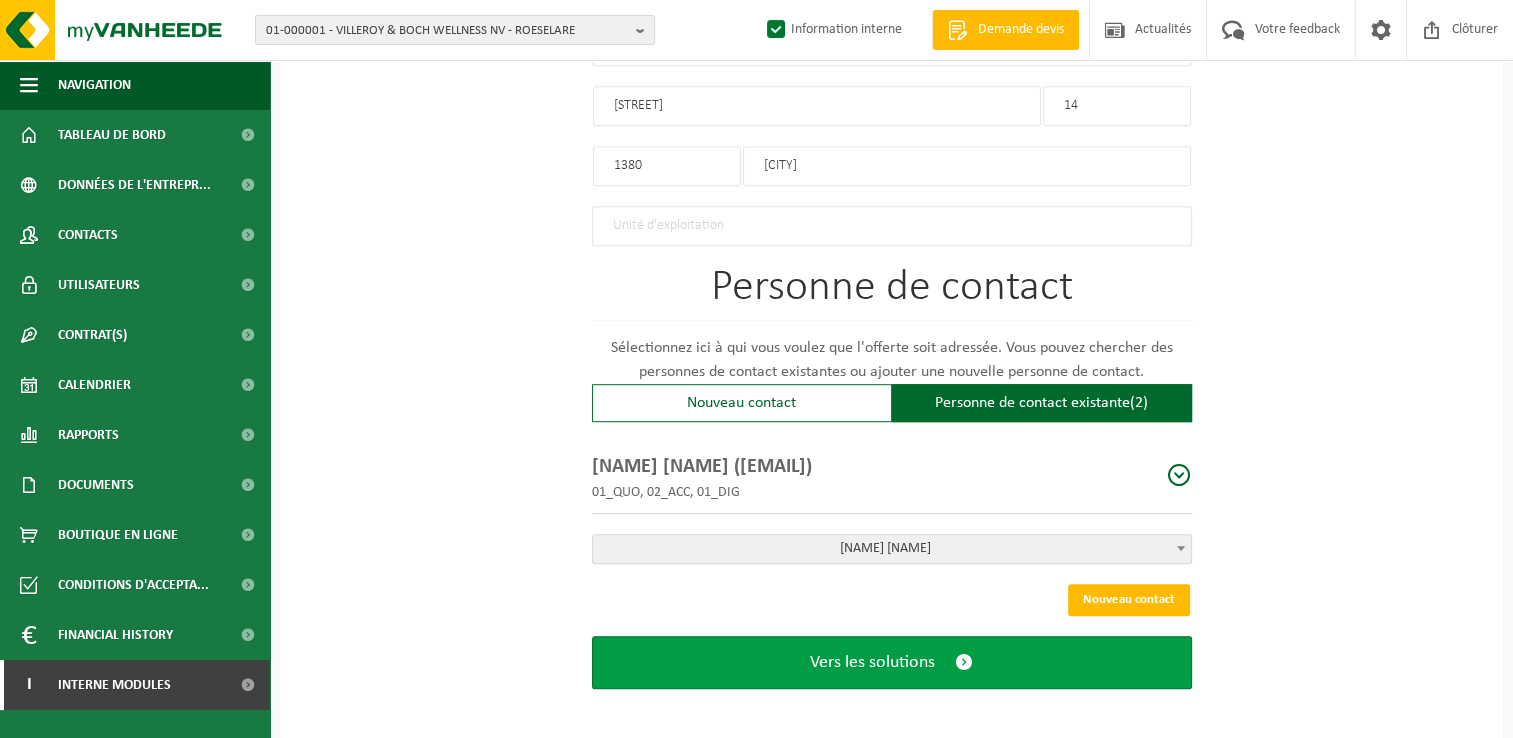 click on "Vers les solutions" at bounding box center (872, 662) 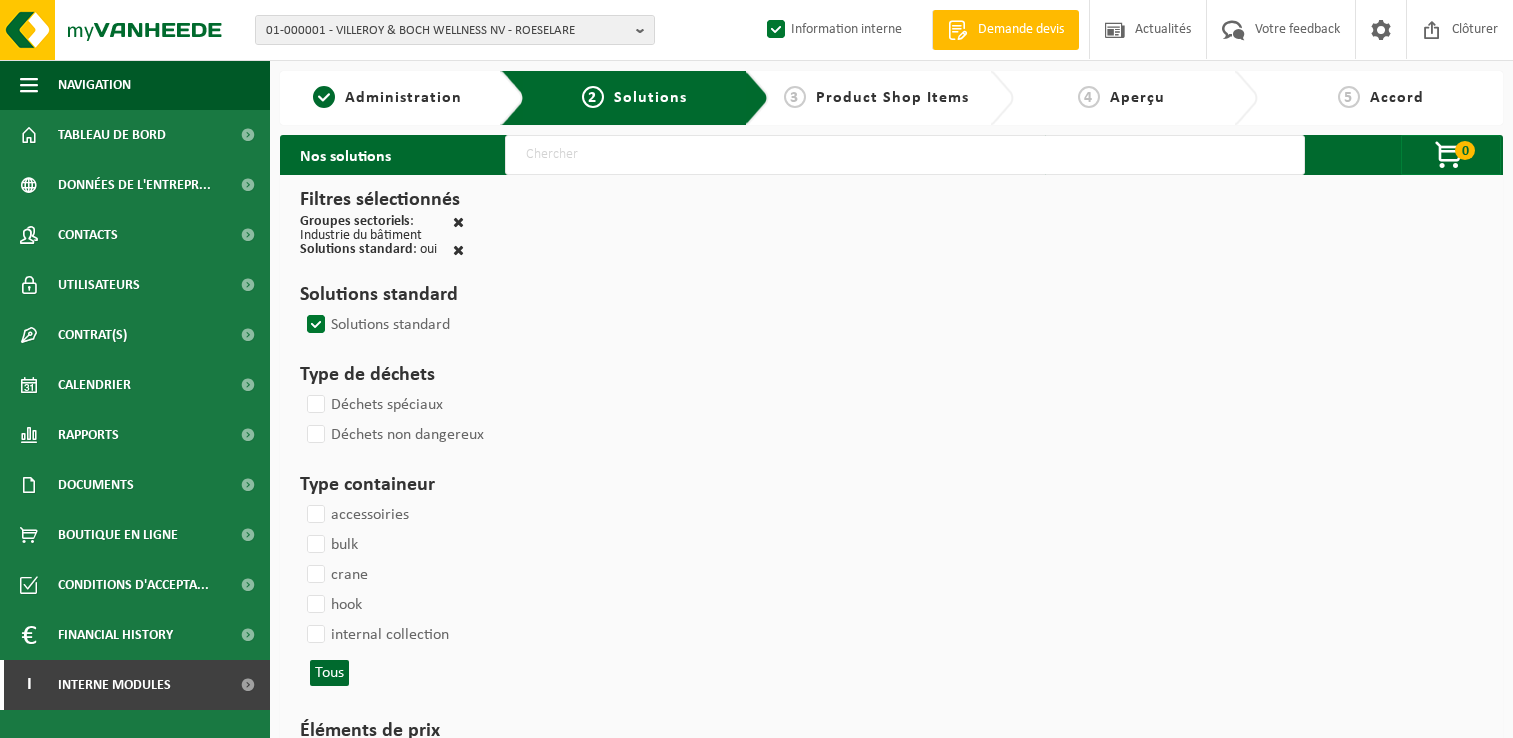 scroll, scrollTop: 0, scrollLeft: 0, axis: both 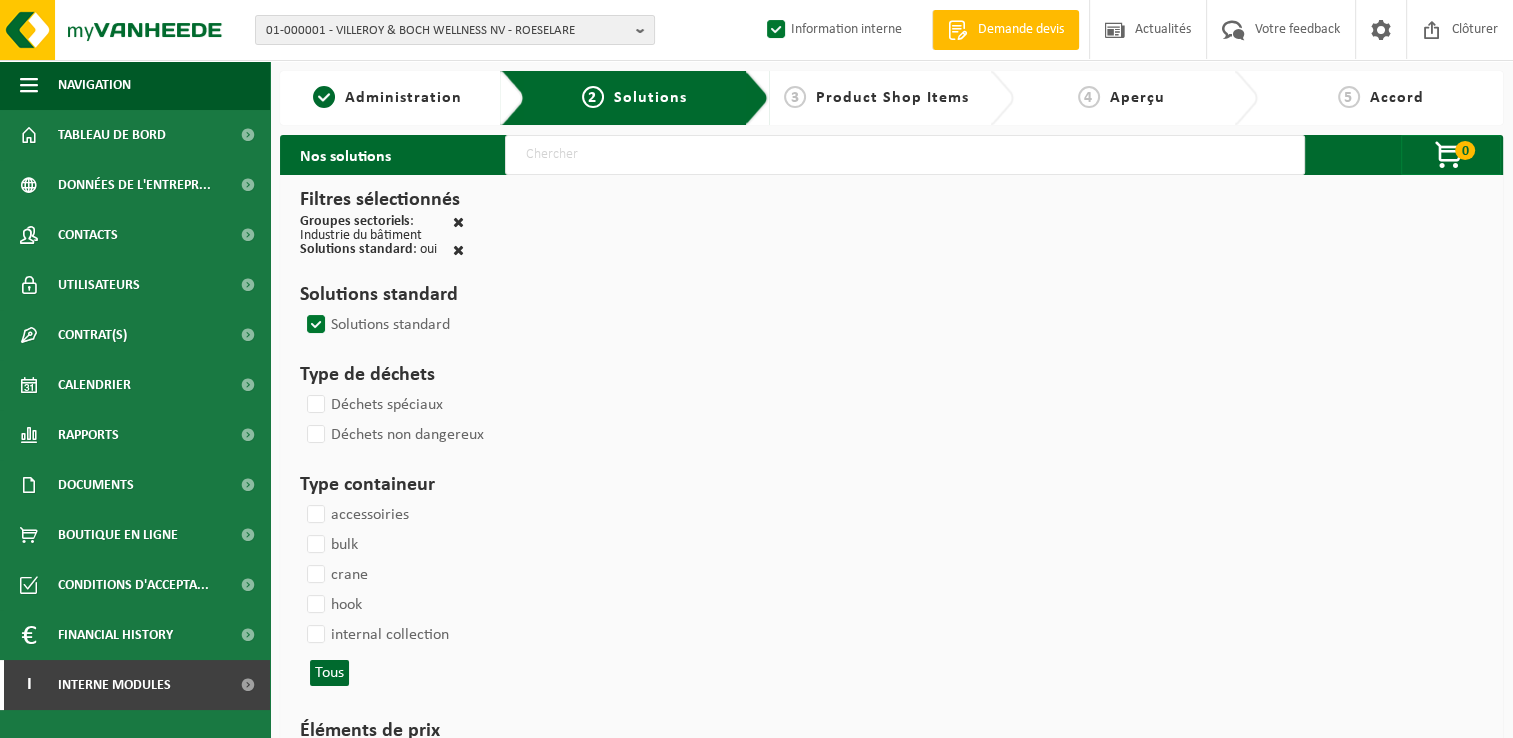 click at bounding box center [905, 155] 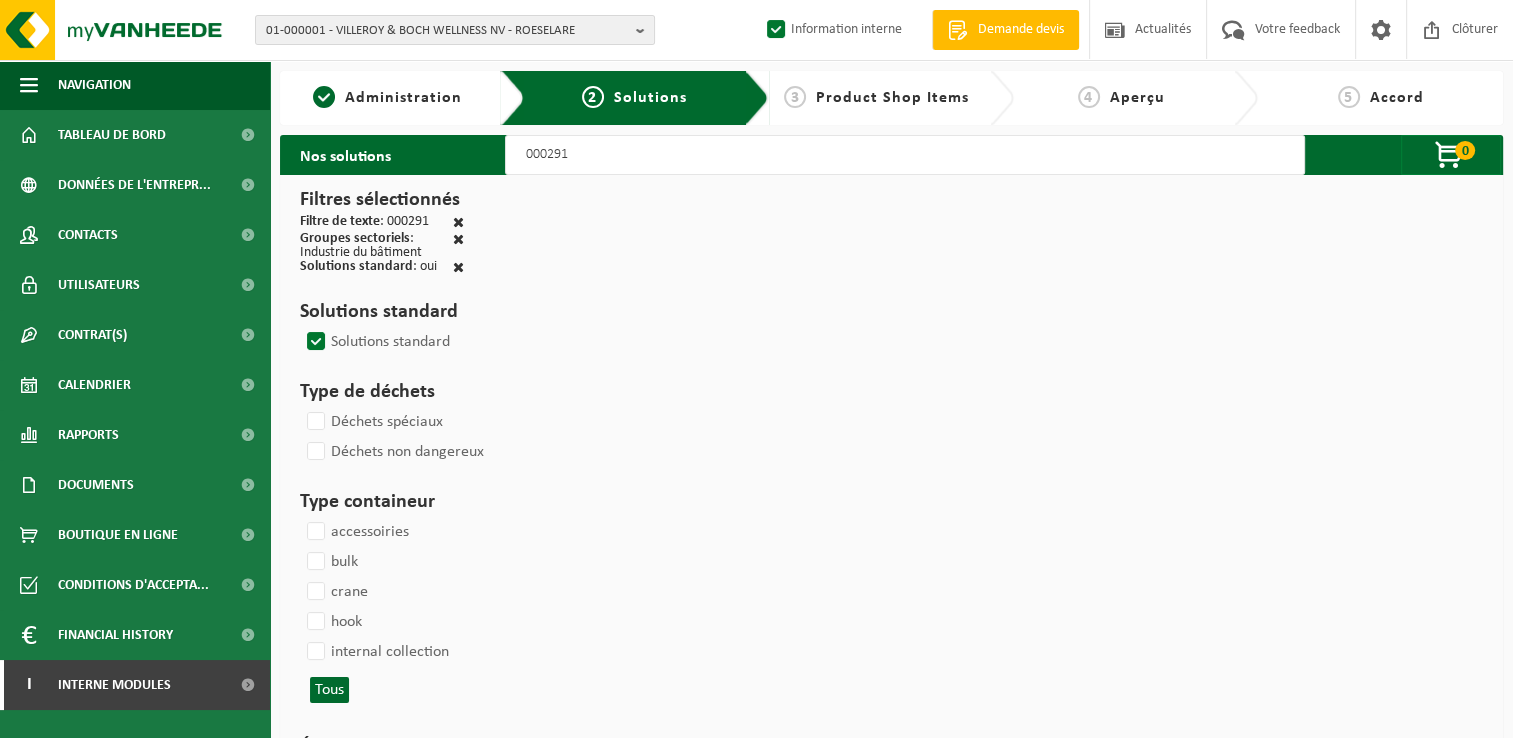 select 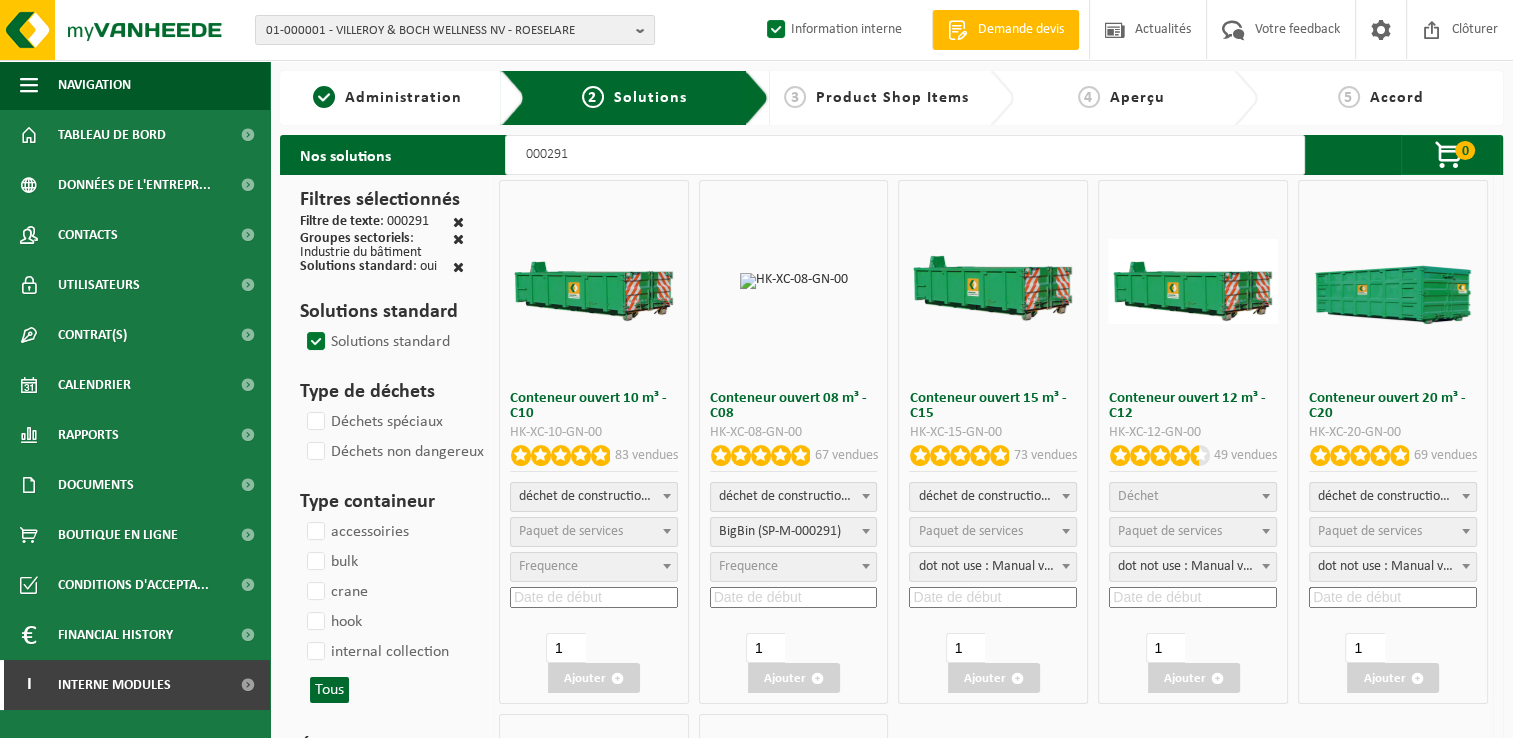 select 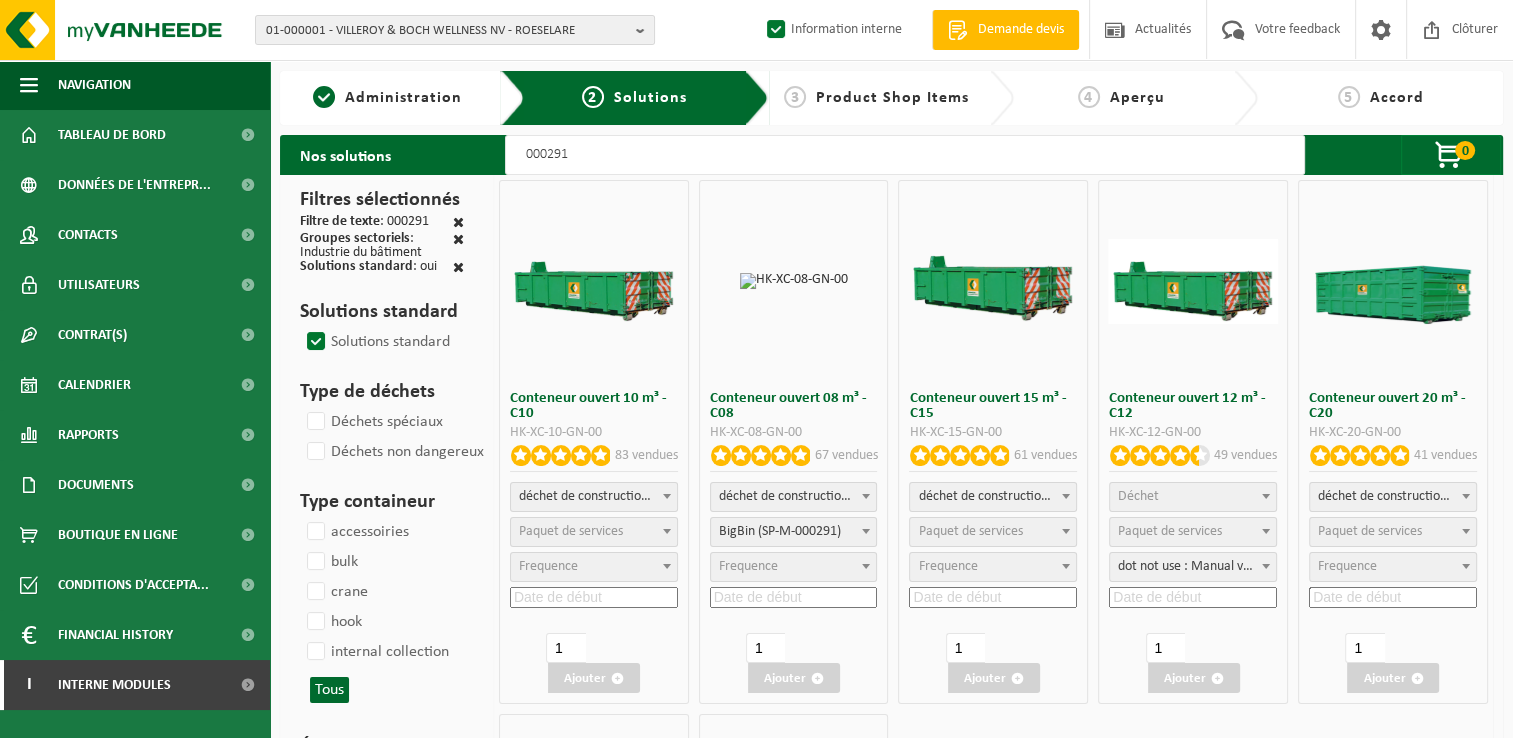 select on "25" 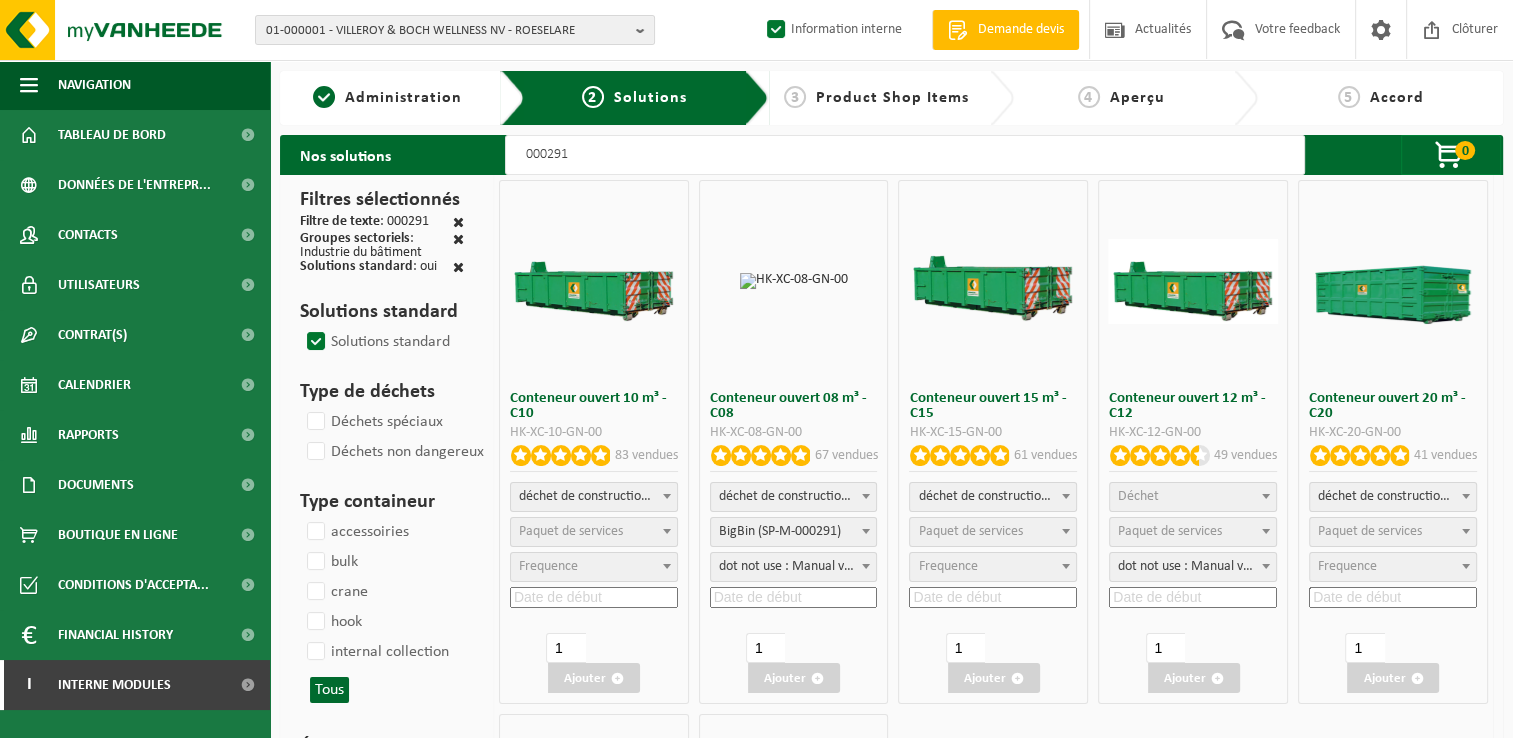 click on "Paquet de services" at bounding box center (571, 531) 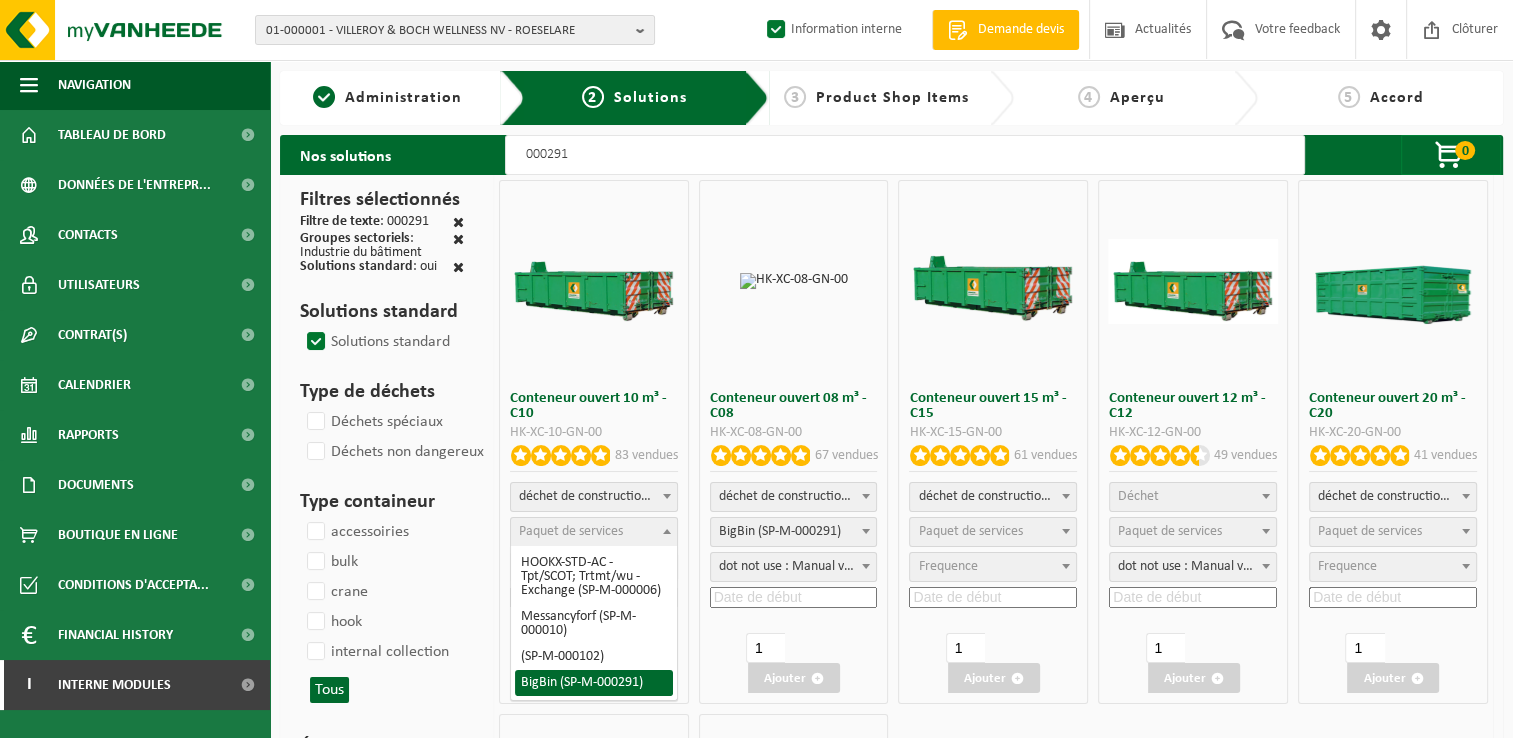 select on "197" 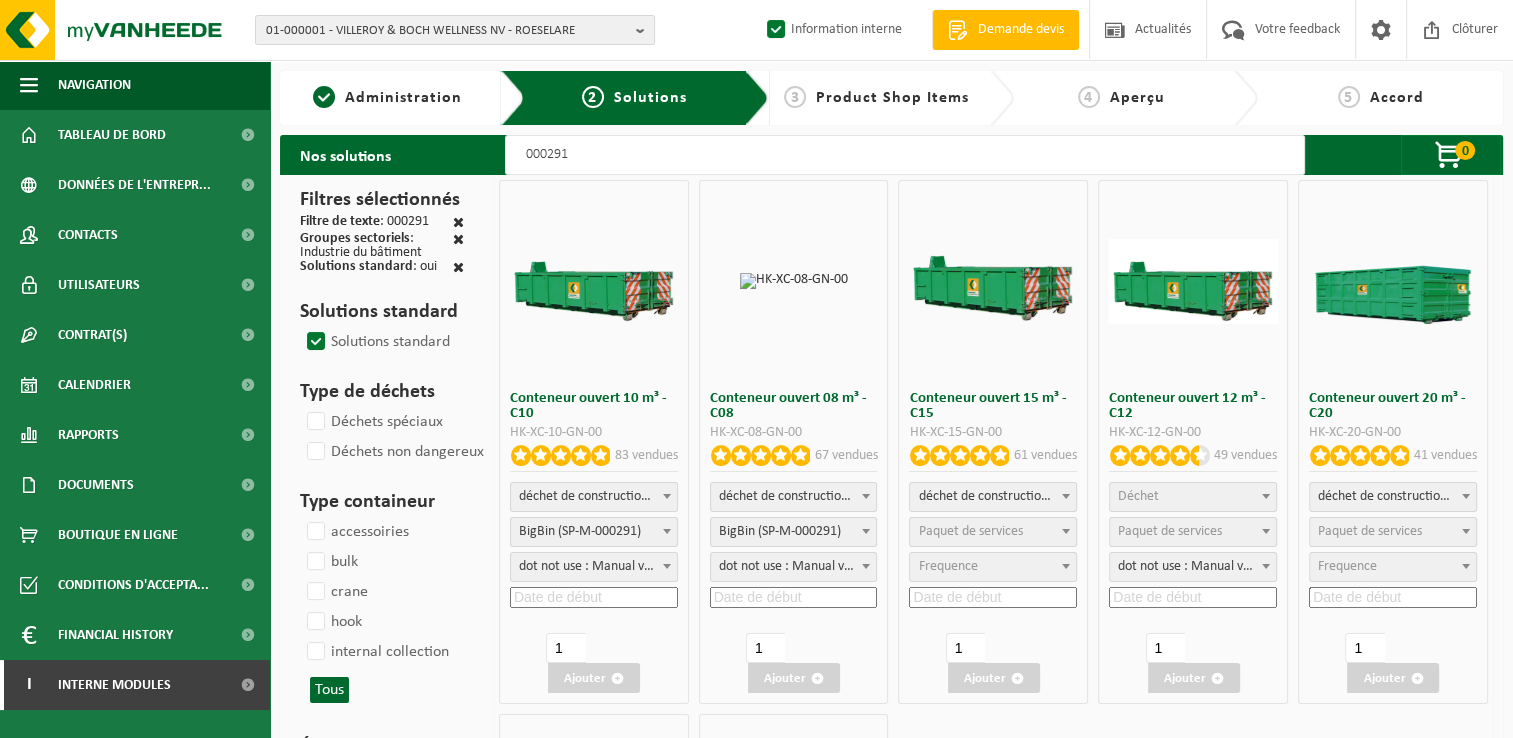 click at bounding box center (594, 597) 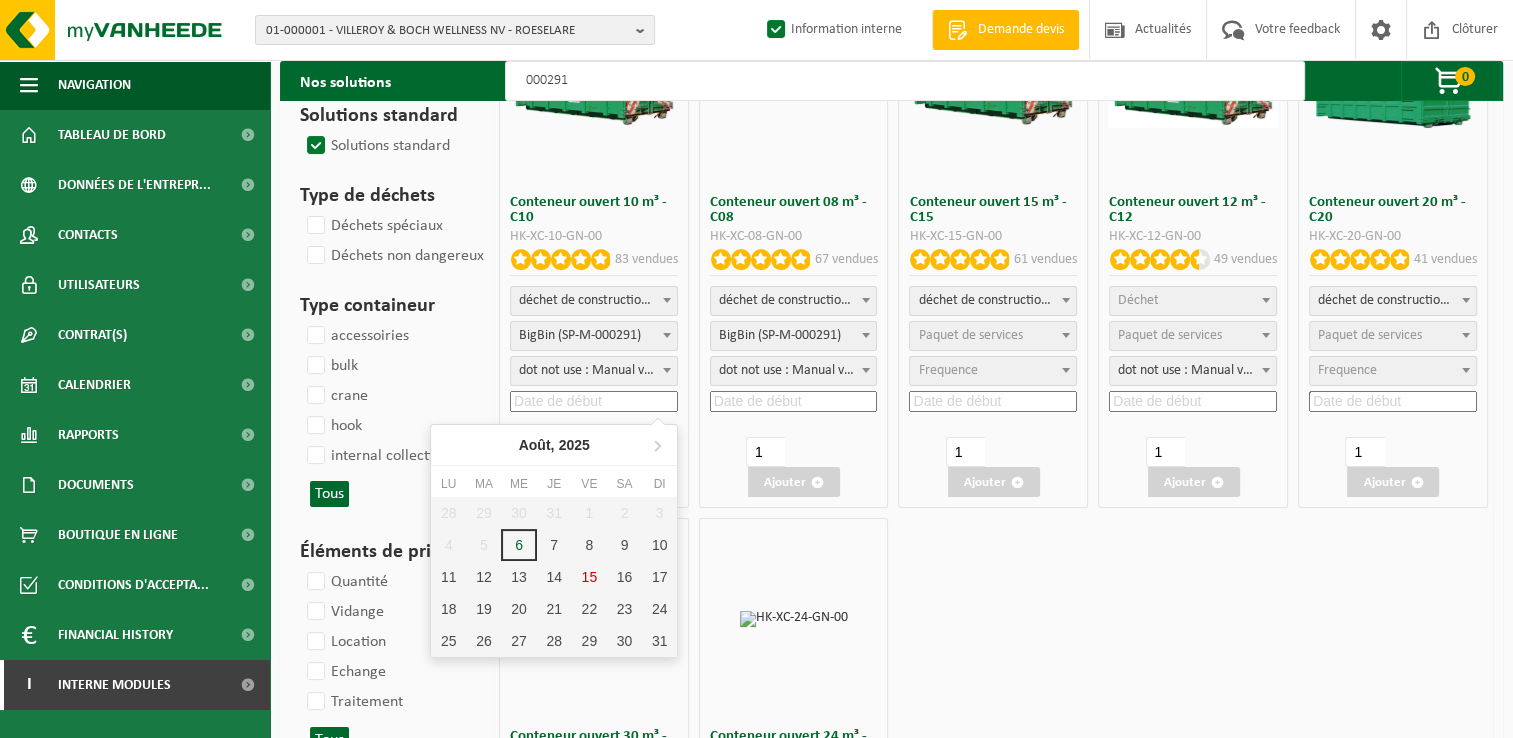 scroll, scrollTop: 200, scrollLeft: 0, axis: vertical 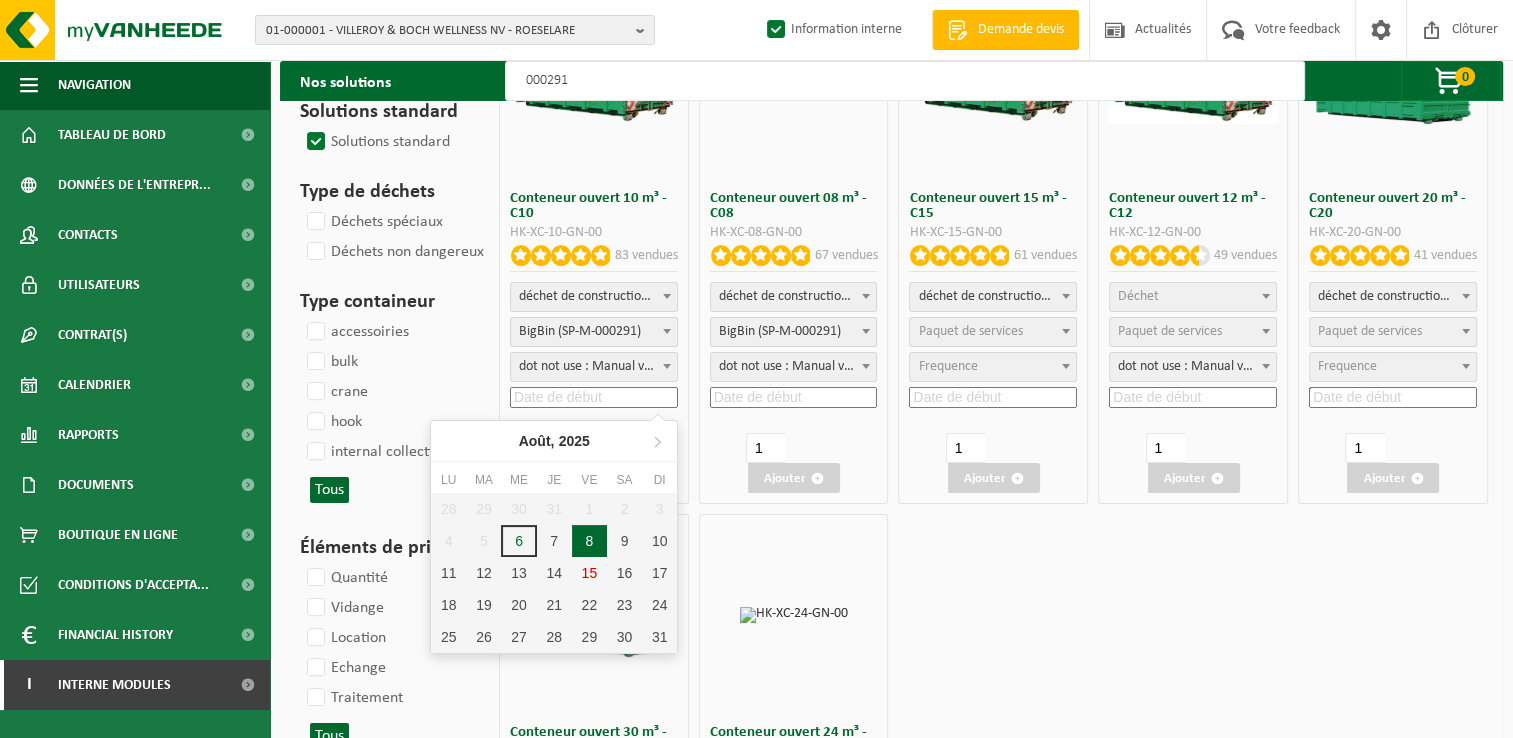 click on "8" at bounding box center (589, 541) 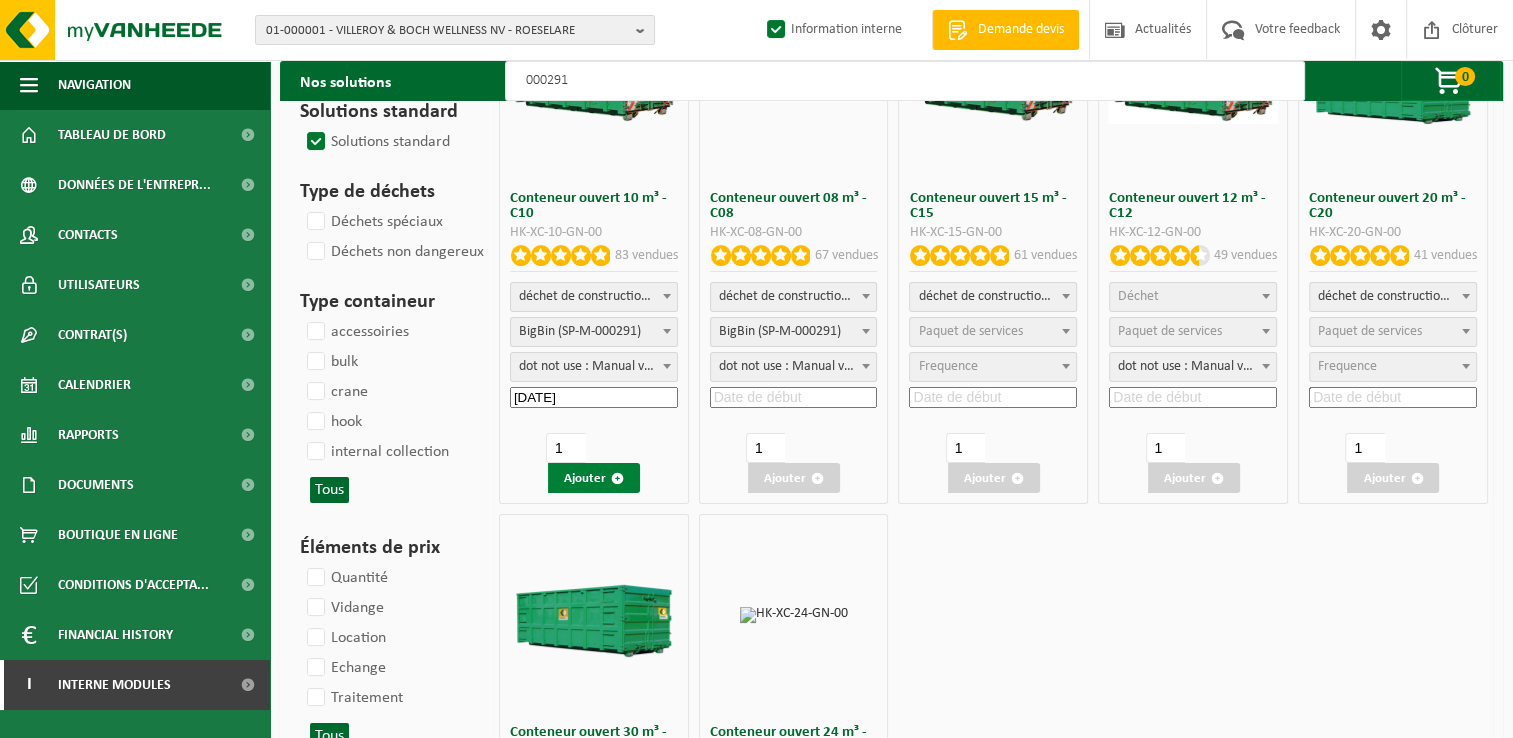 click on "Ajouter" at bounding box center [594, 478] 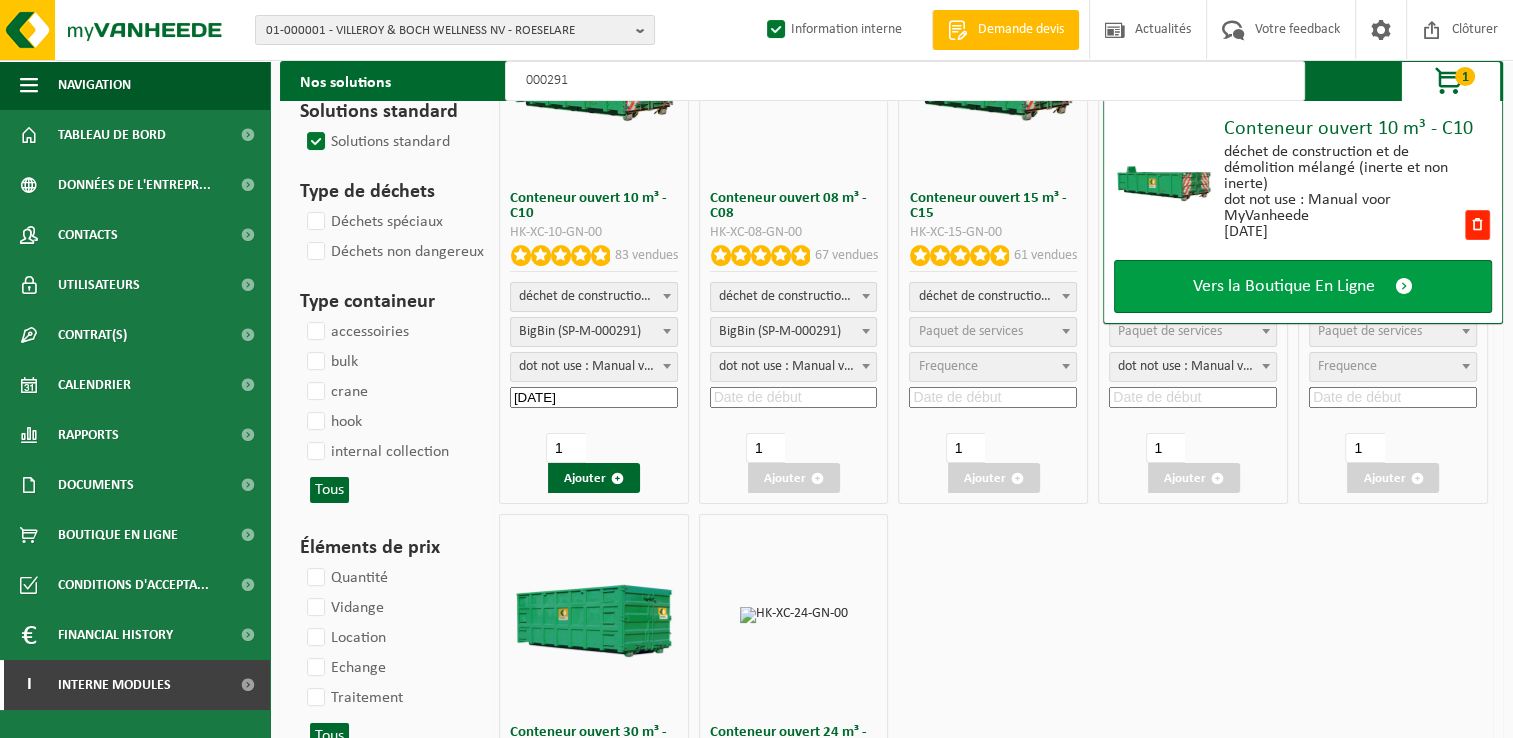 click on "Vers la Boutique En Ligne" at bounding box center (1303, 286) 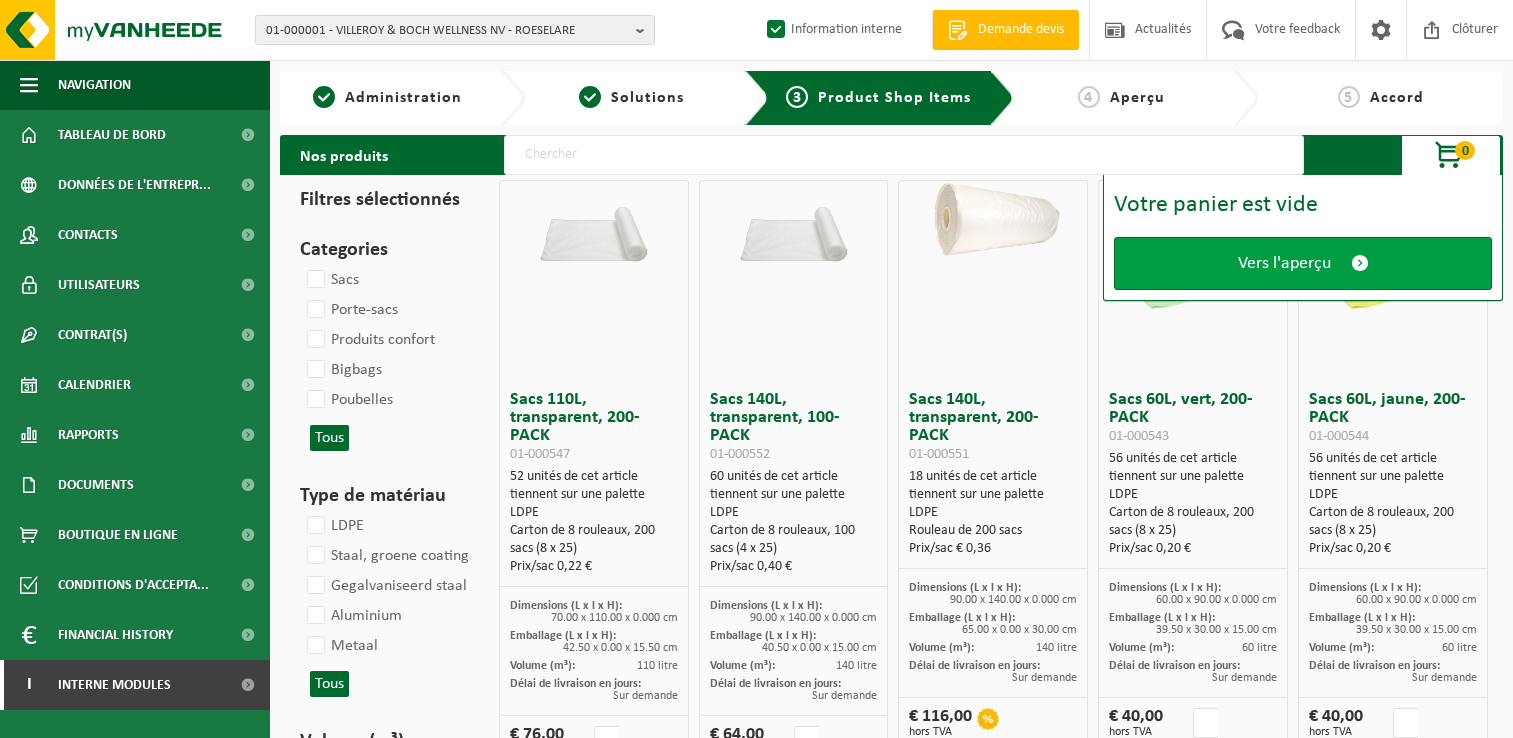 scroll, scrollTop: 0, scrollLeft: 0, axis: both 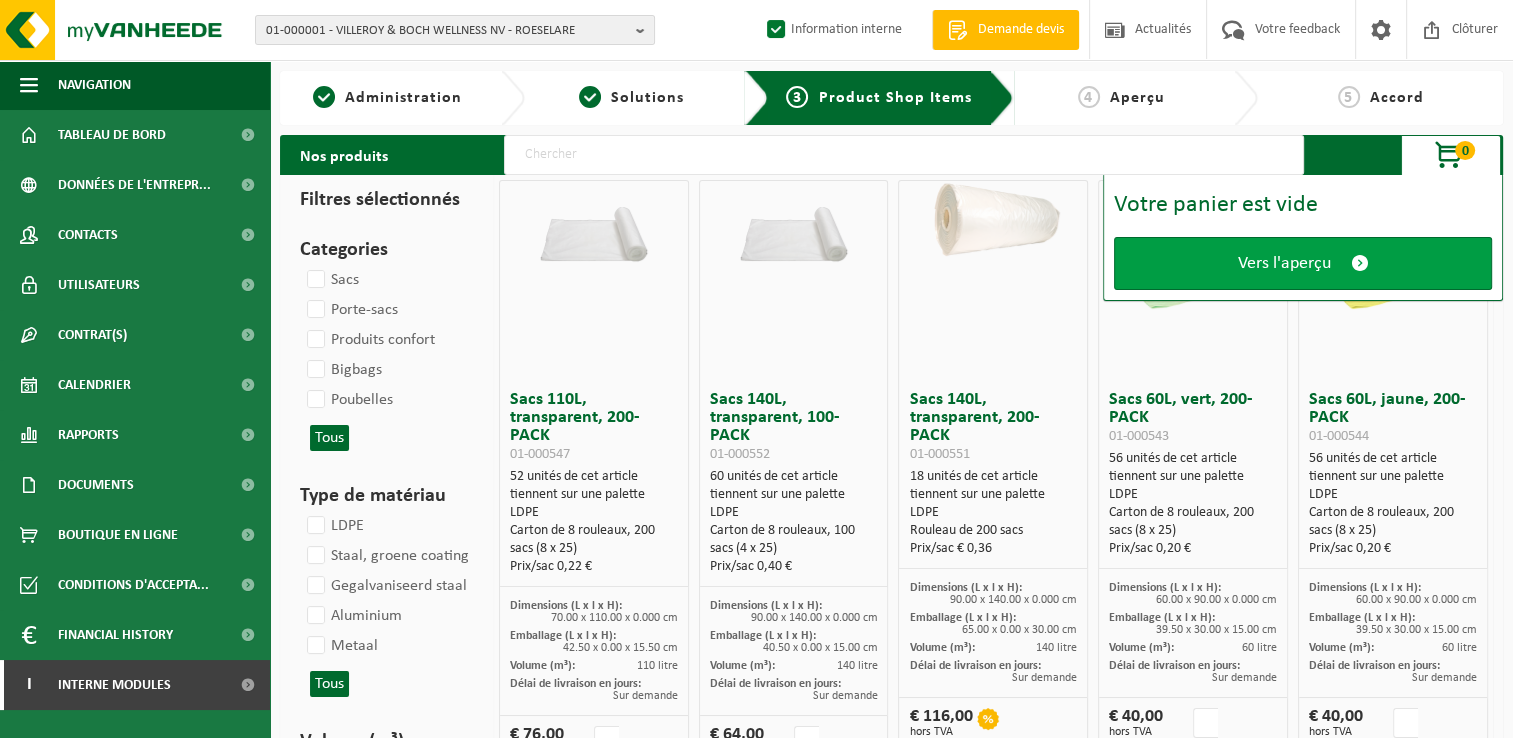 click on "Vers l'aperçu" at bounding box center [1303, 263] 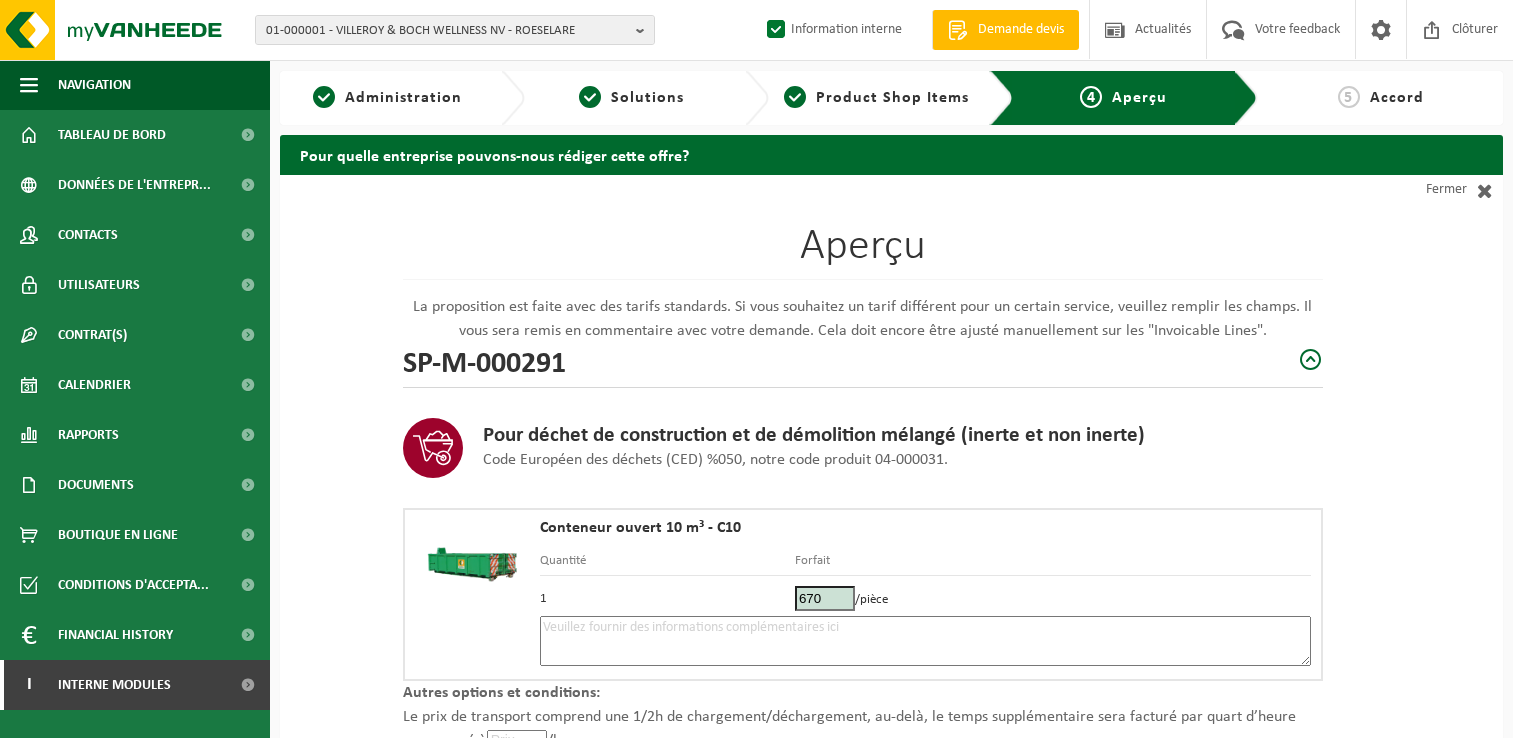 scroll, scrollTop: 0, scrollLeft: 0, axis: both 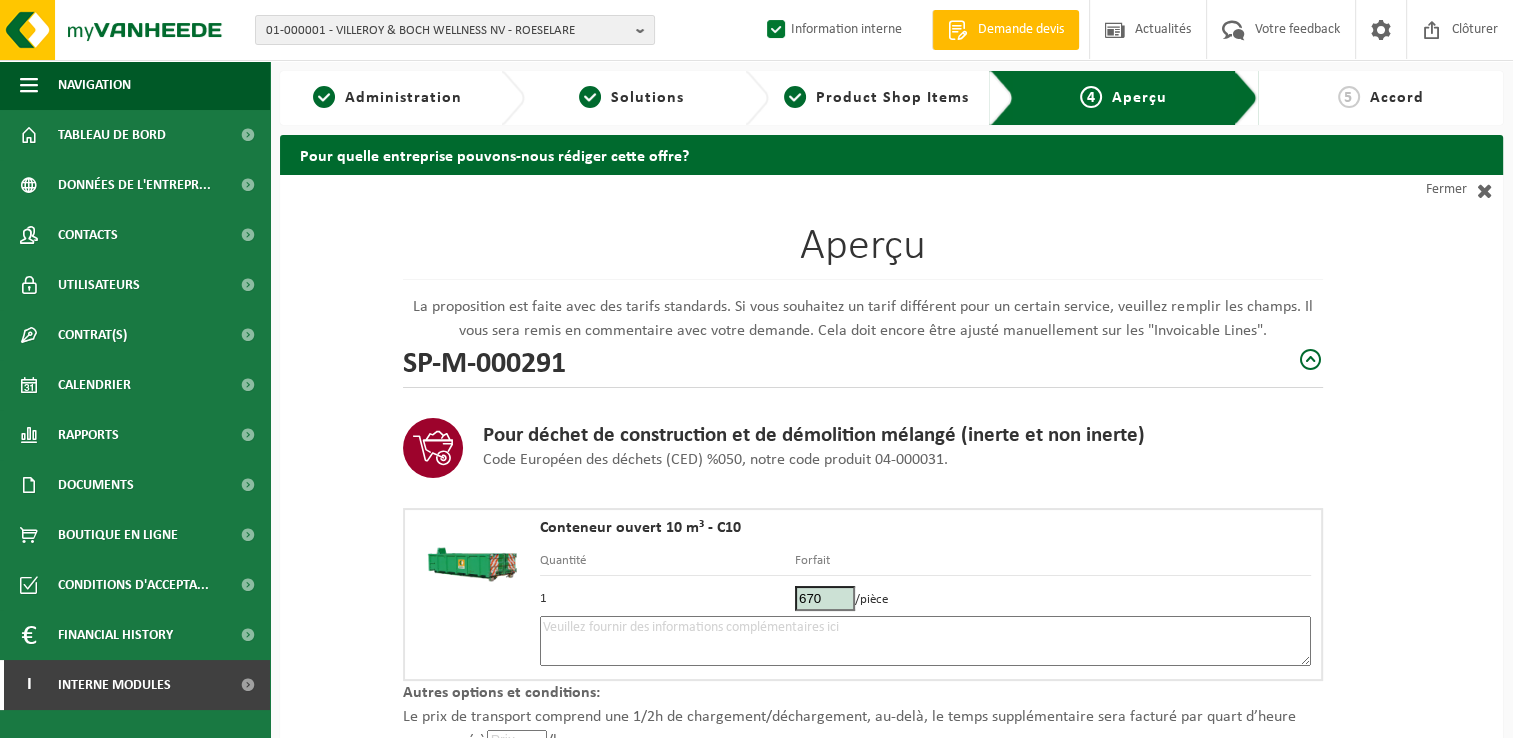 click at bounding box center [925, 641] 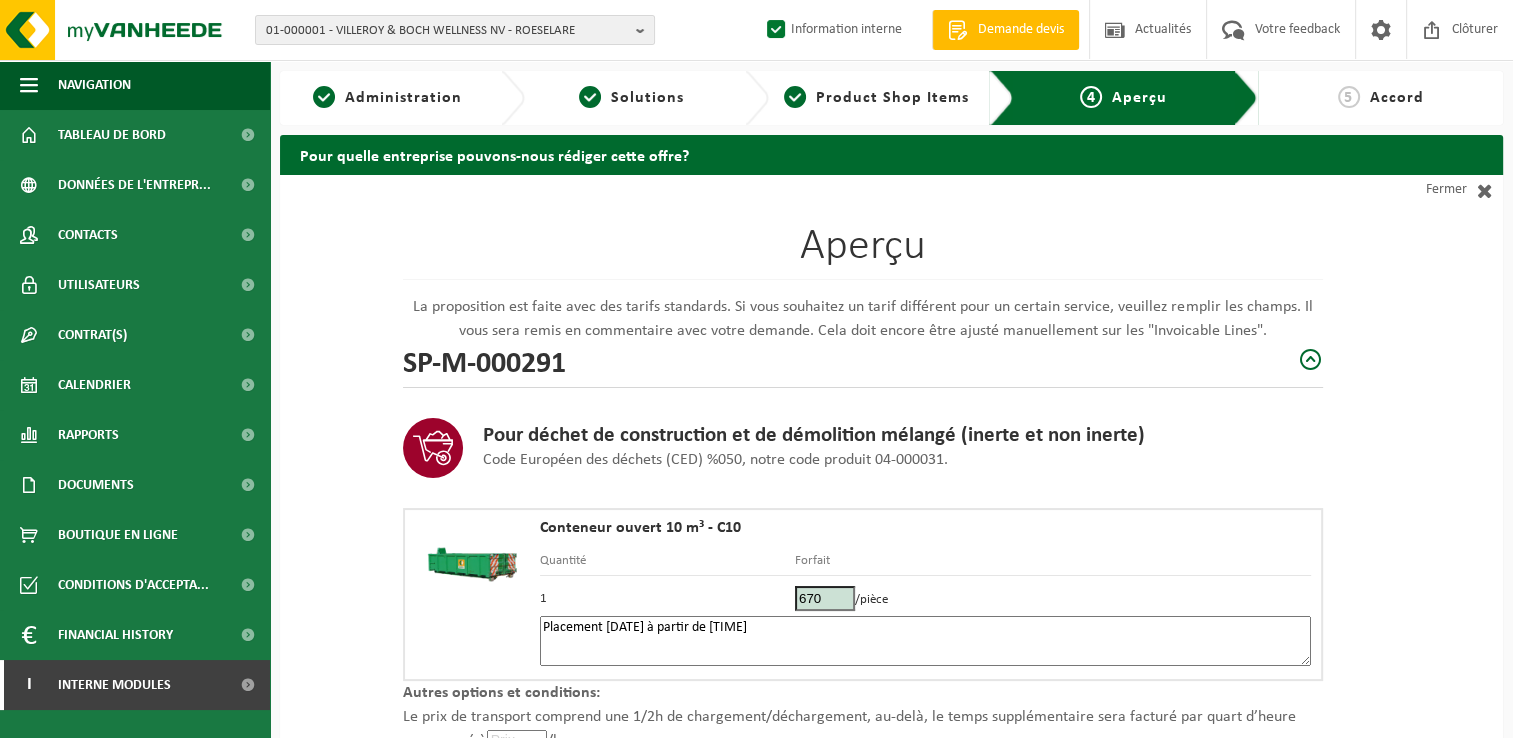 click on "Placement [DATE] à partir de [TIME]" at bounding box center (925, 641) 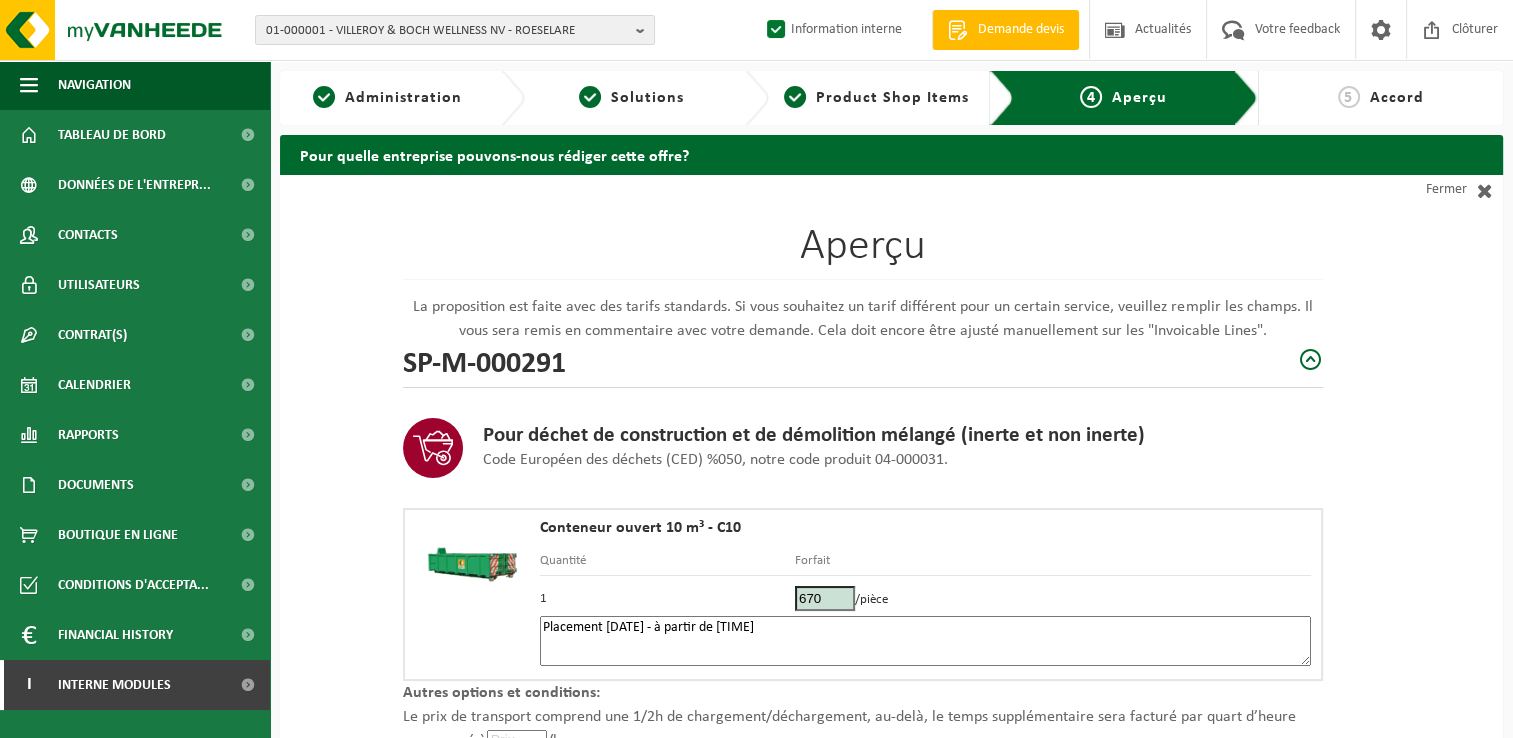 click on "Placement [DATE] - à partir de [TIME]" at bounding box center (925, 641) 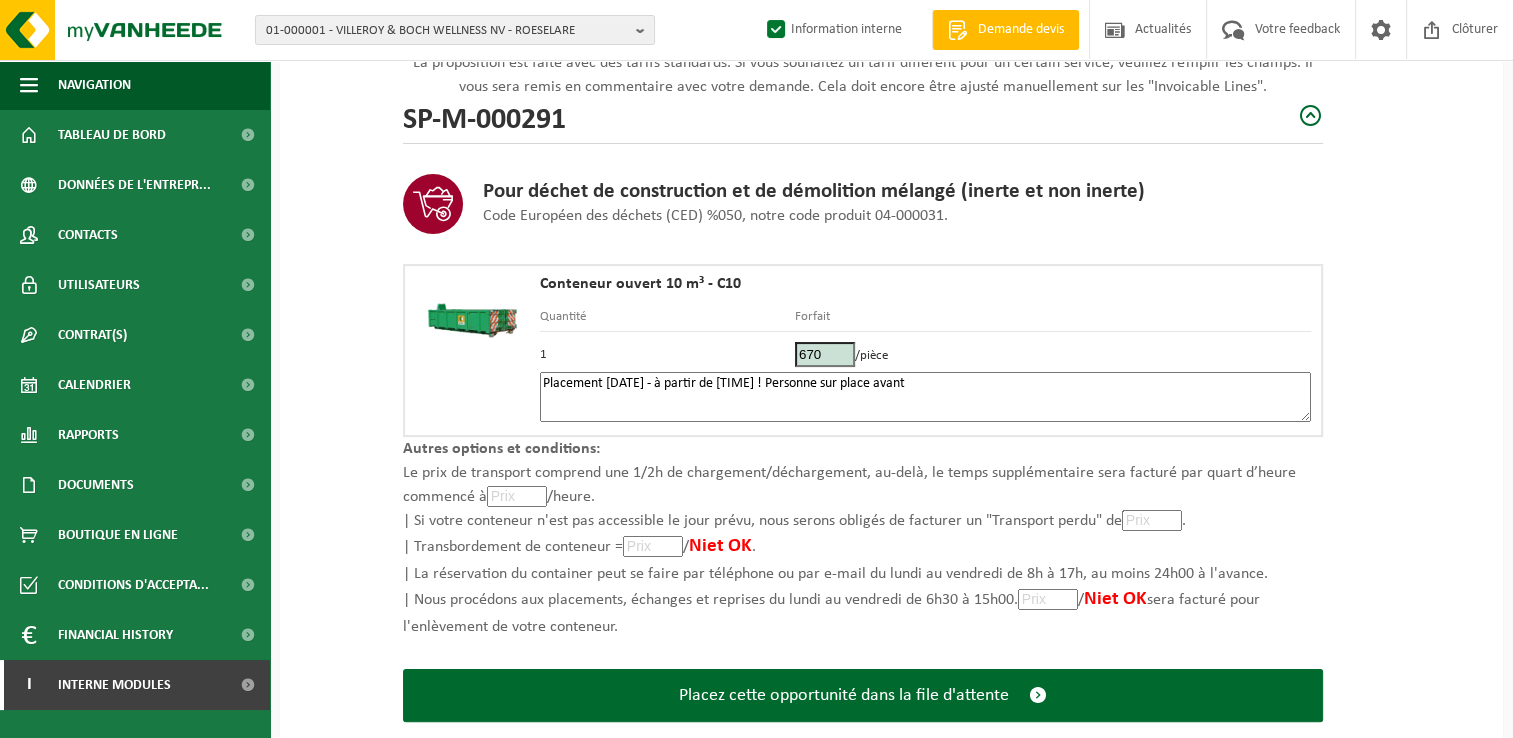 scroll, scrollTop: 284, scrollLeft: 0, axis: vertical 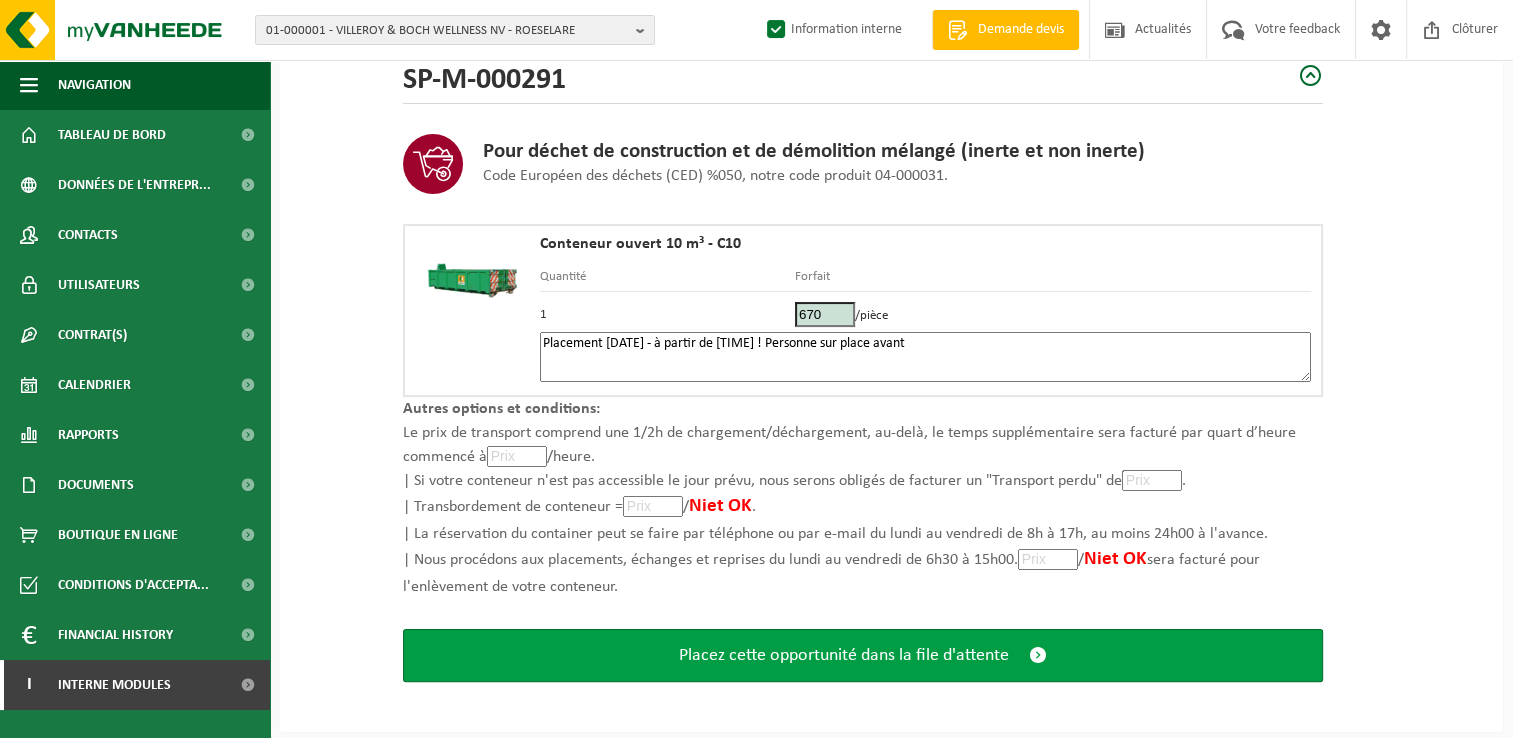 type on "Placement [DATE] - à partir de [TIME] ! Personne sur place avant" 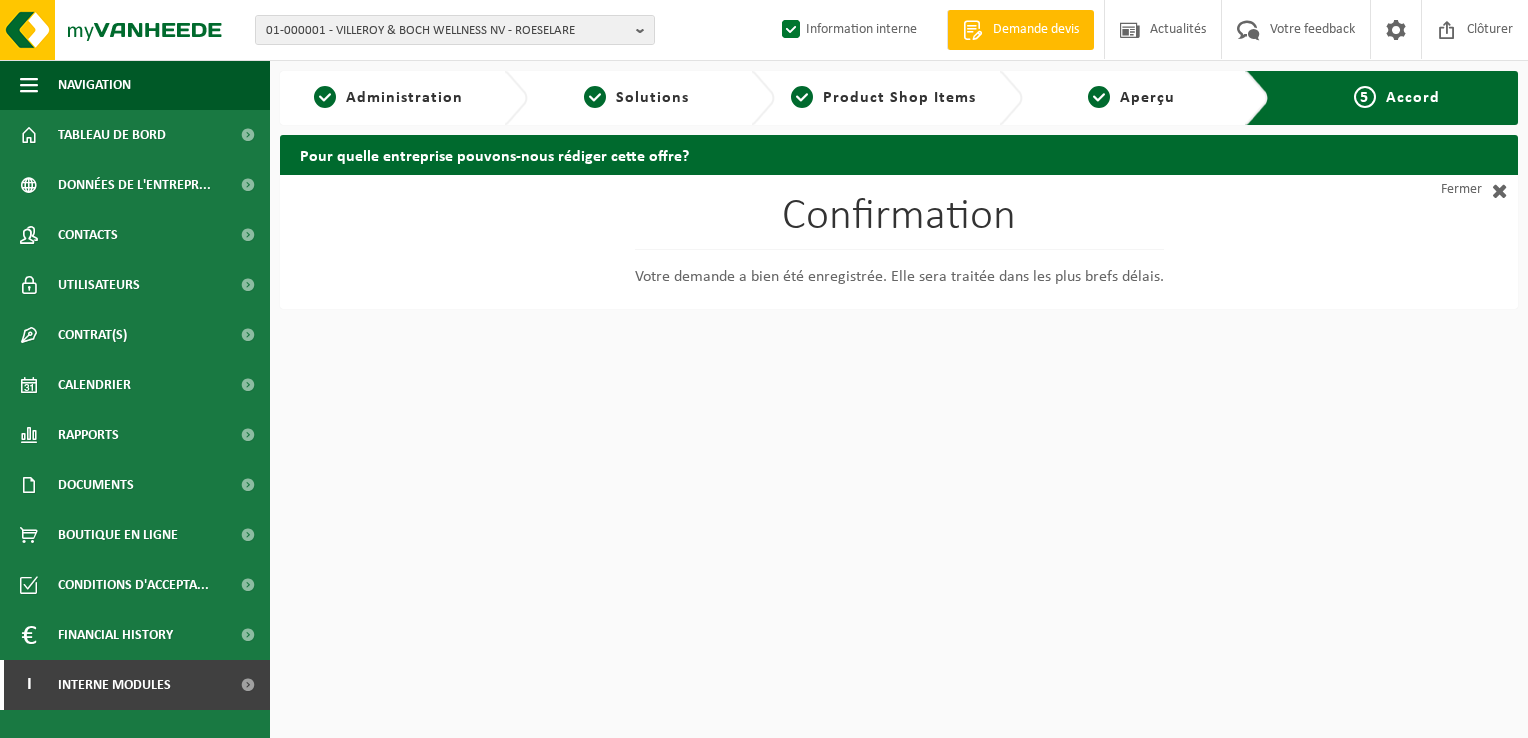 scroll, scrollTop: 0, scrollLeft: 0, axis: both 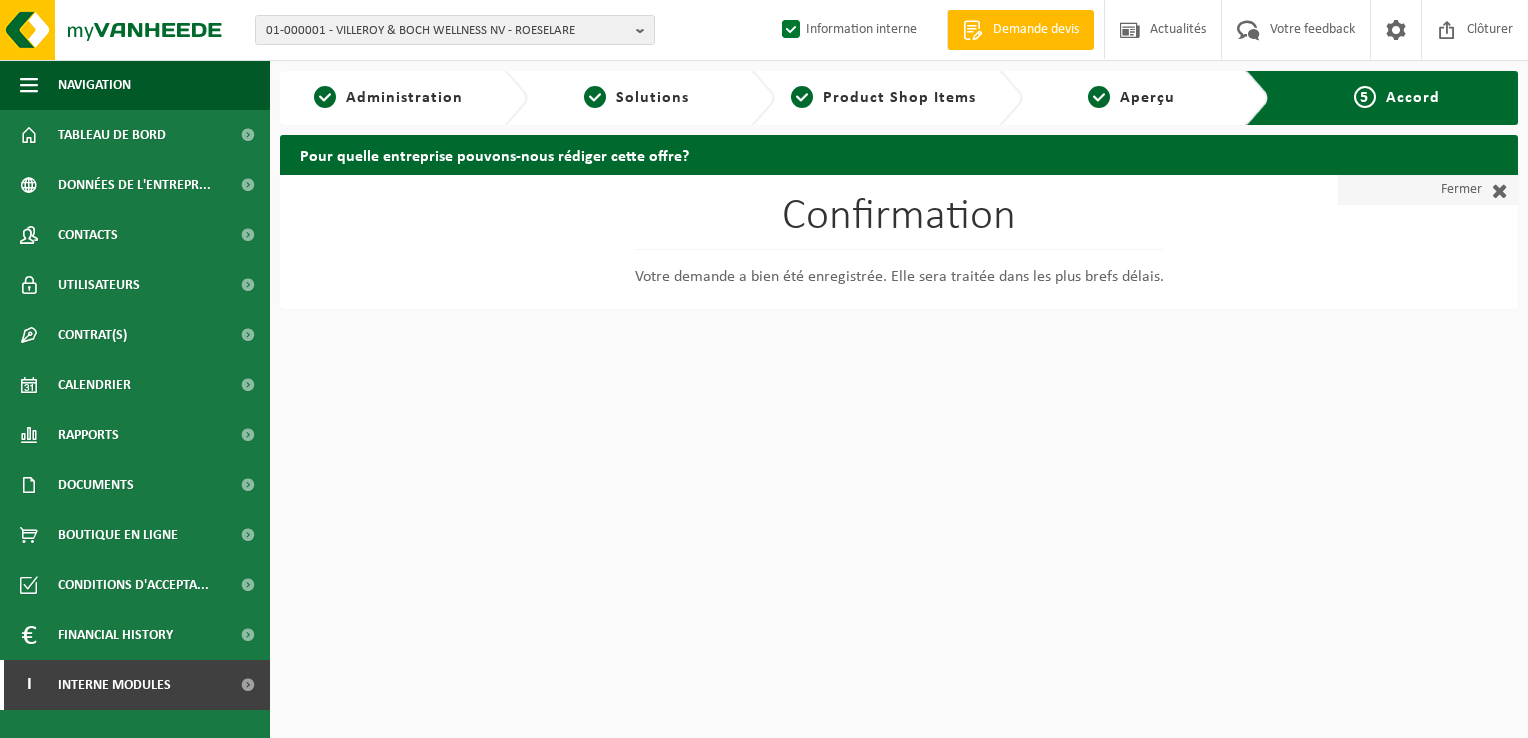 click at bounding box center (1495, 190) 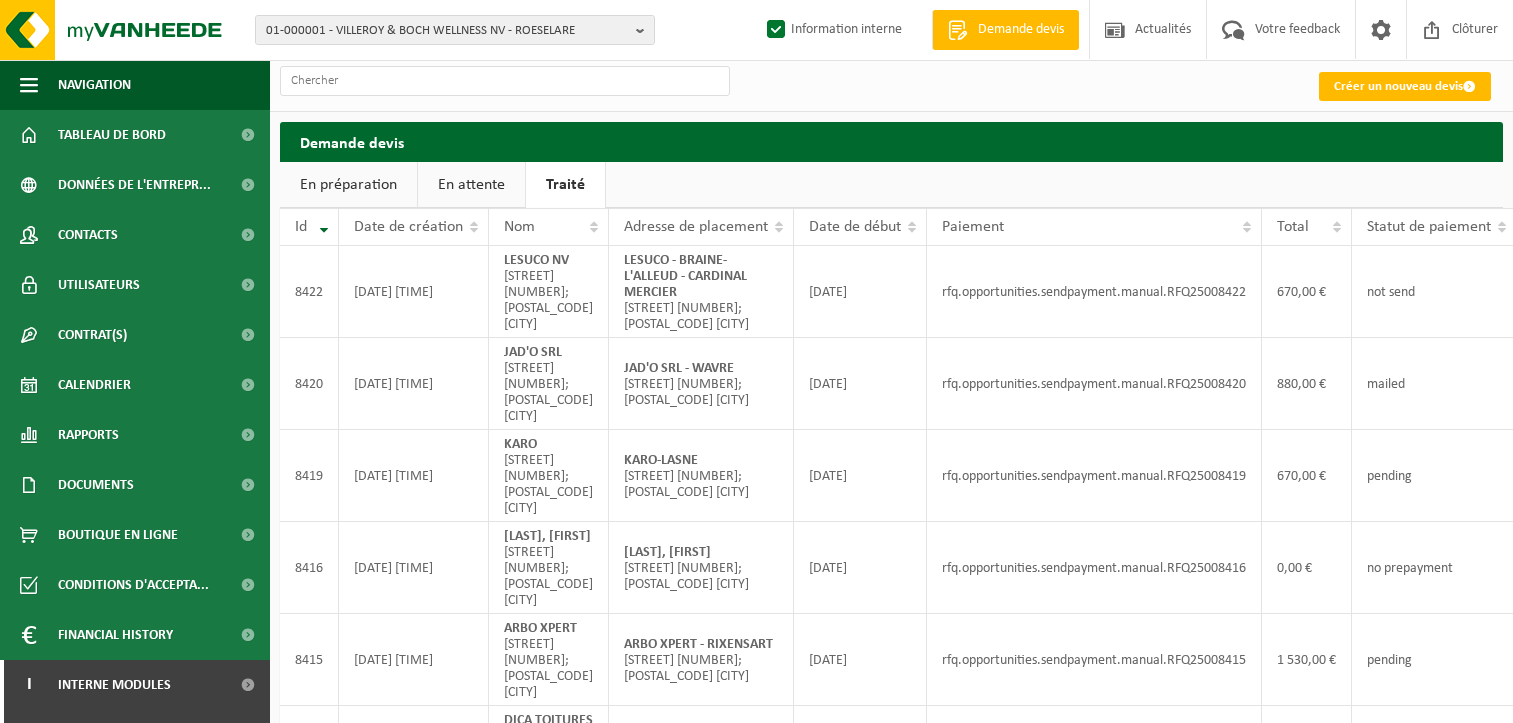 scroll, scrollTop: 0, scrollLeft: 0, axis: both 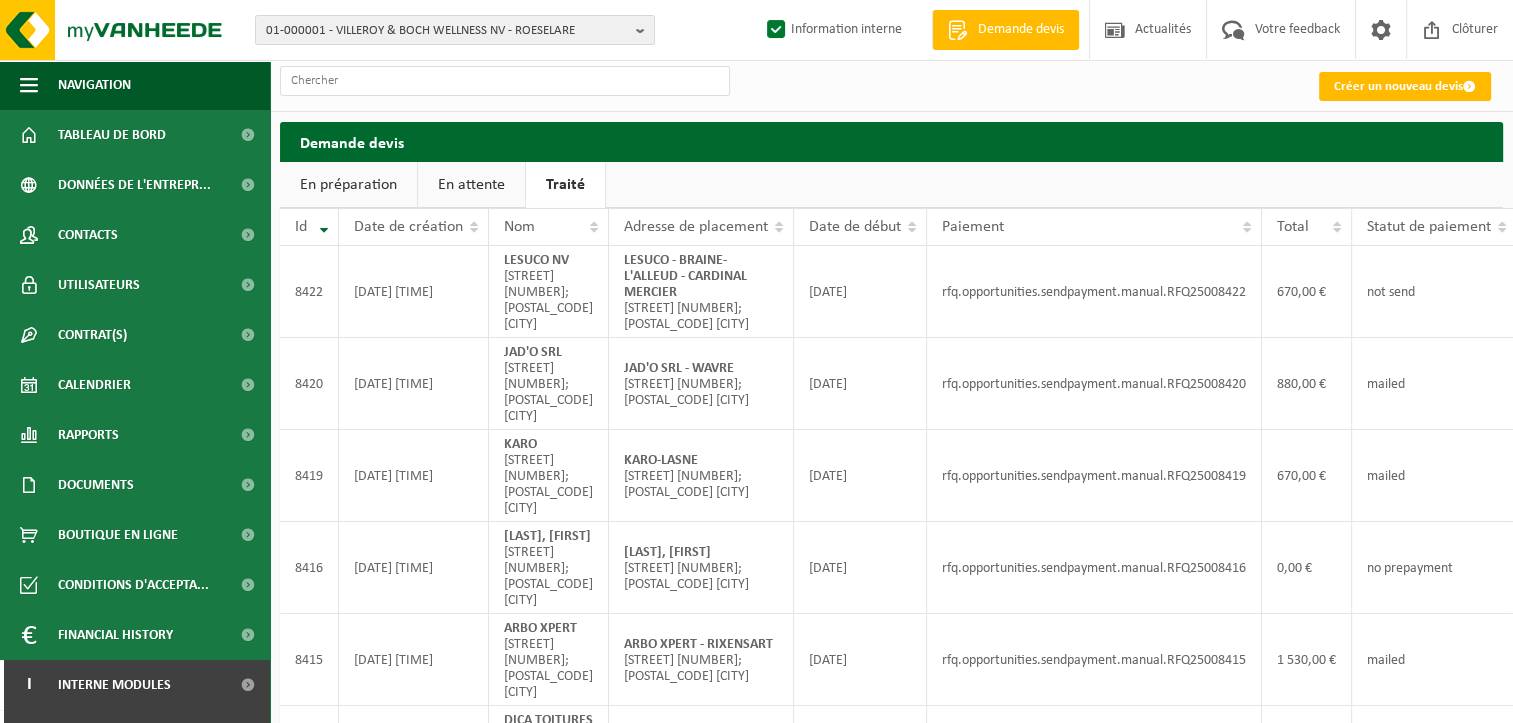 click on "En attente" at bounding box center [471, 185] 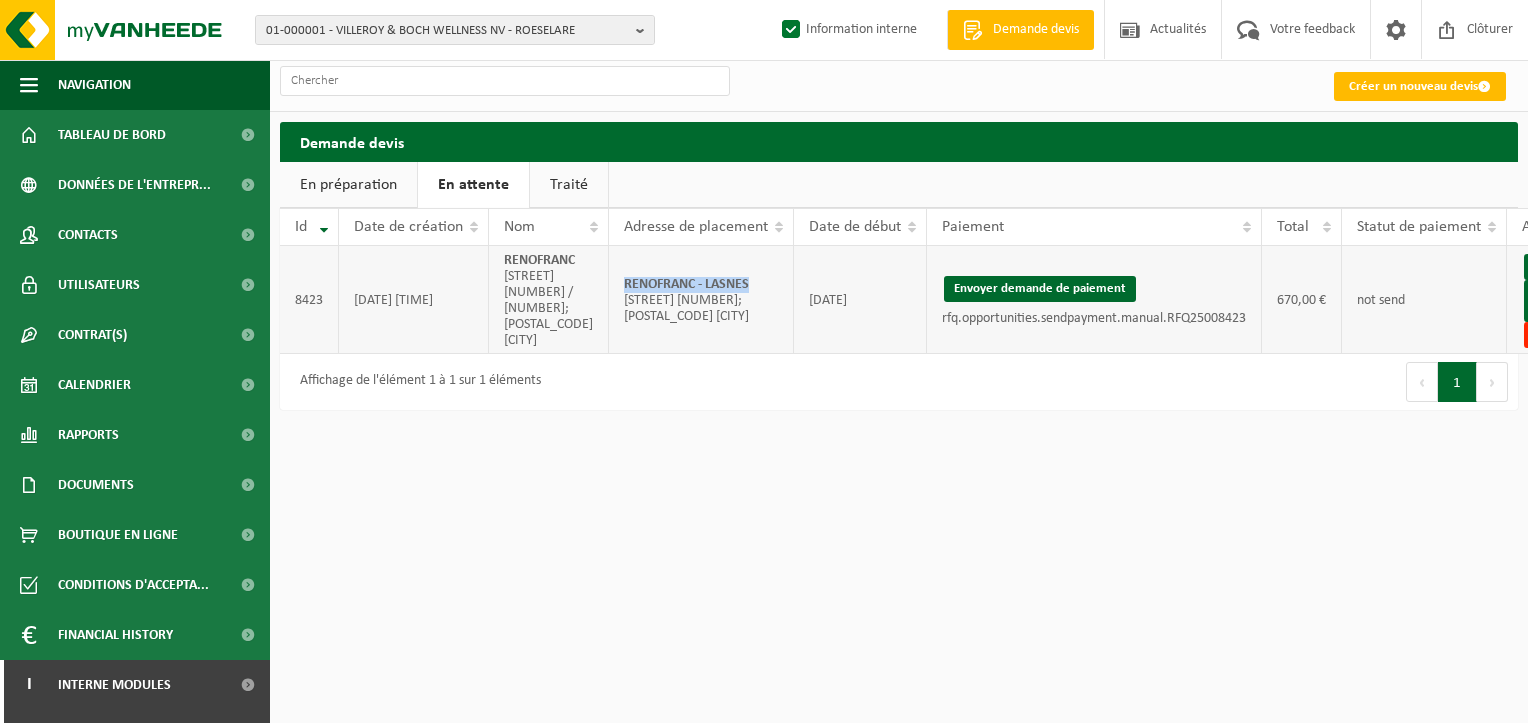 drag, startPoint x: 744, startPoint y: 286, endPoint x: 598, endPoint y: 290, distance: 146.05478 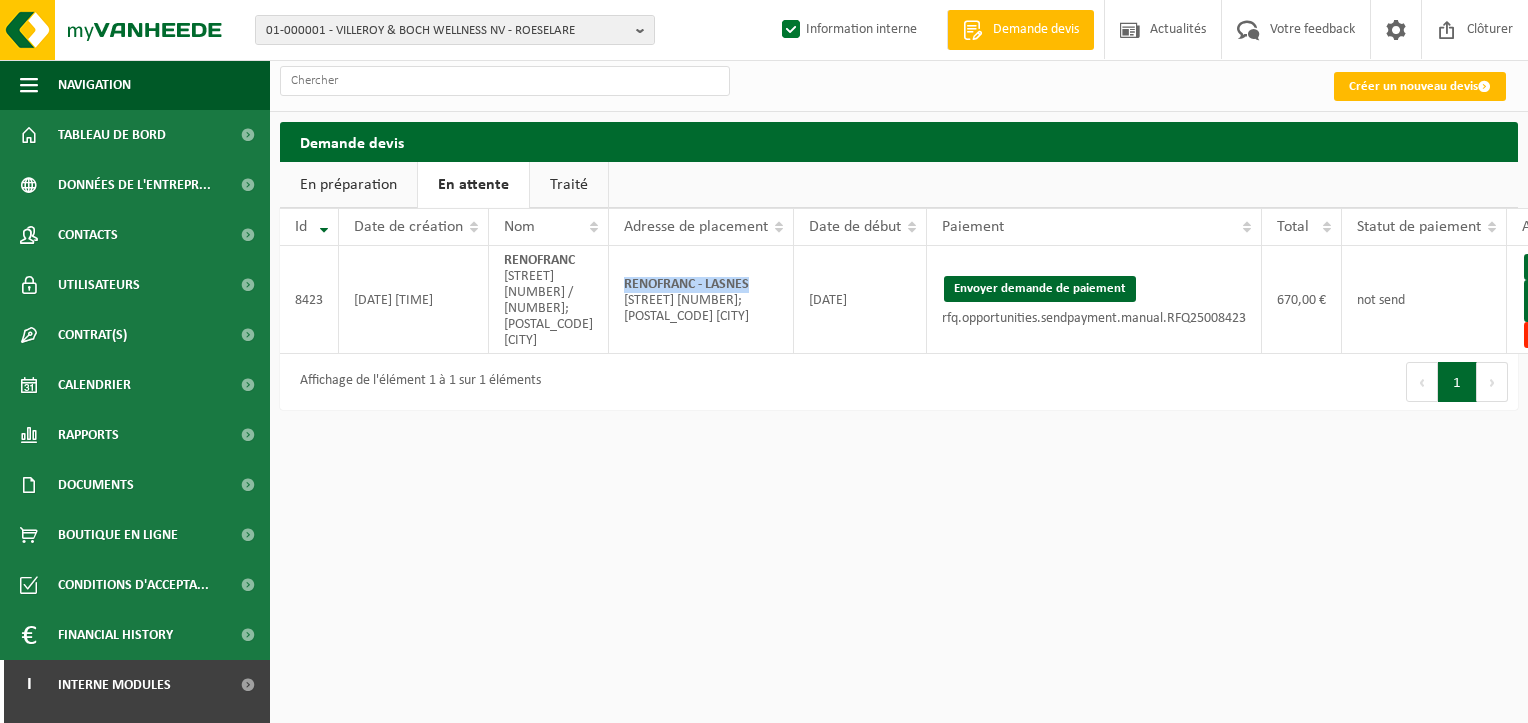 drag, startPoint x: 998, startPoint y: 286, endPoint x: 862, endPoint y: 114, distance: 219.27151 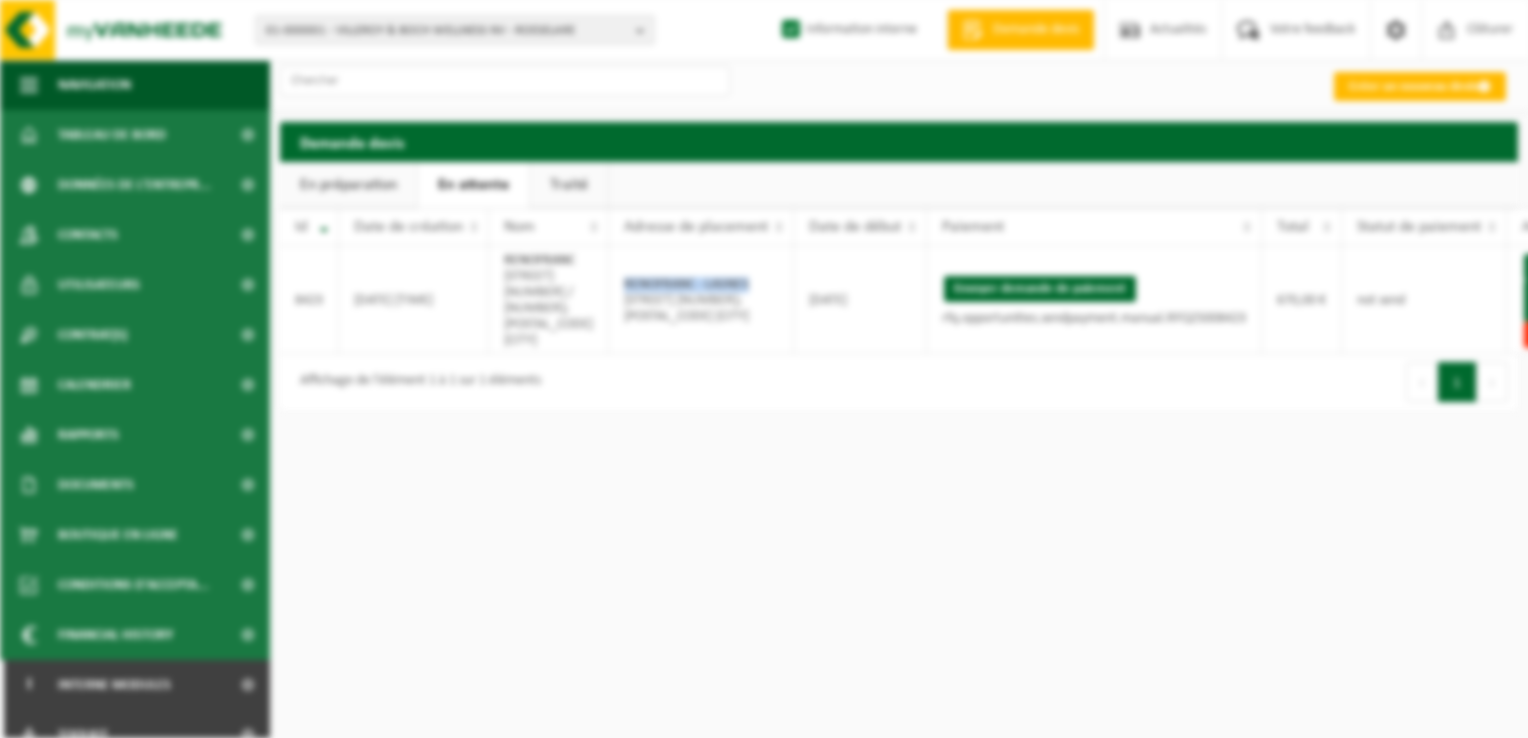 scroll, scrollTop: 0, scrollLeft: 0, axis: both 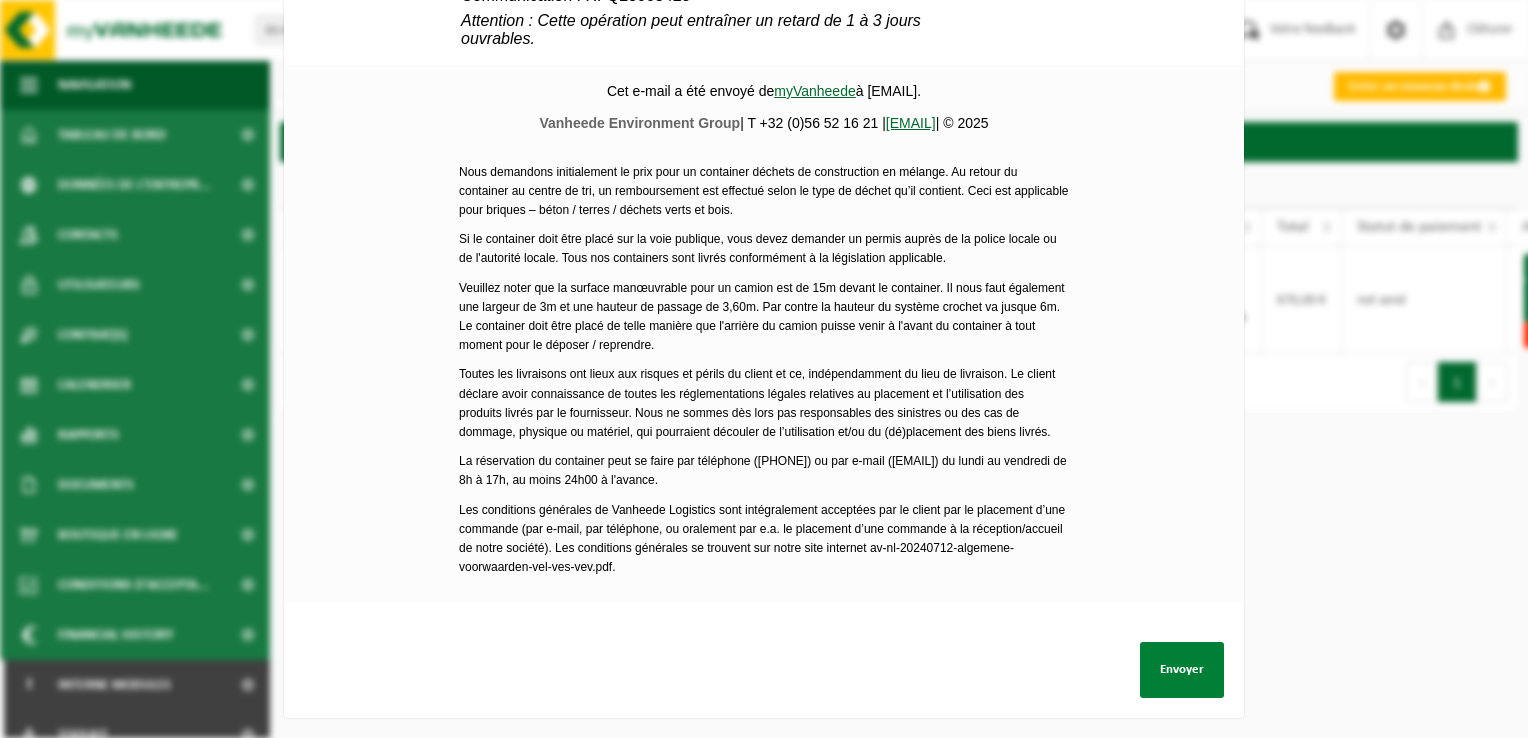 click on "Envoyer" at bounding box center [1182, 670] 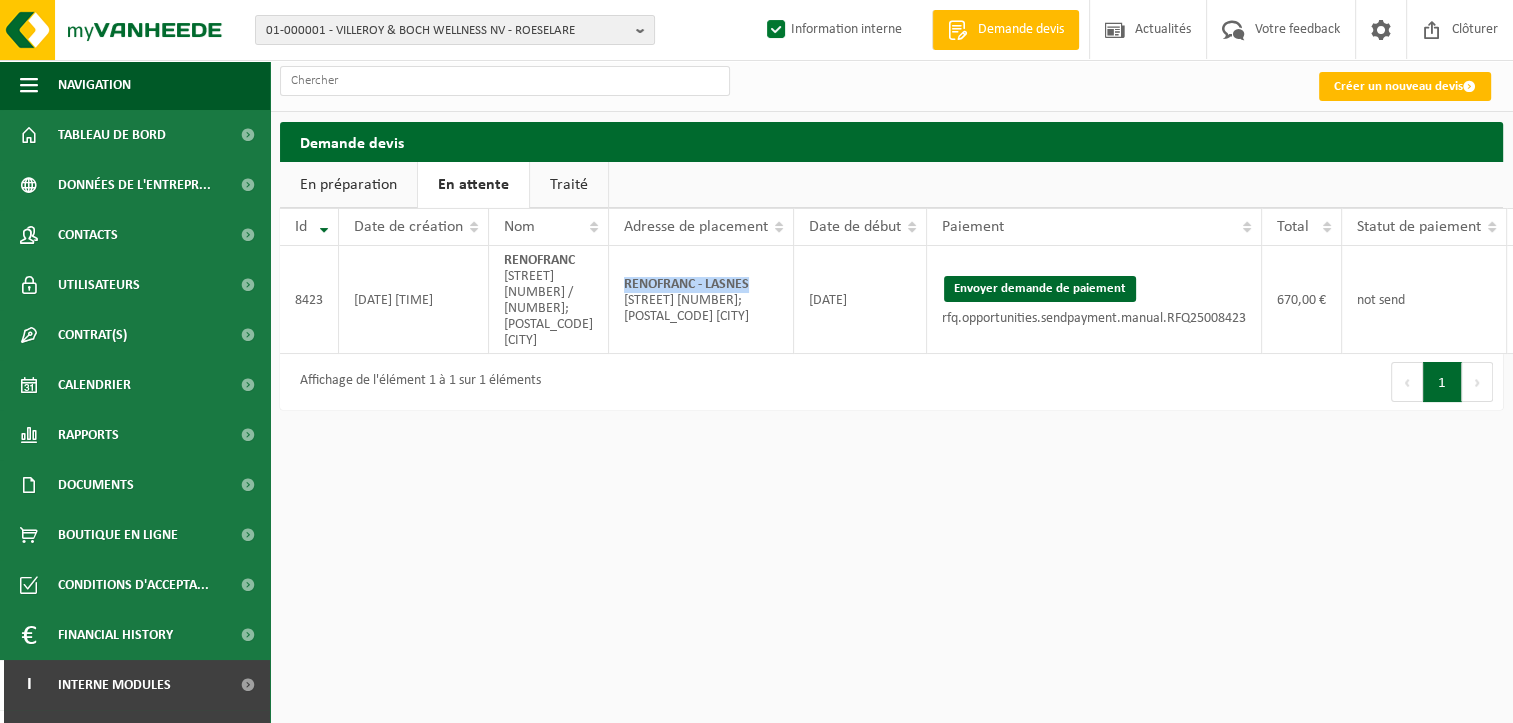 scroll, scrollTop: 0, scrollLeft: 77, axis: horizontal 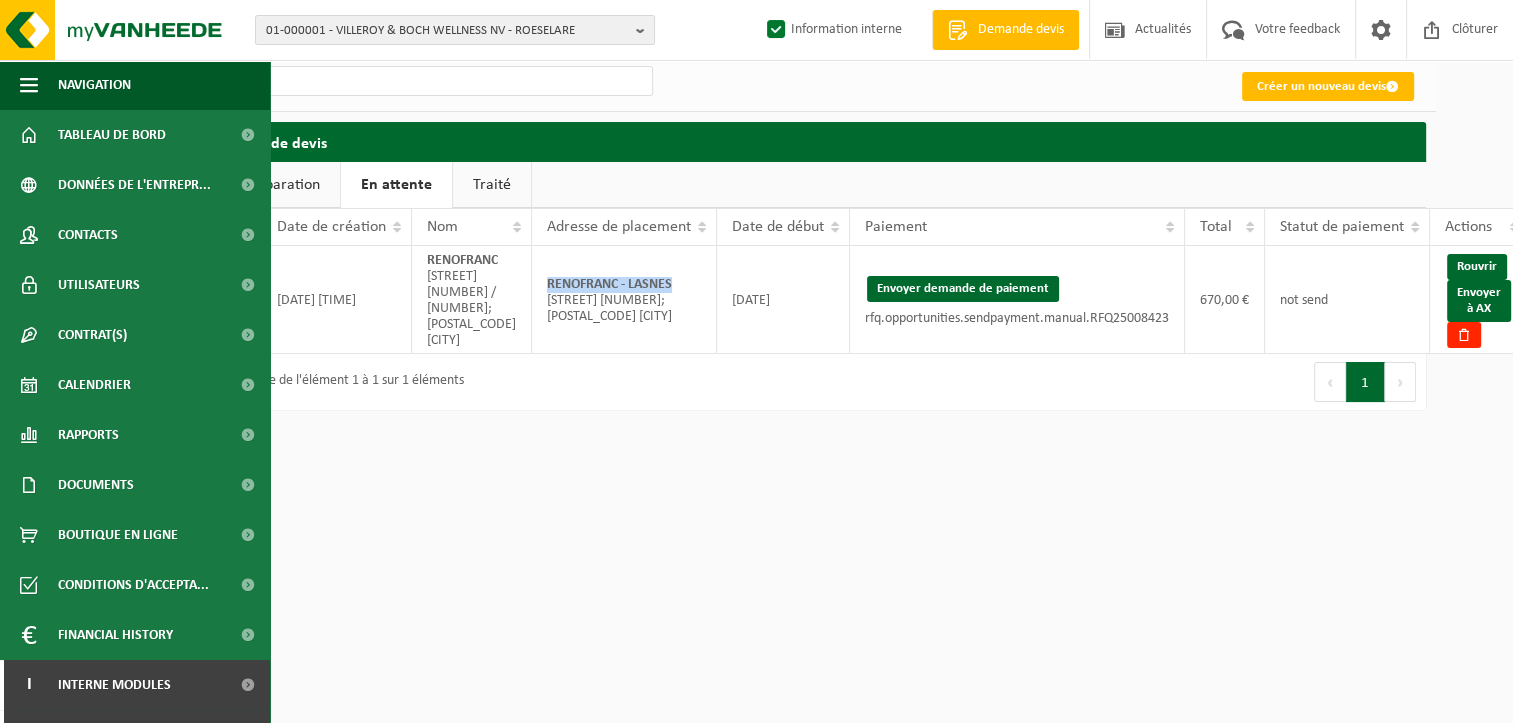 drag, startPoint x: 1468, startPoint y: 298, endPoint x: 862, endPoint y: 86, distance: 642.01245 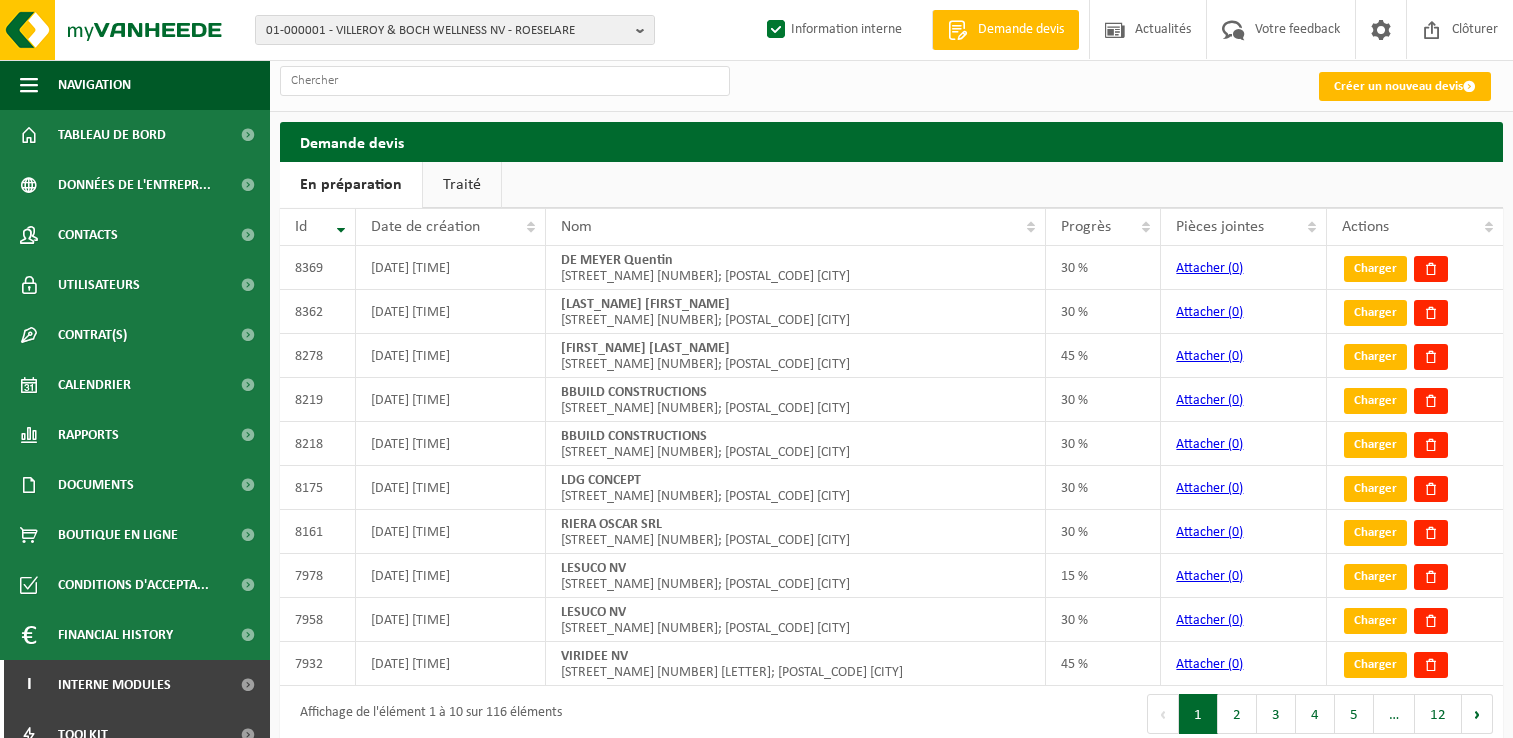 scroll, scrollTop: 0, scrollLeft: 0, axis: both 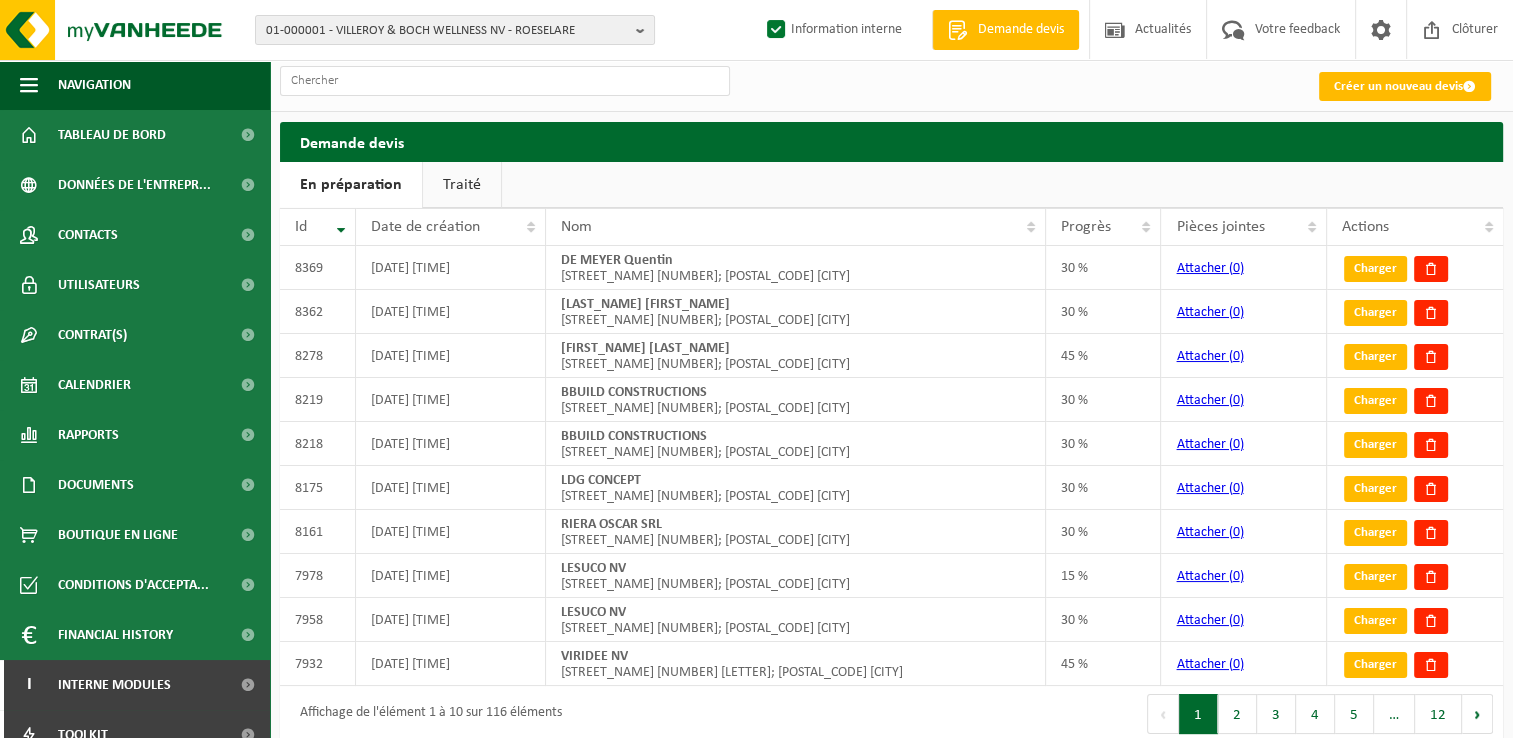click on "Traité" at bounding box center (462, 185) 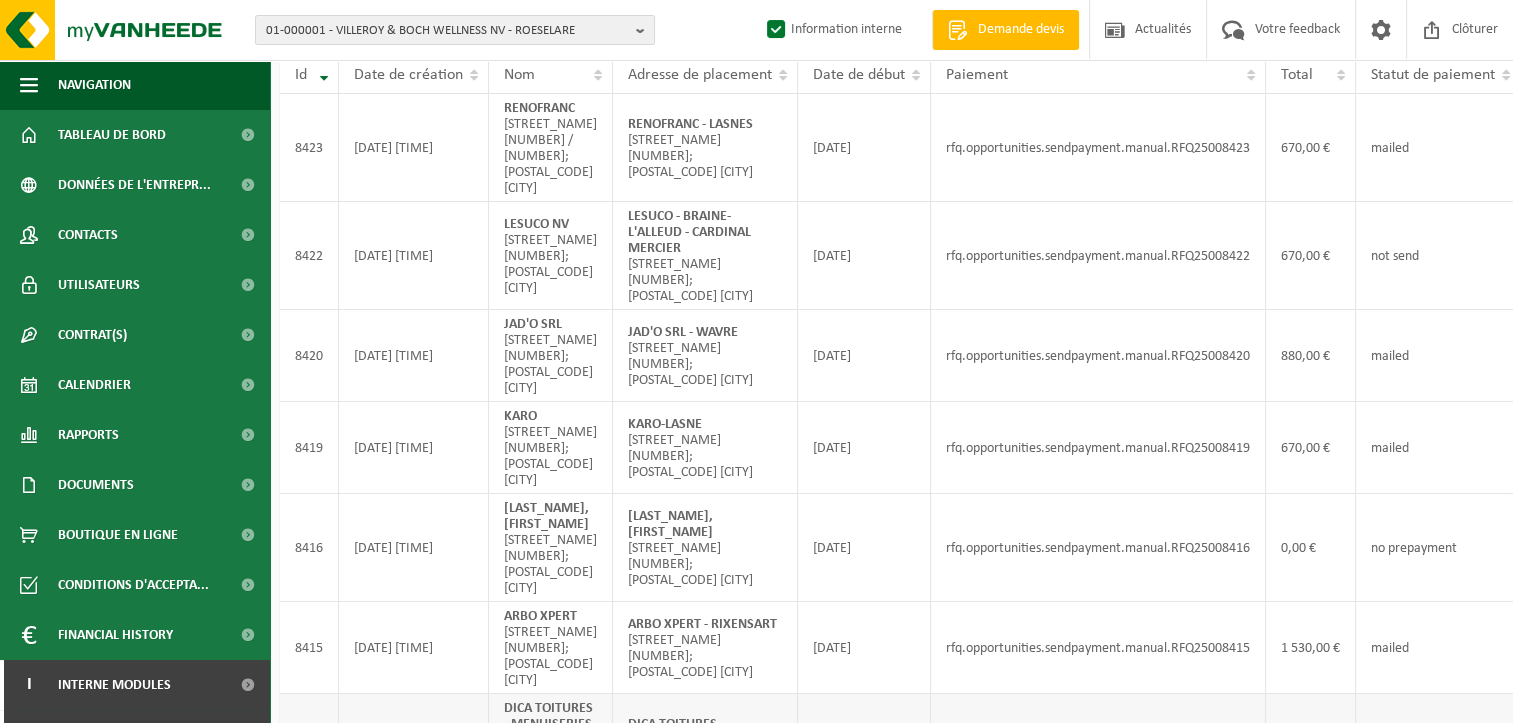 scroll, scrollTop: 200, scrollLeft: 0, axis: vertical 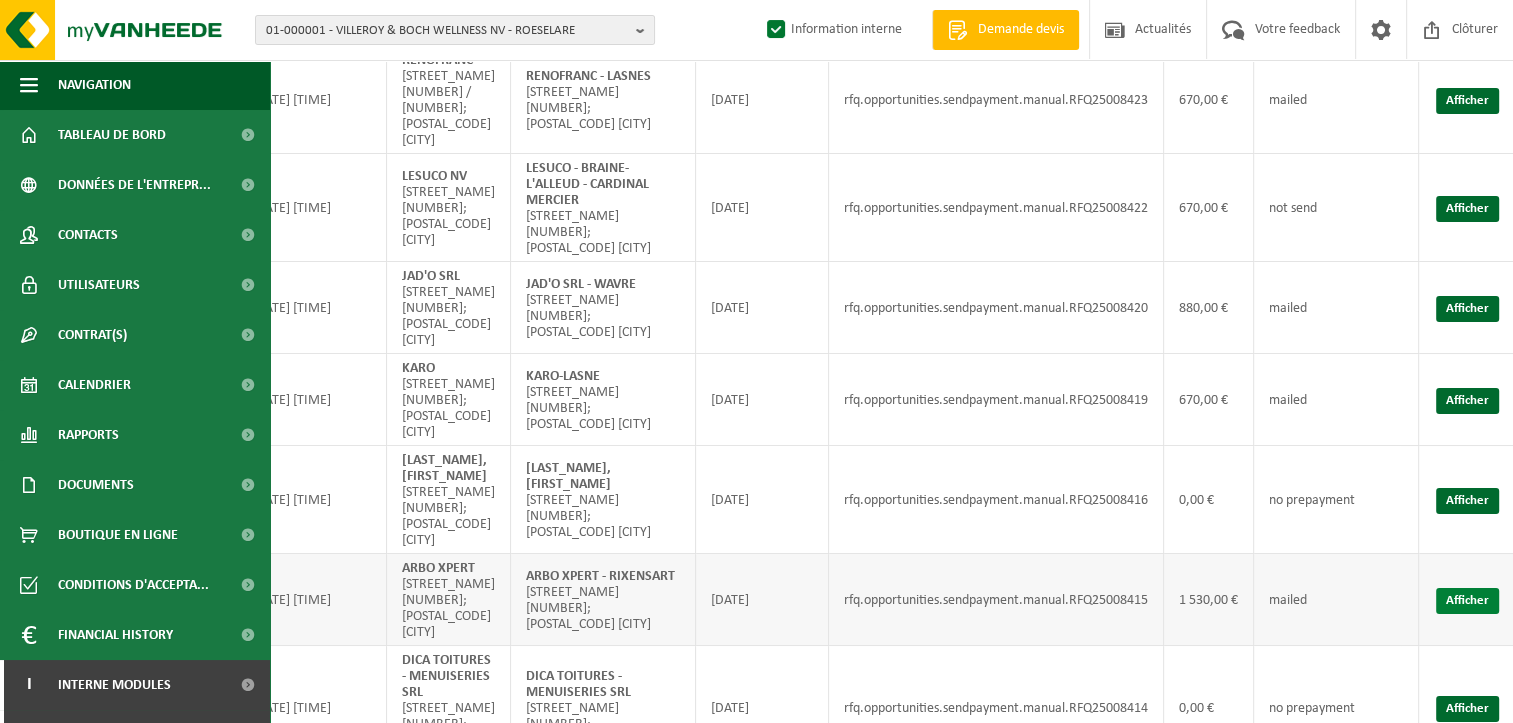 click on "Afficher" at bounding box center (1467, 601) 